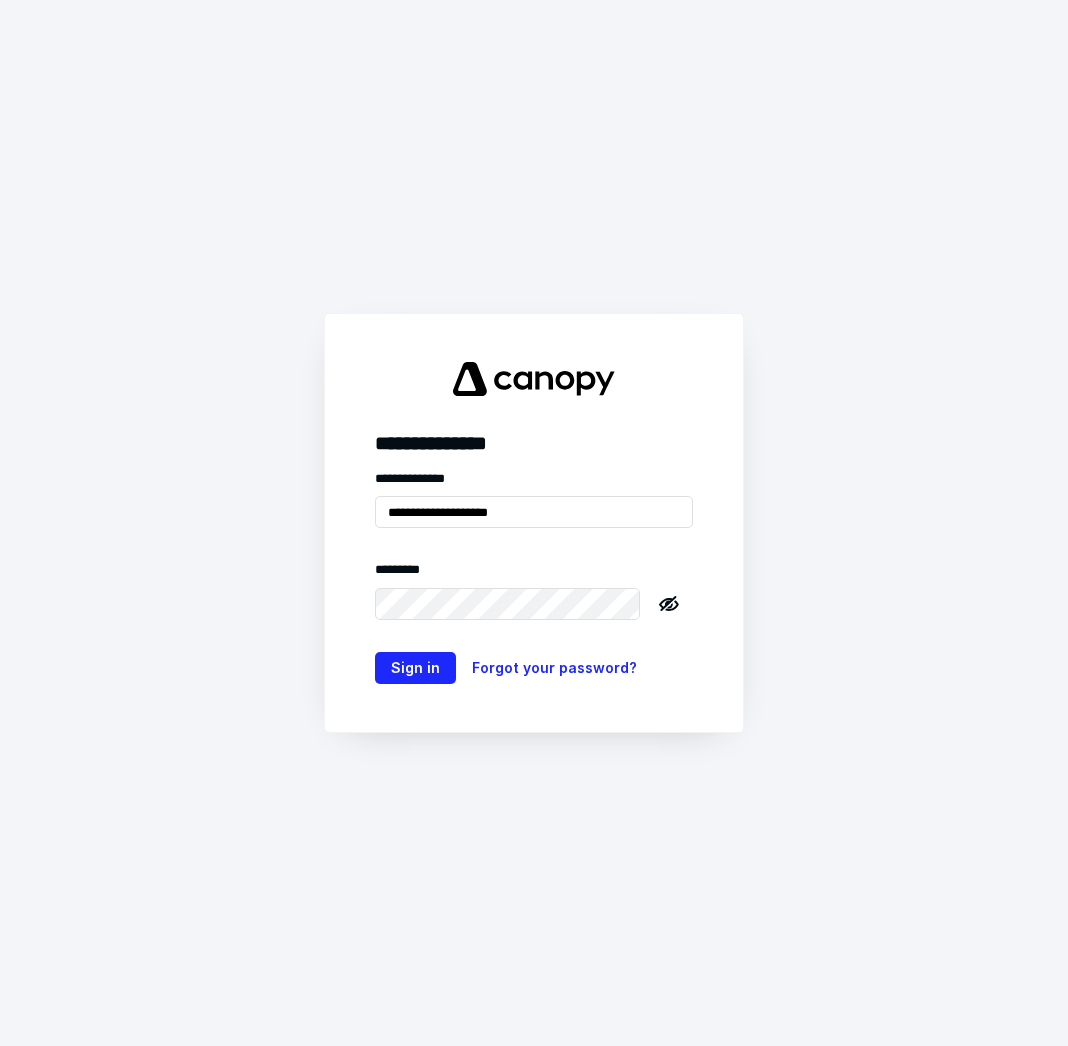 scroll, scrollTop: 0, scrollLeft: 0, axis: both 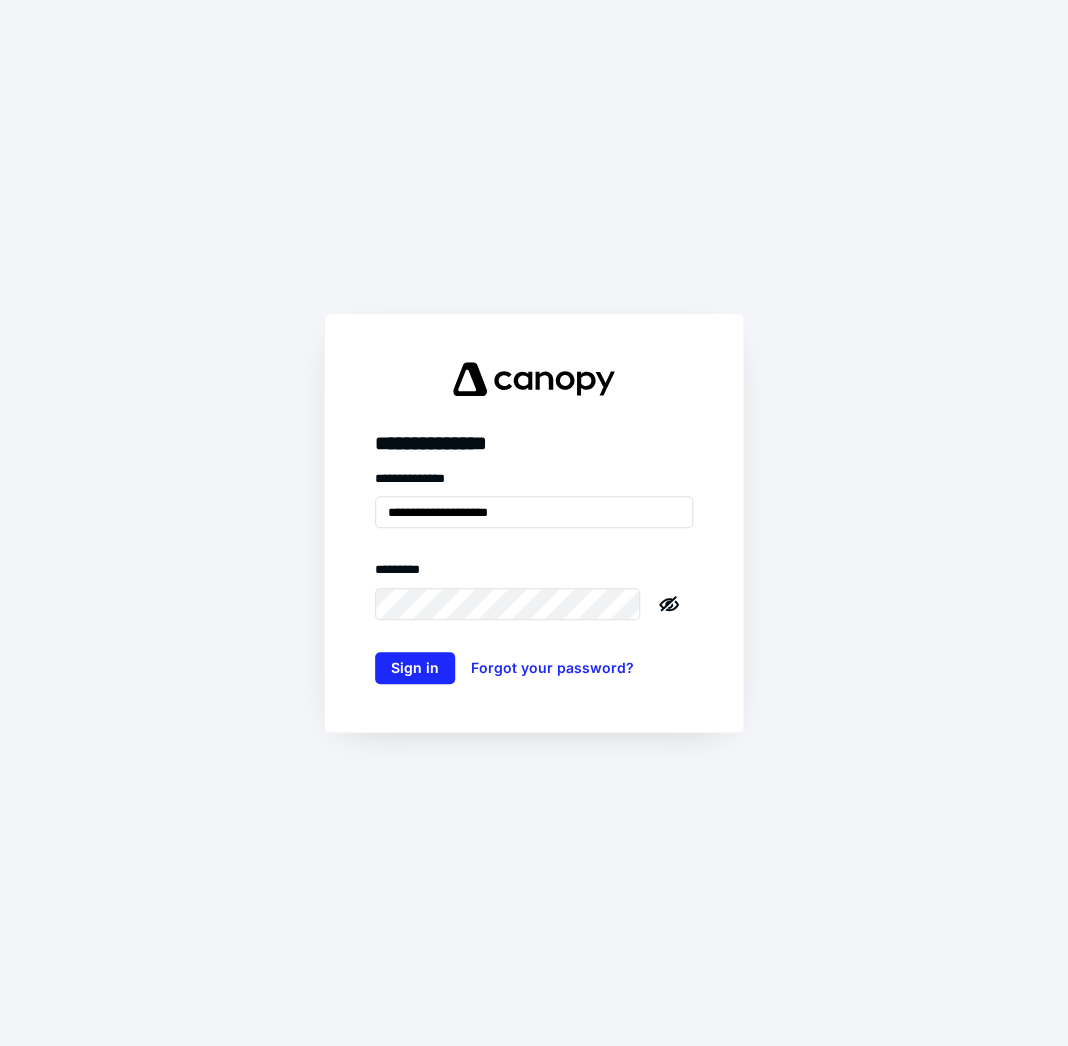 type on "**********" 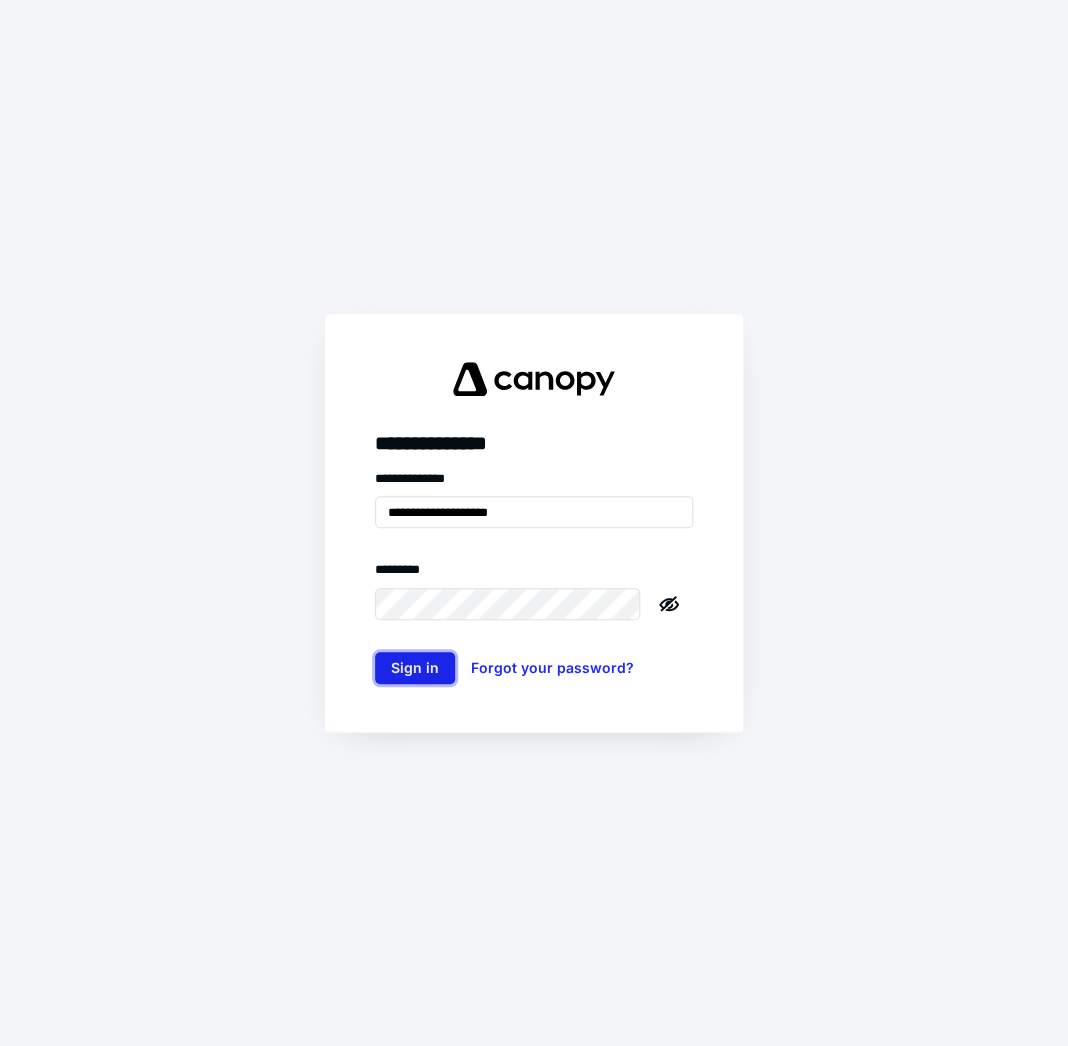 click on "Sign in" at bounding box center [415, 668] 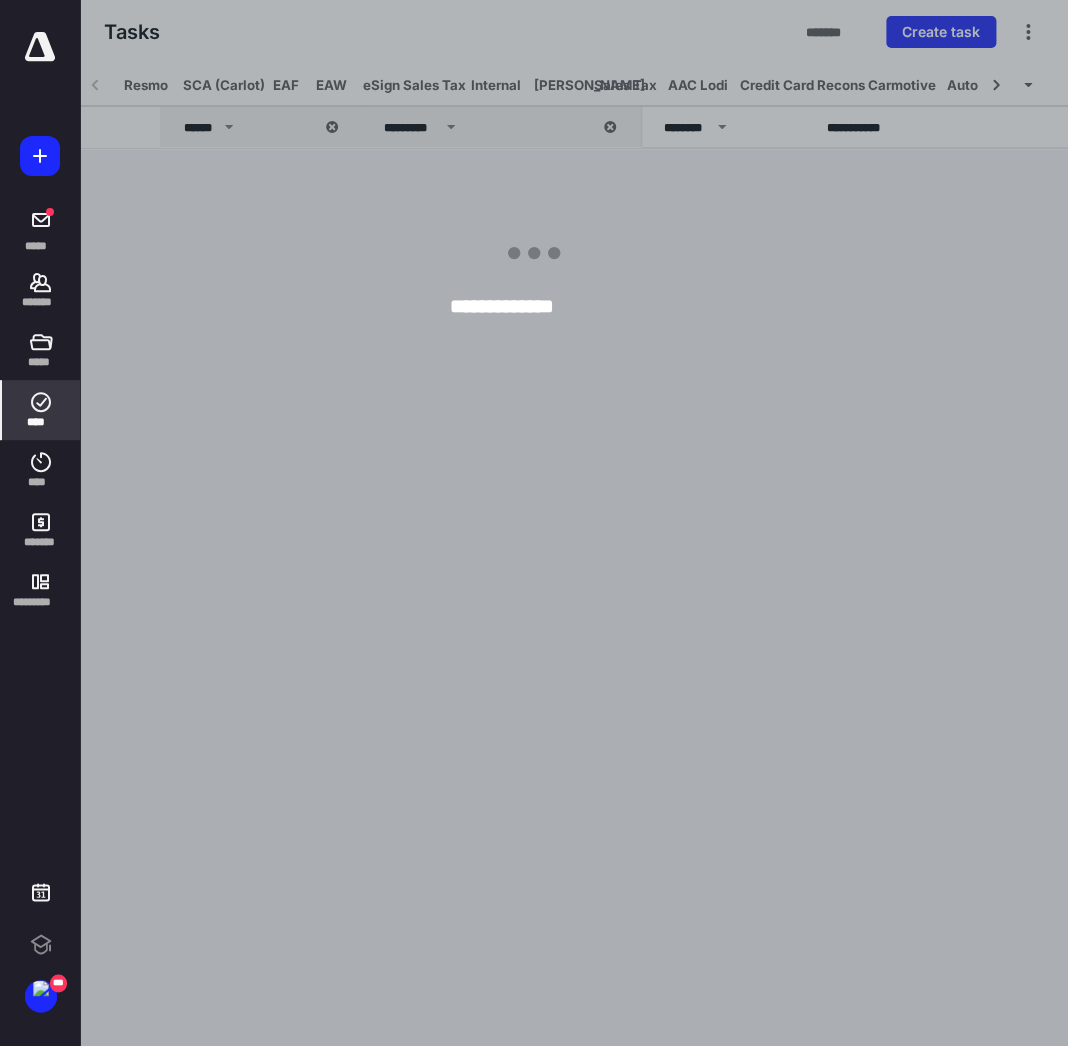 scroll, scrollTop: 0, scrollLeft: 419, axis: horizontal 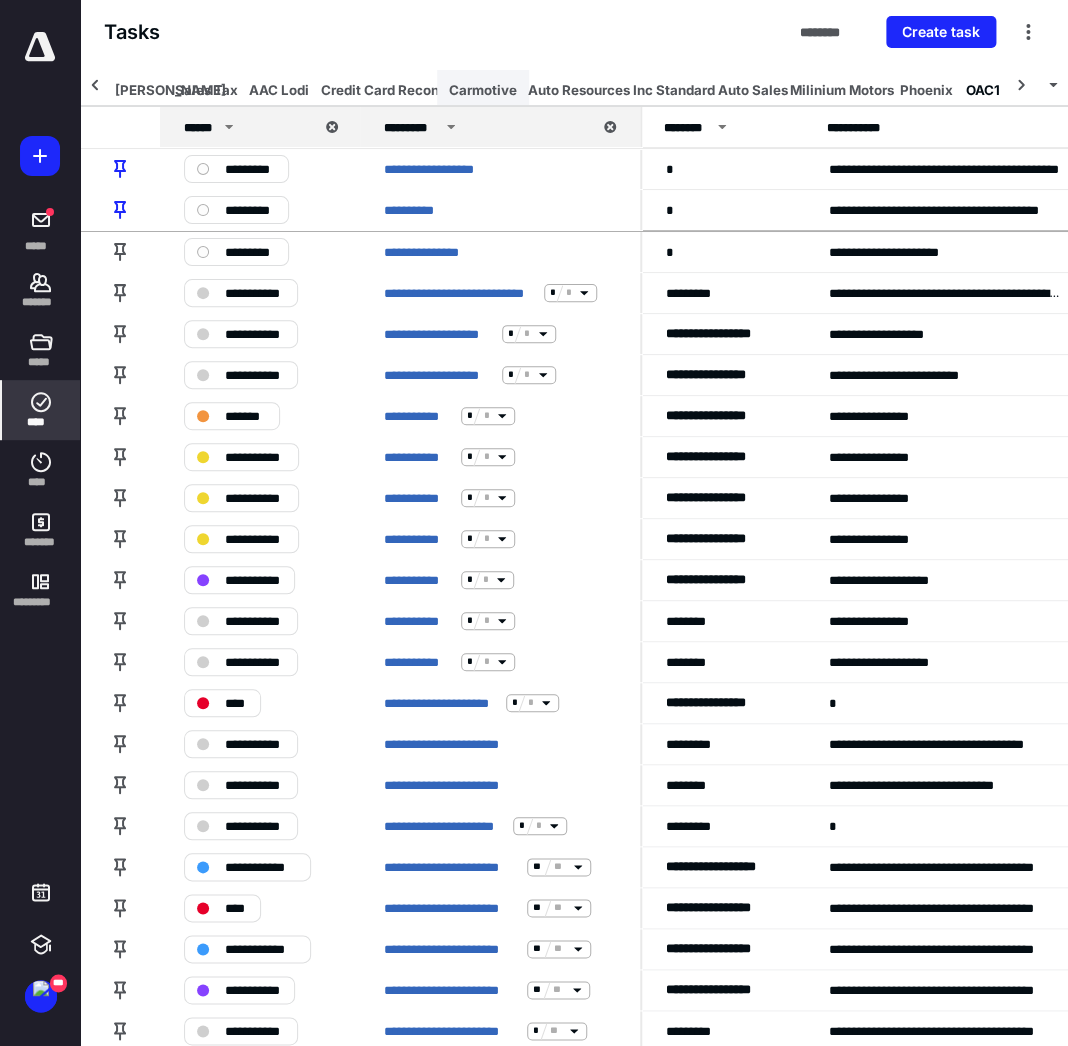 click on "Carmotive" at bounding box center (483, 90) 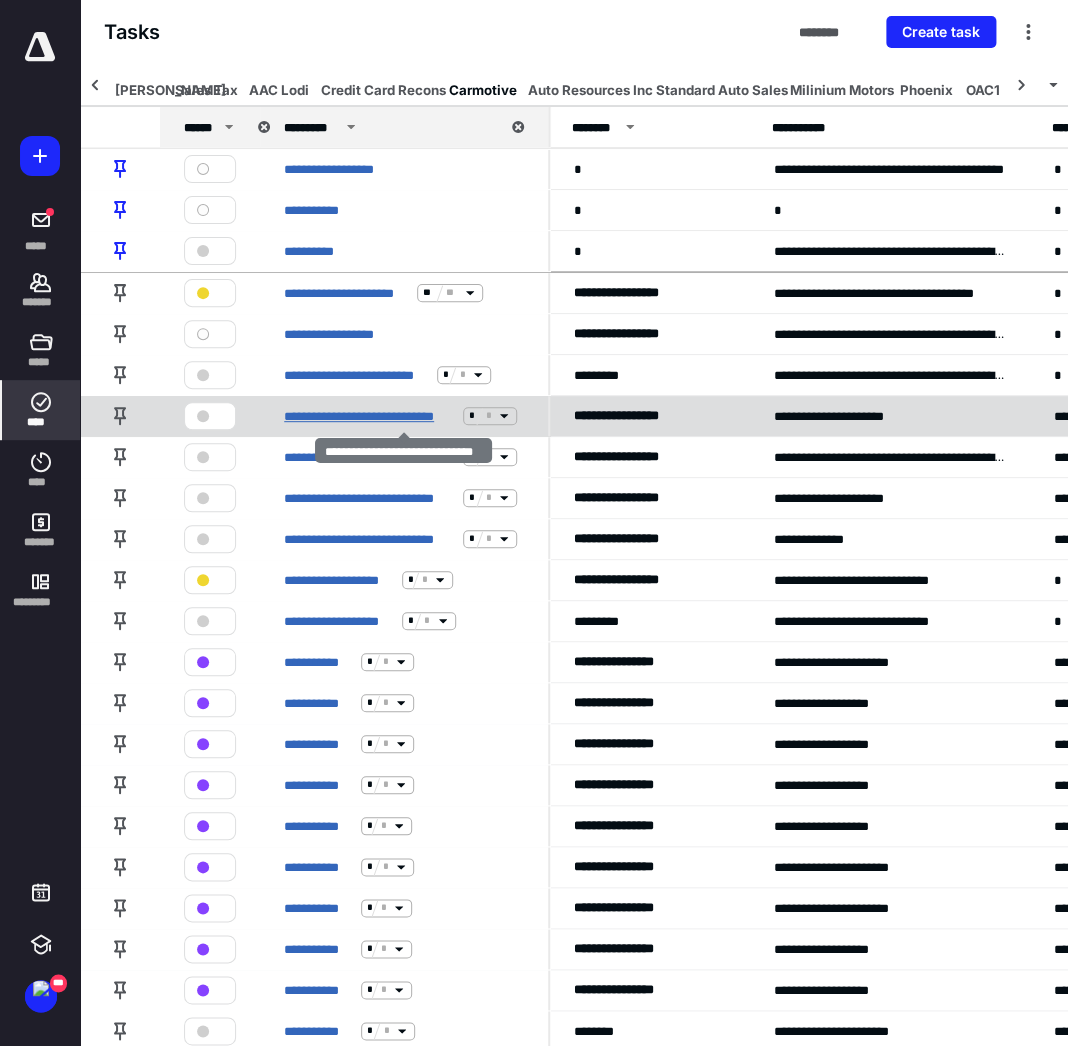 click on "**********" at bounding box center [369, 415] 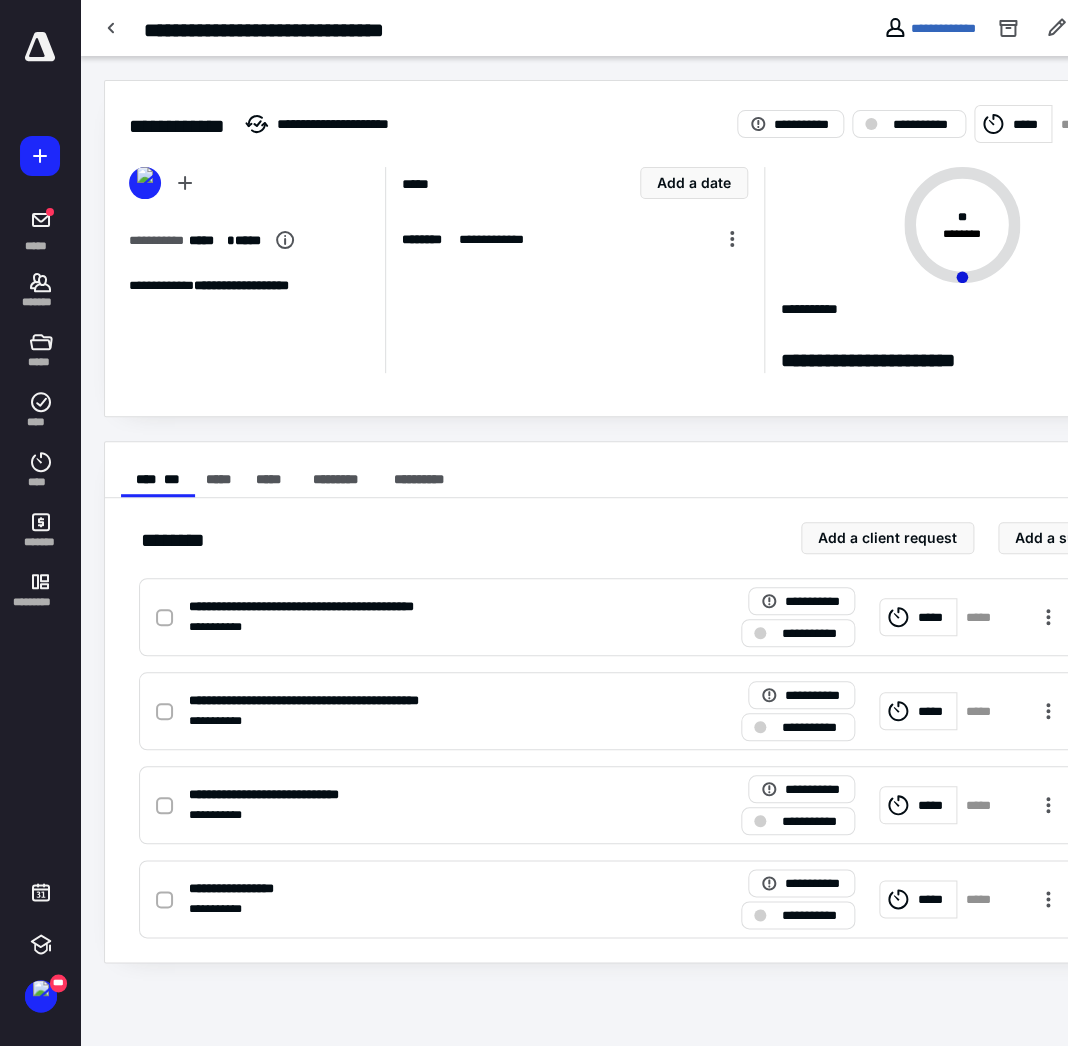 click on "*****" at bounding box center [1029, 123] 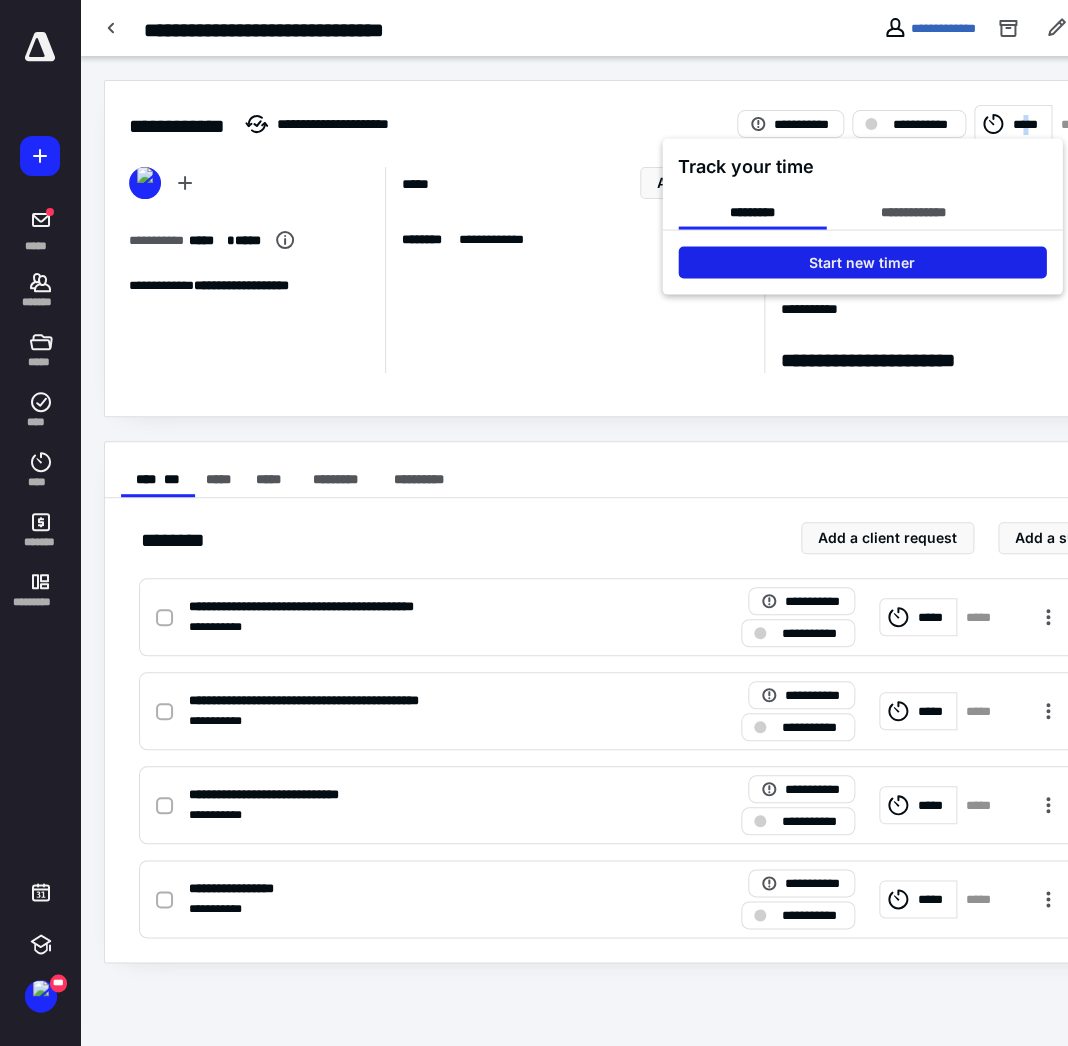 click on "Start new timer" at bounding box center (862, 262) 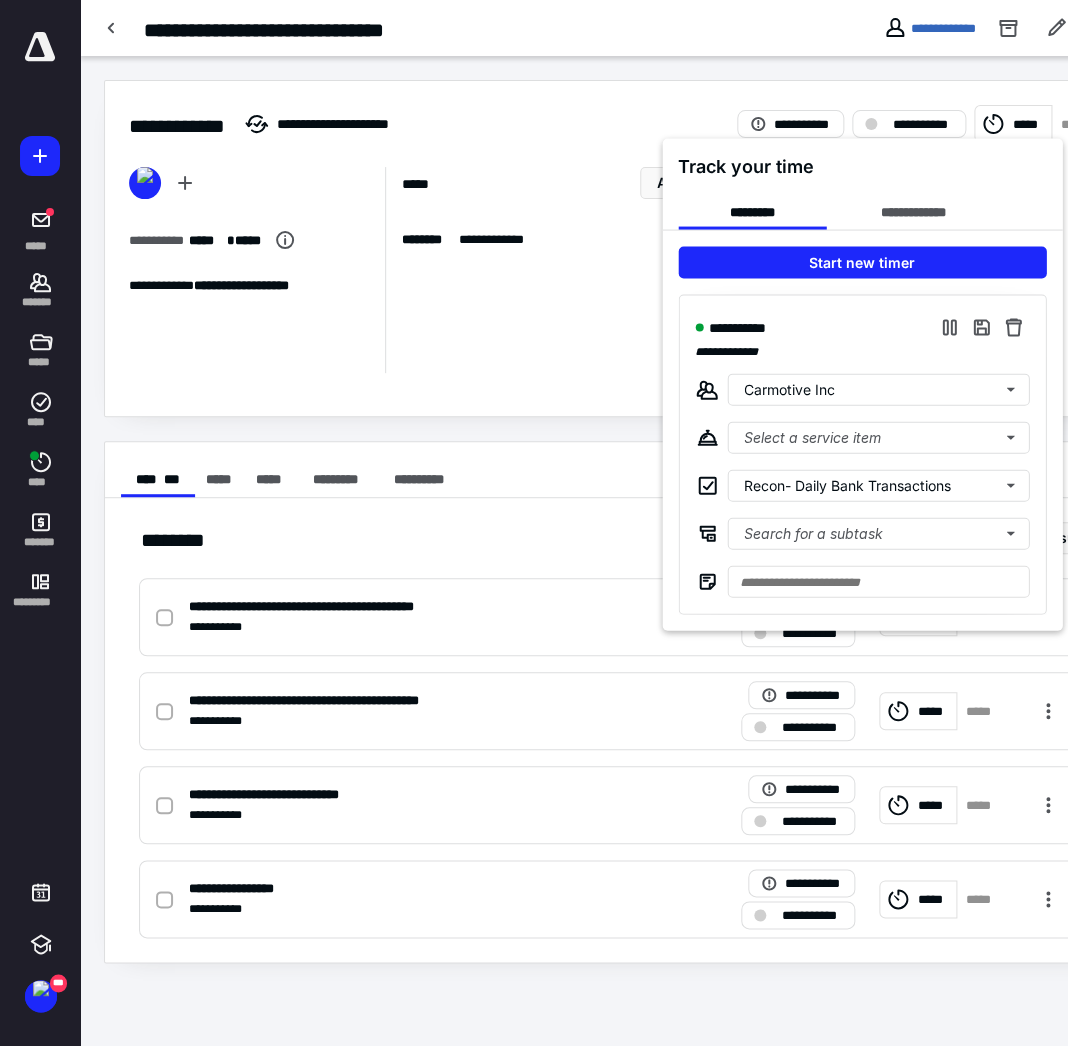 click at bounding box center (534, 523) 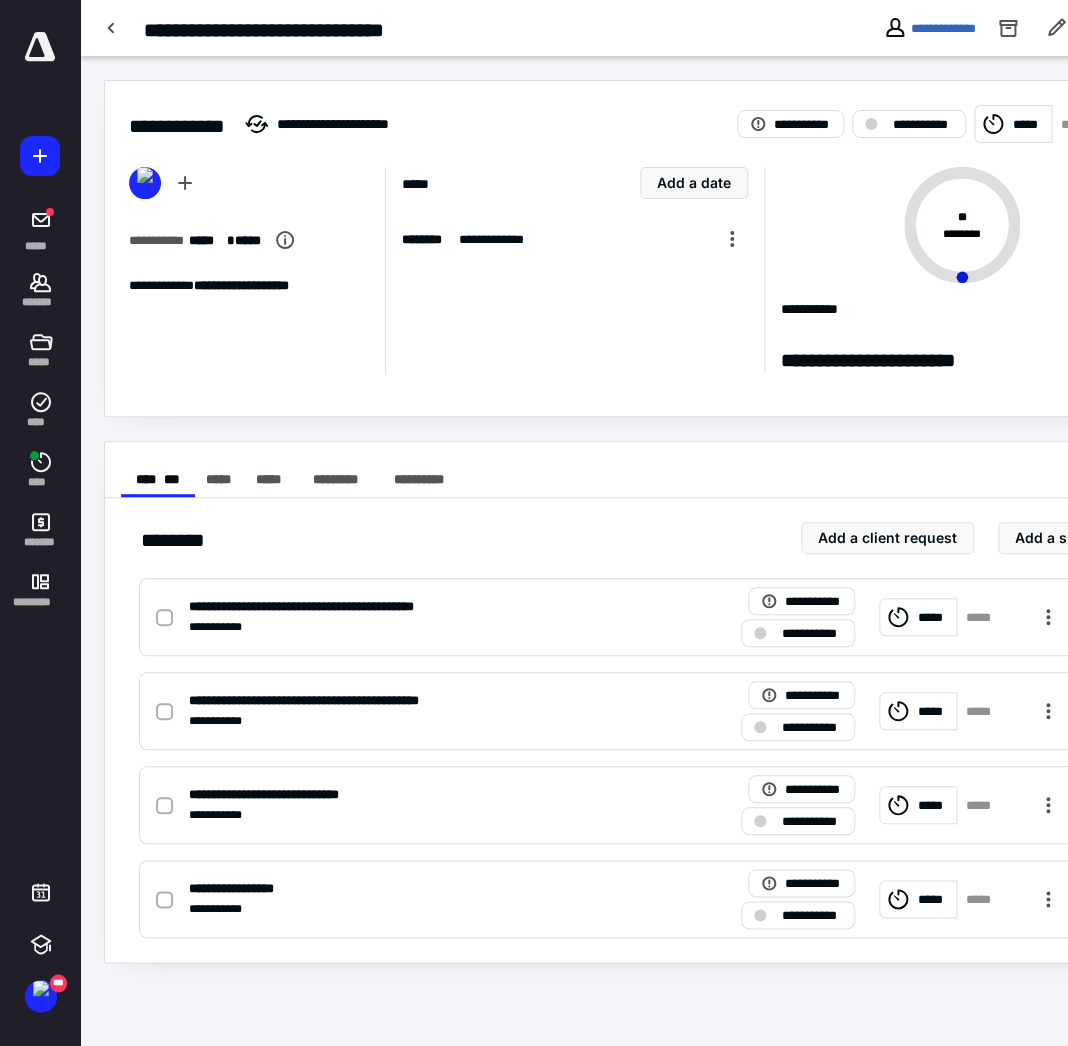 click at bounding box center [112, 28] 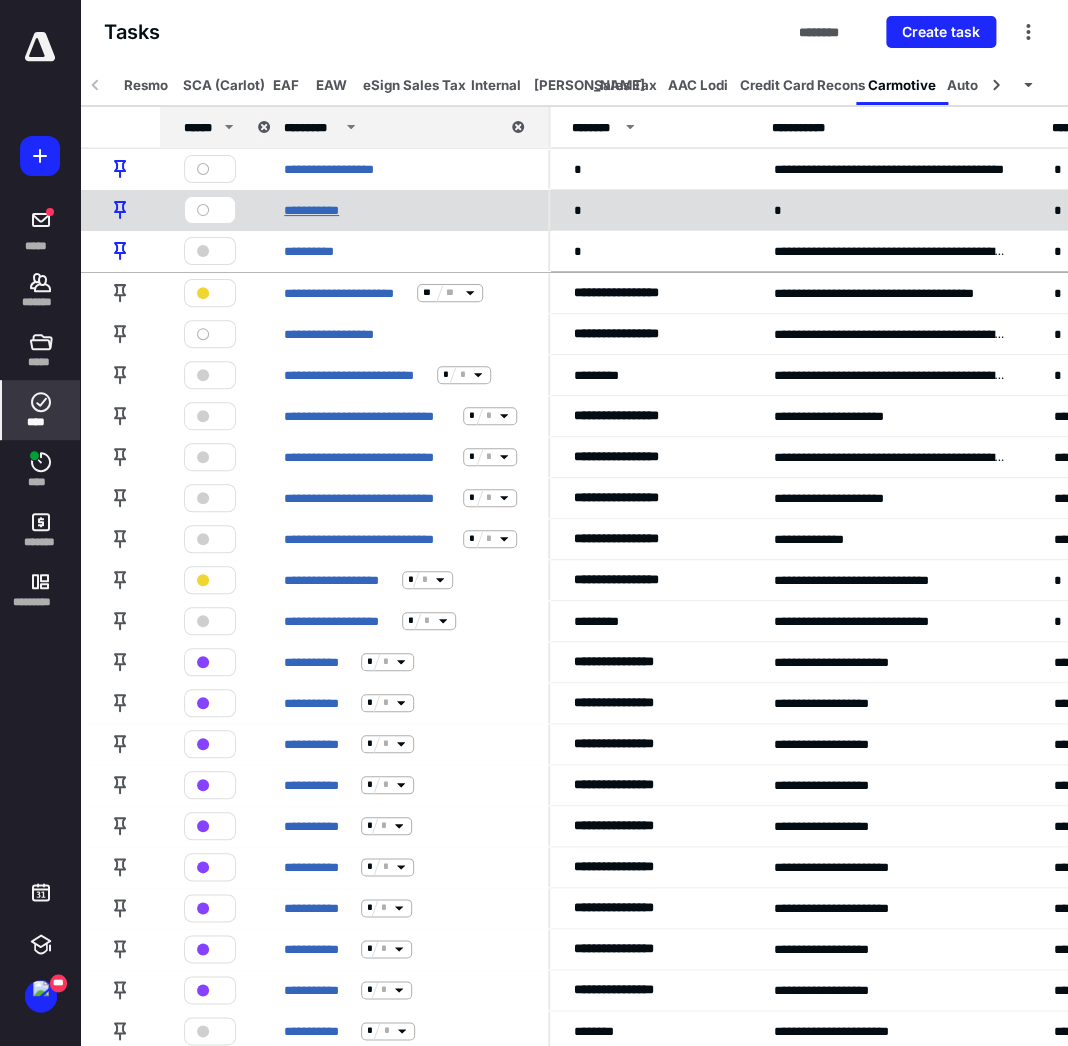 click on "**********" at bounding box center [317, 209] 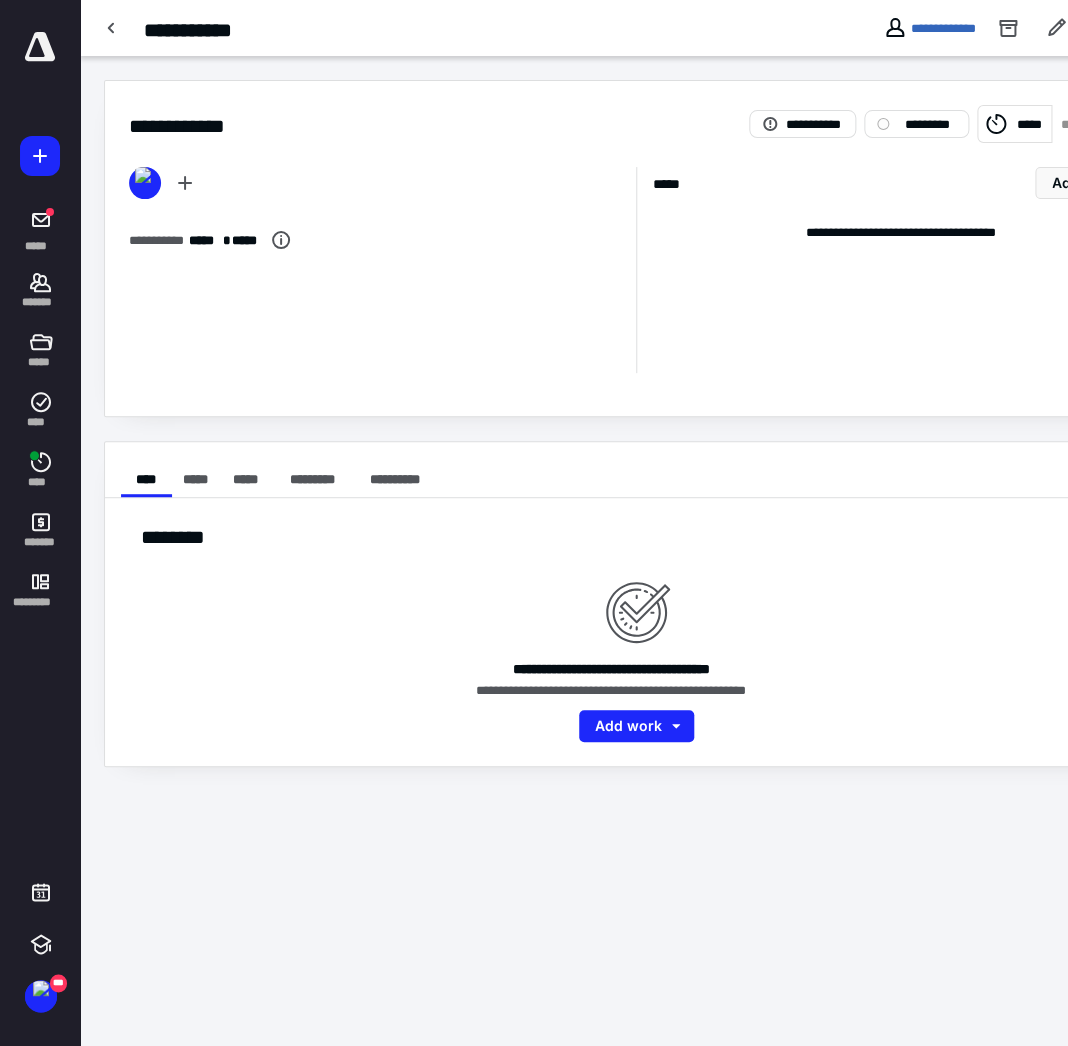 click on "*****" at bounding box center (1014, 124) 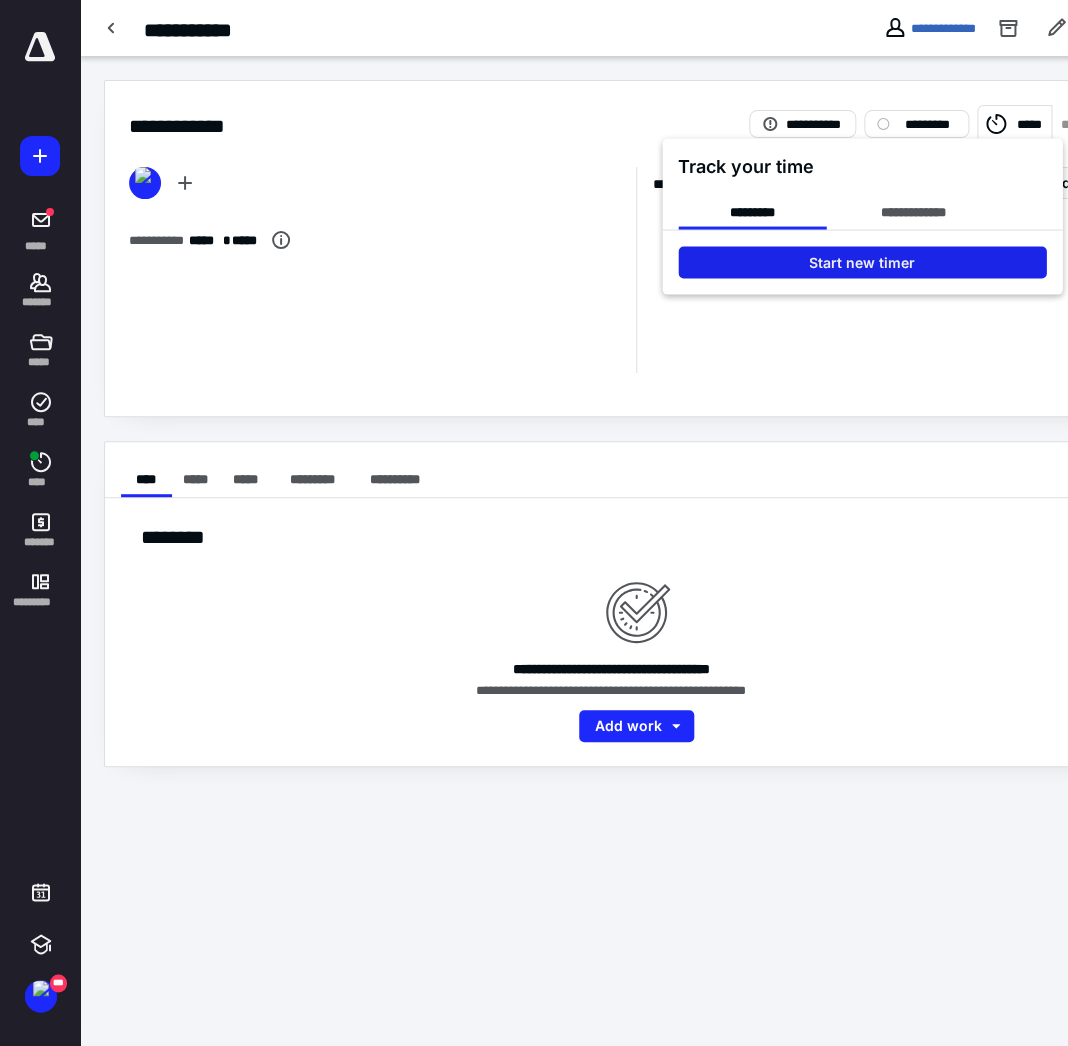 click on "Start new timer" at bounding box center (862, 262) 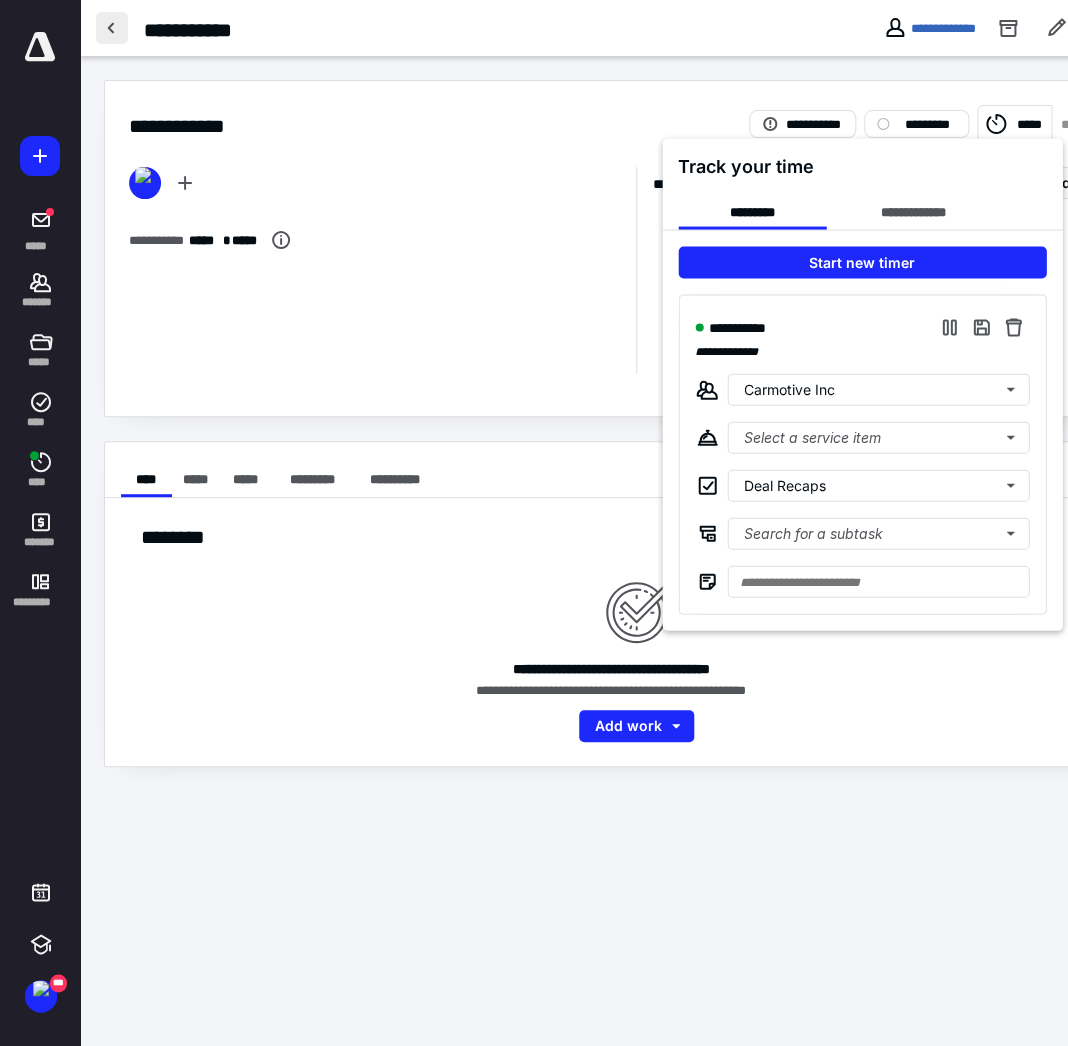 click at bounding box center [534, 523] 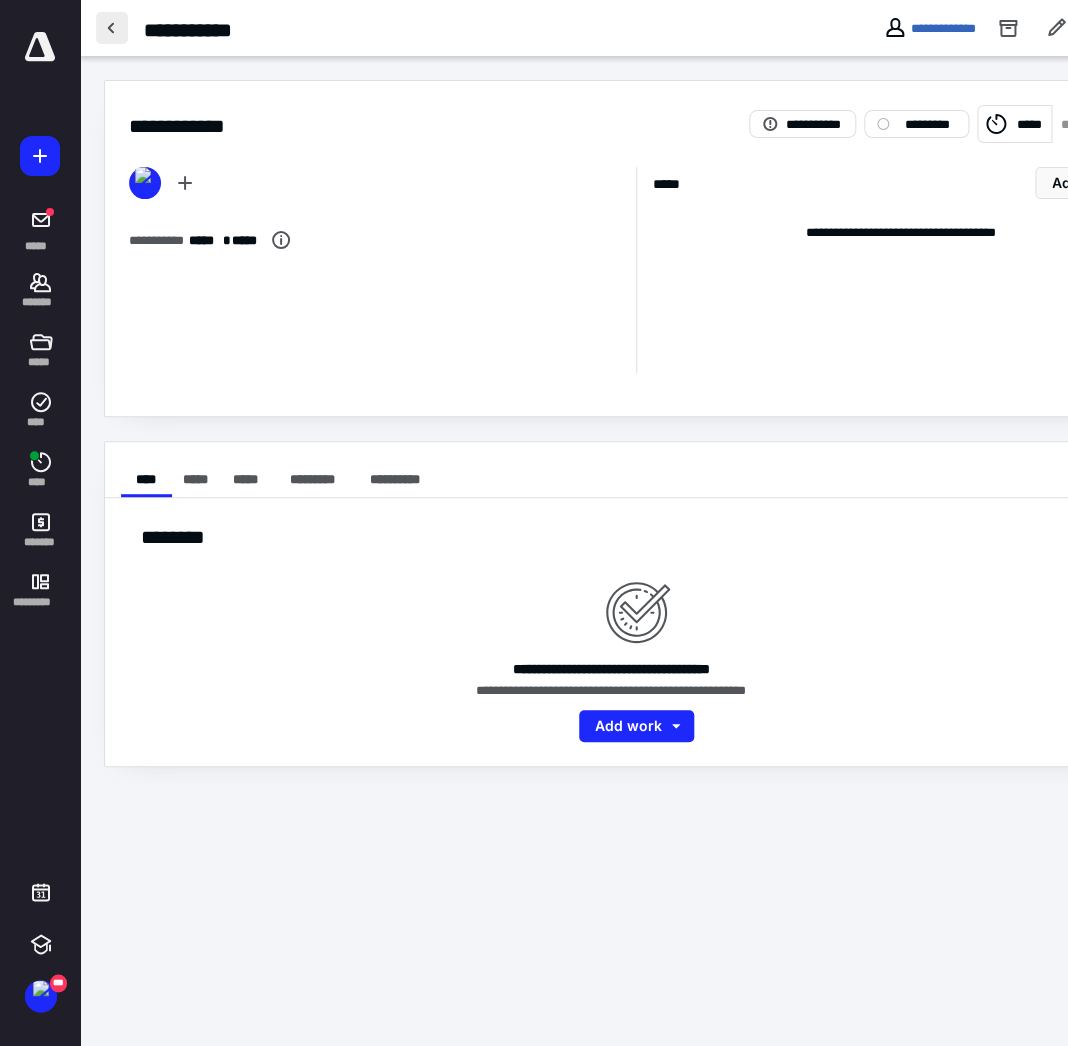 click at bounding box center (112, 28) 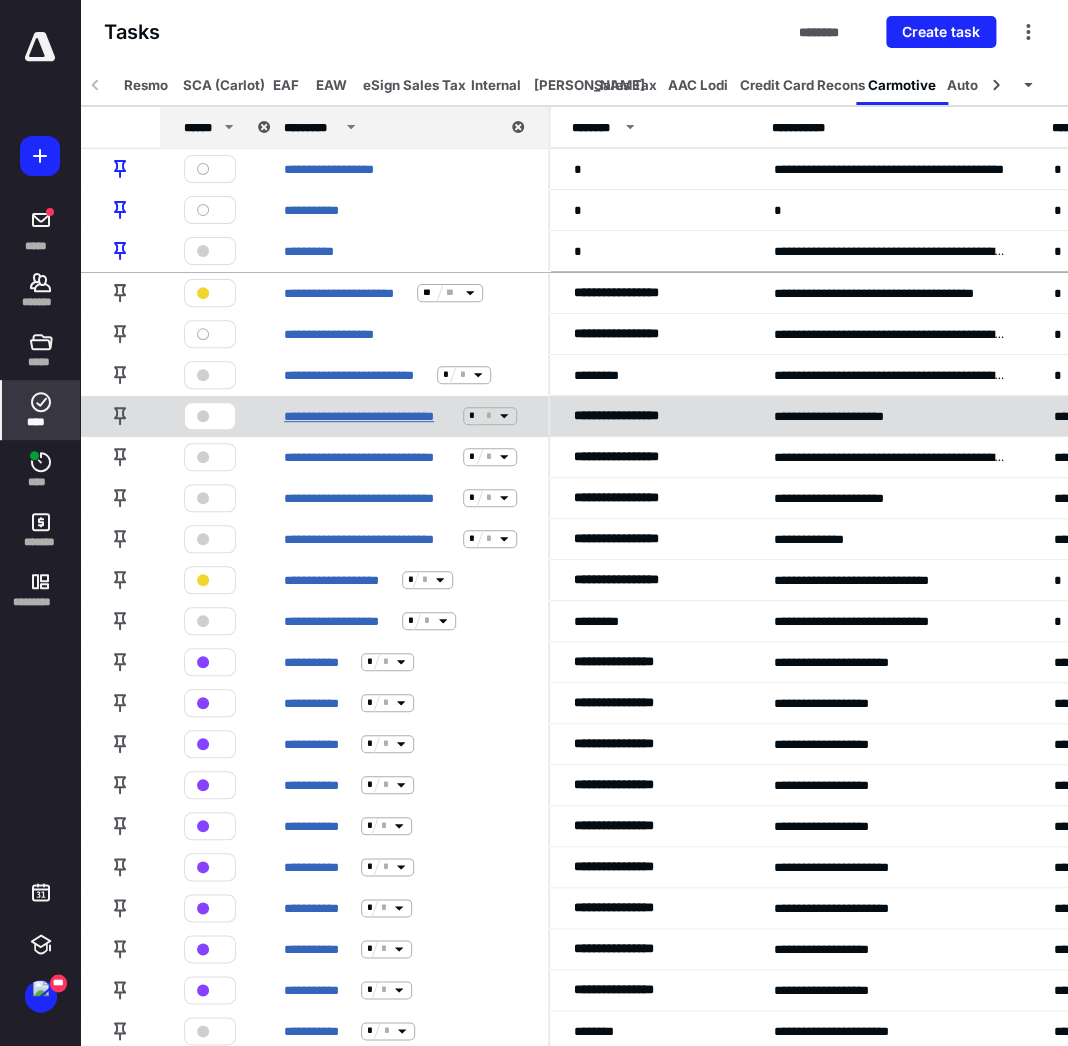 click on "**********" at bounding box center [369, 415] 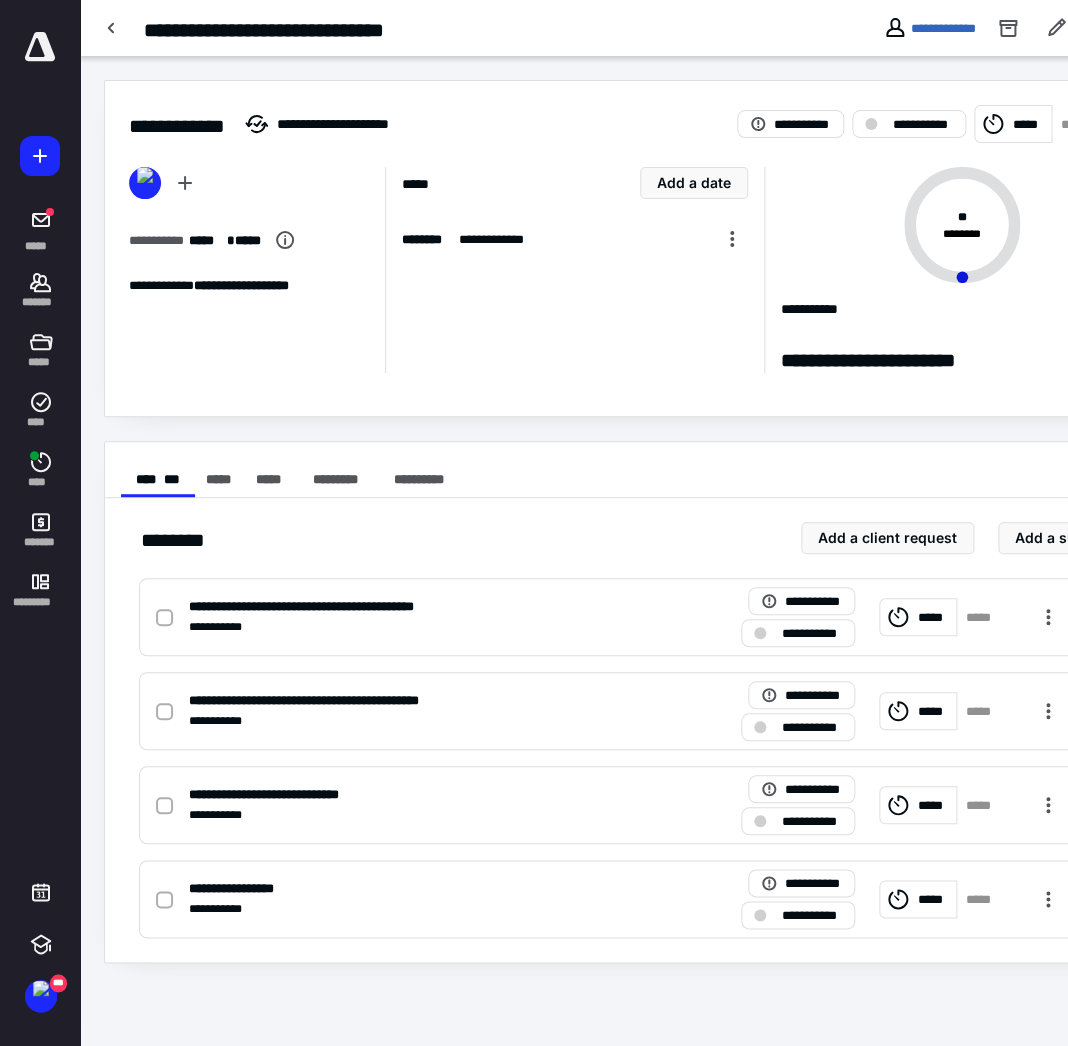 click on "*****" at bounding box center [1013, 124] 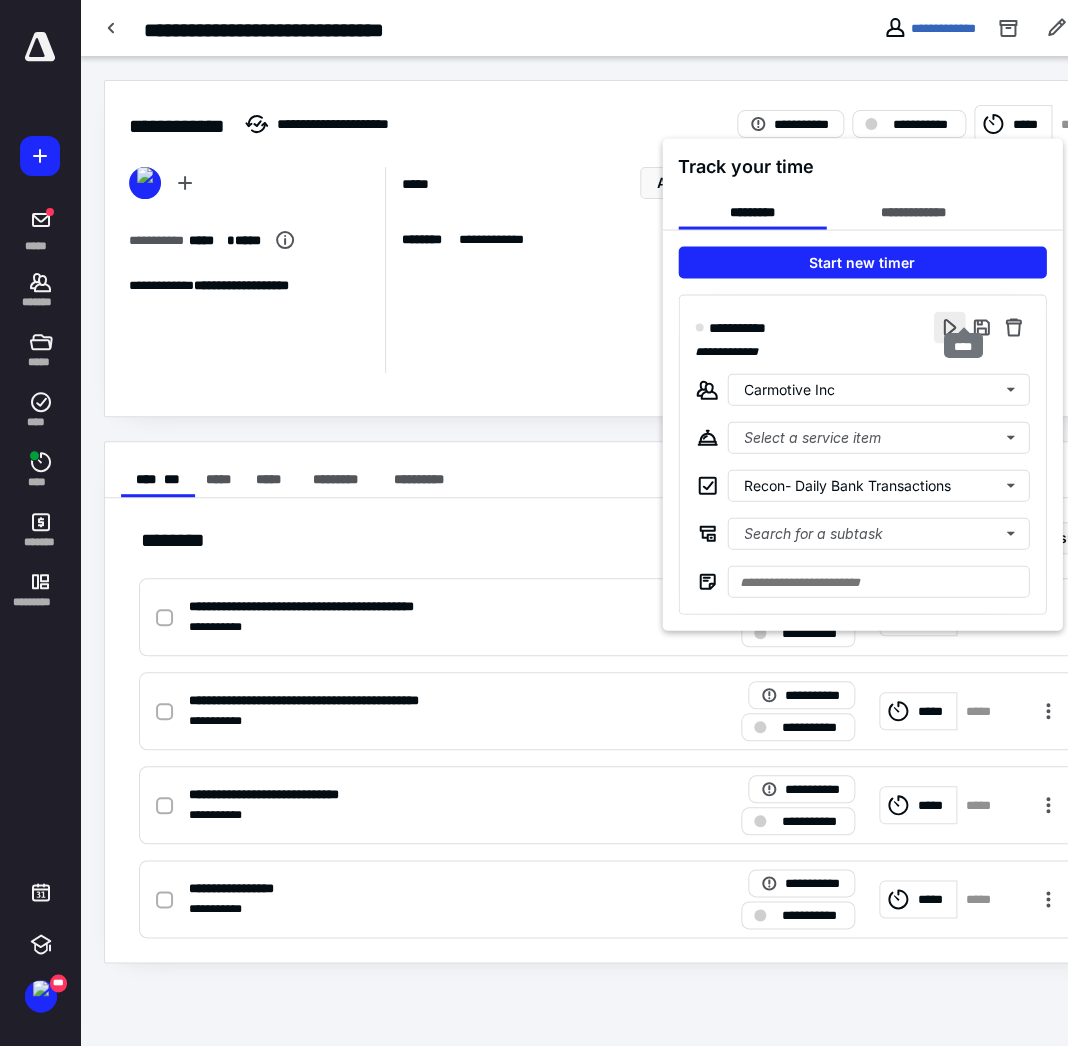 click at bounding box center [949, 327] 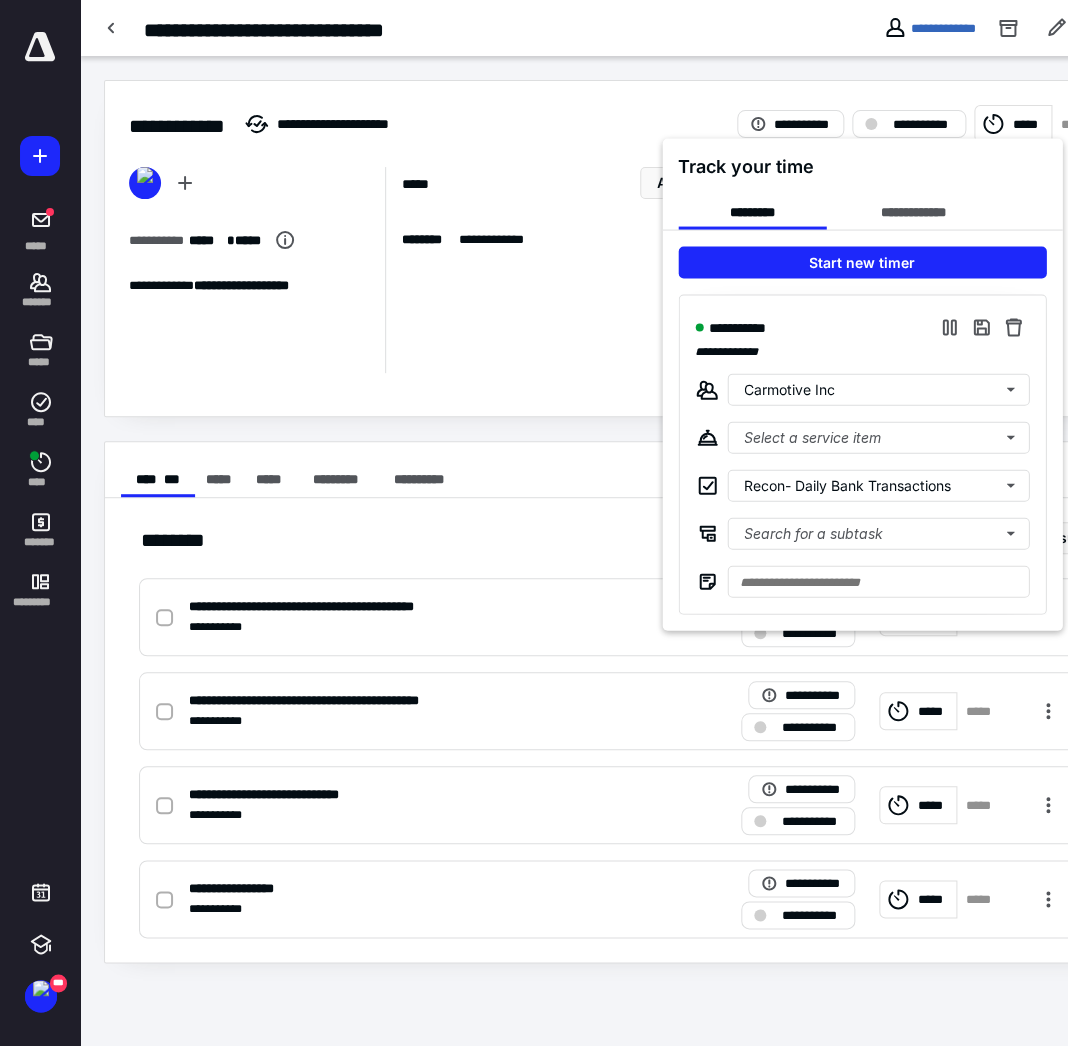 click at bounding box center (534, 523) 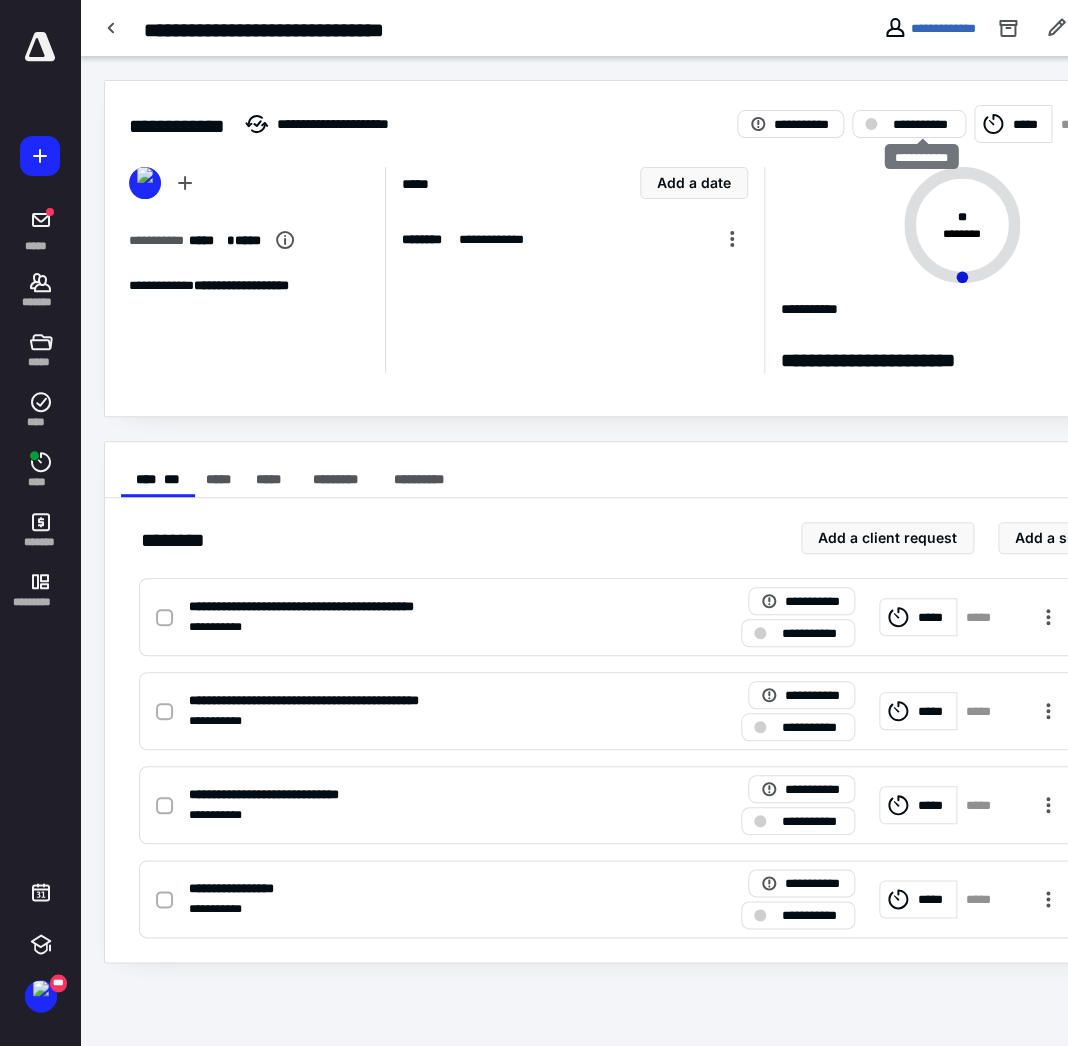 click on "**********" at bounding box center [923, 124] 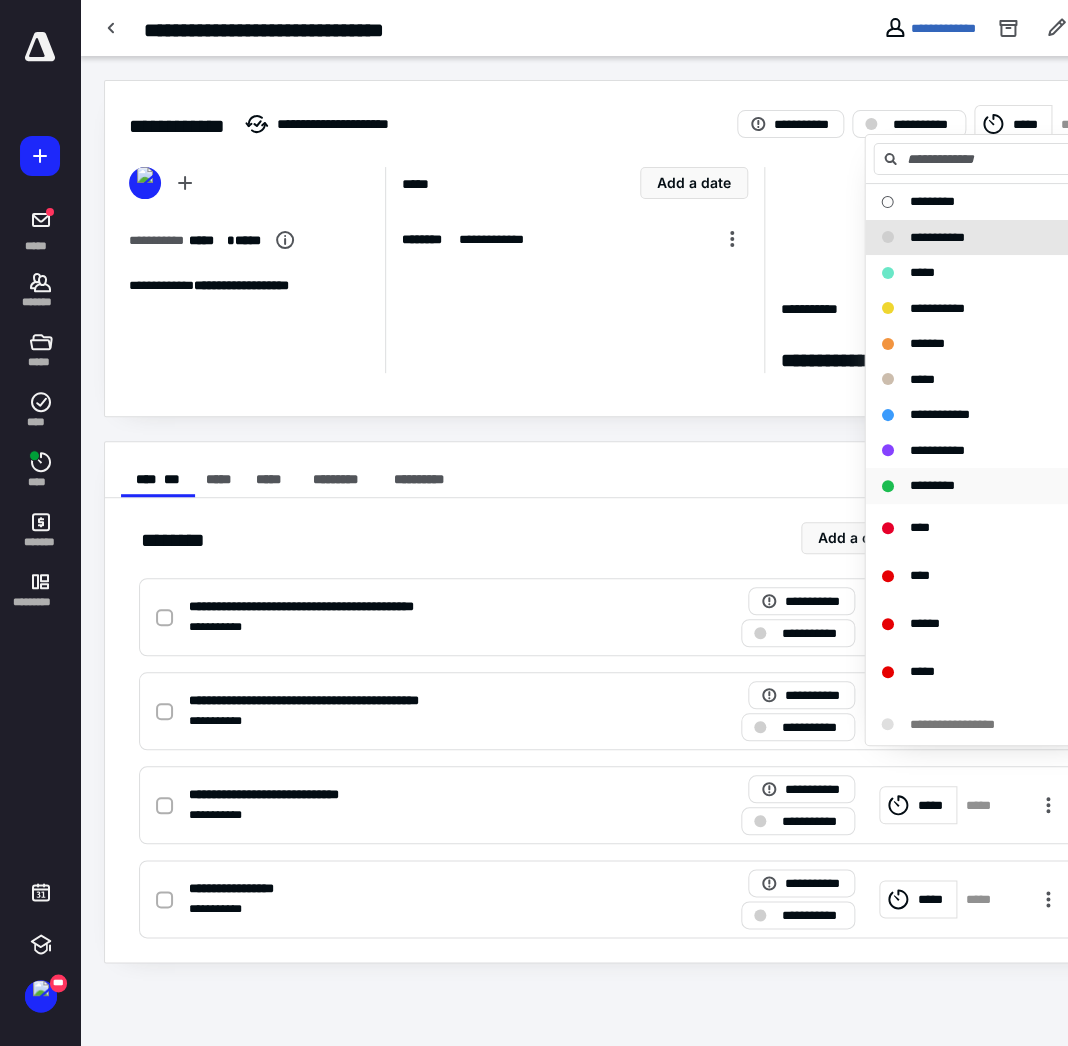 click on "*********" at bounding box center [931, 485] 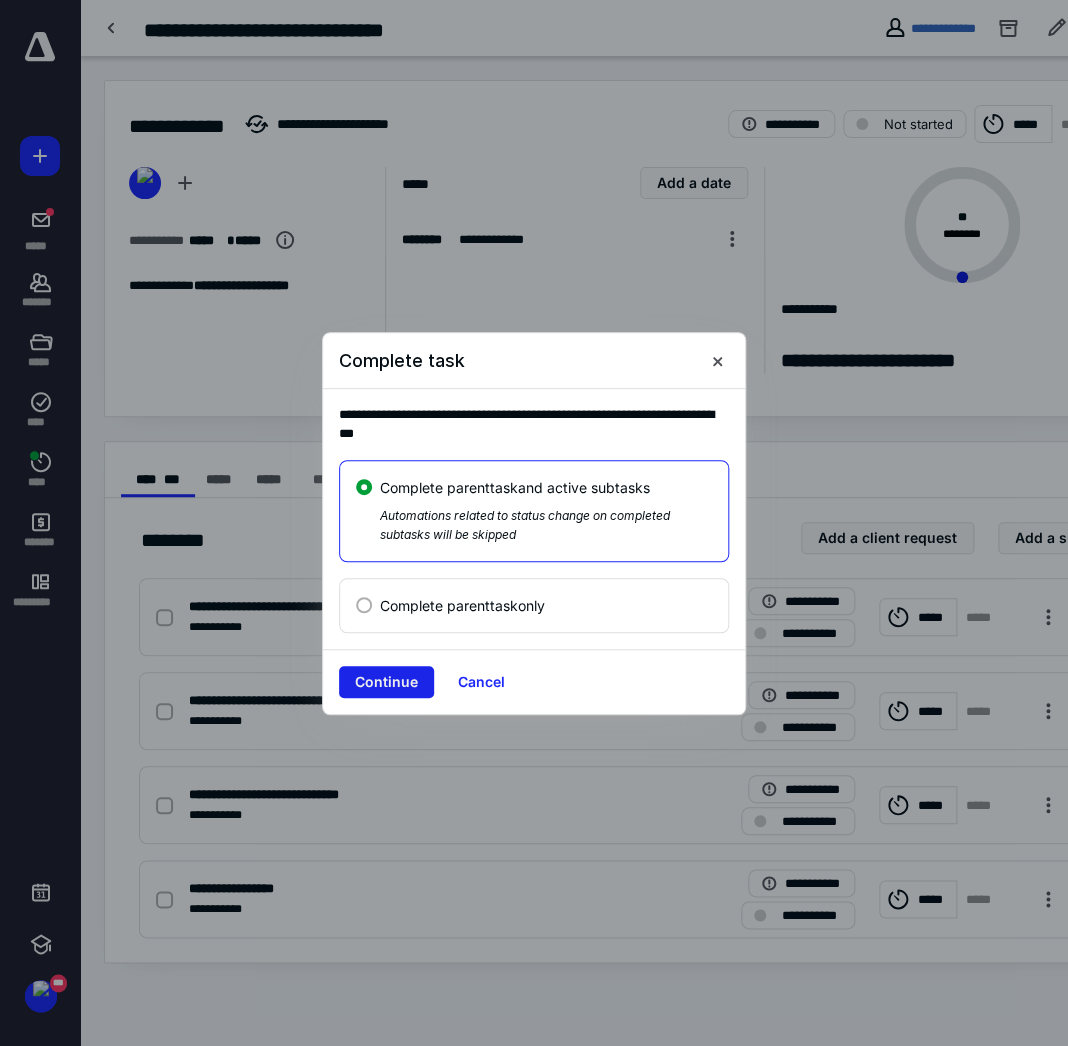 click on "Continue" at bounding box center [386, 682] 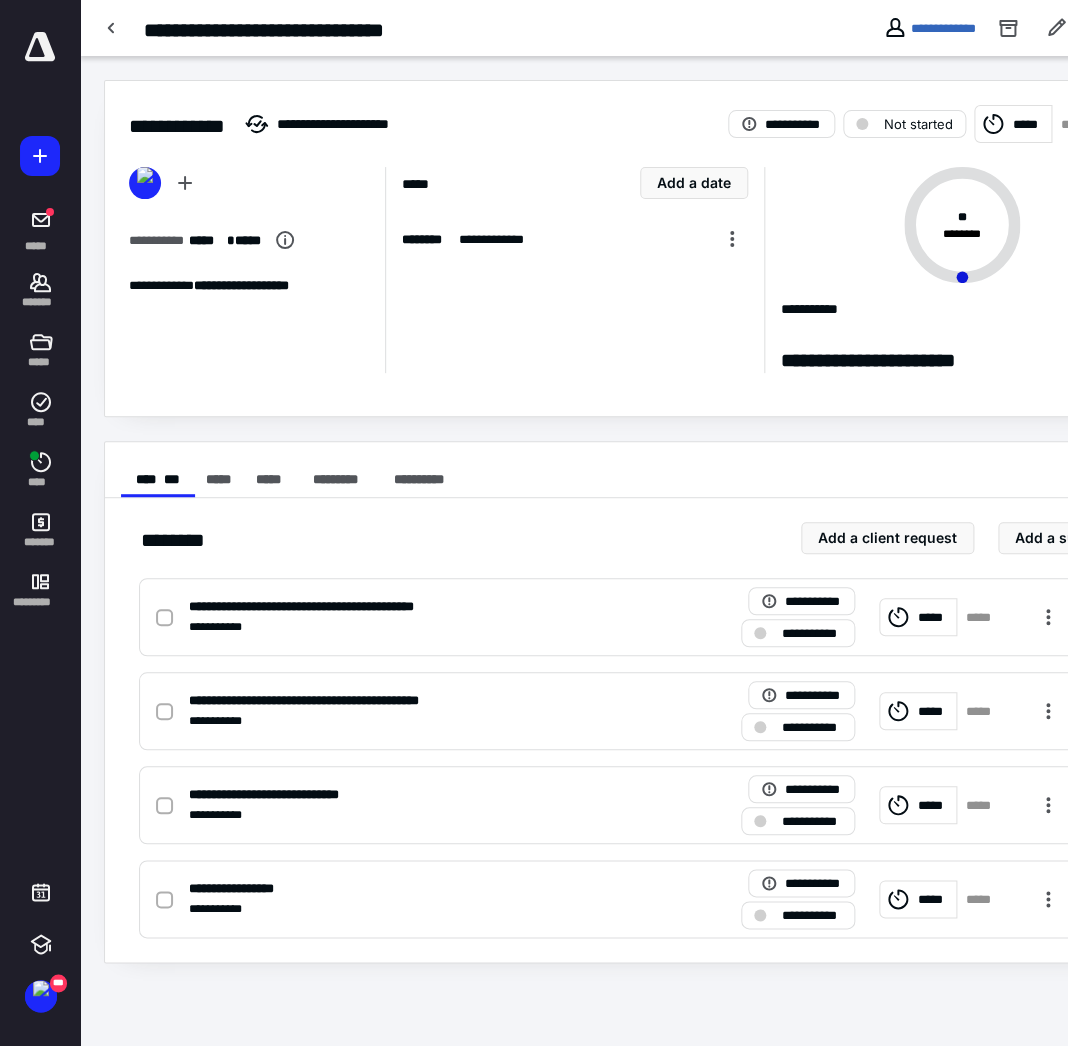 checkbox on "true" 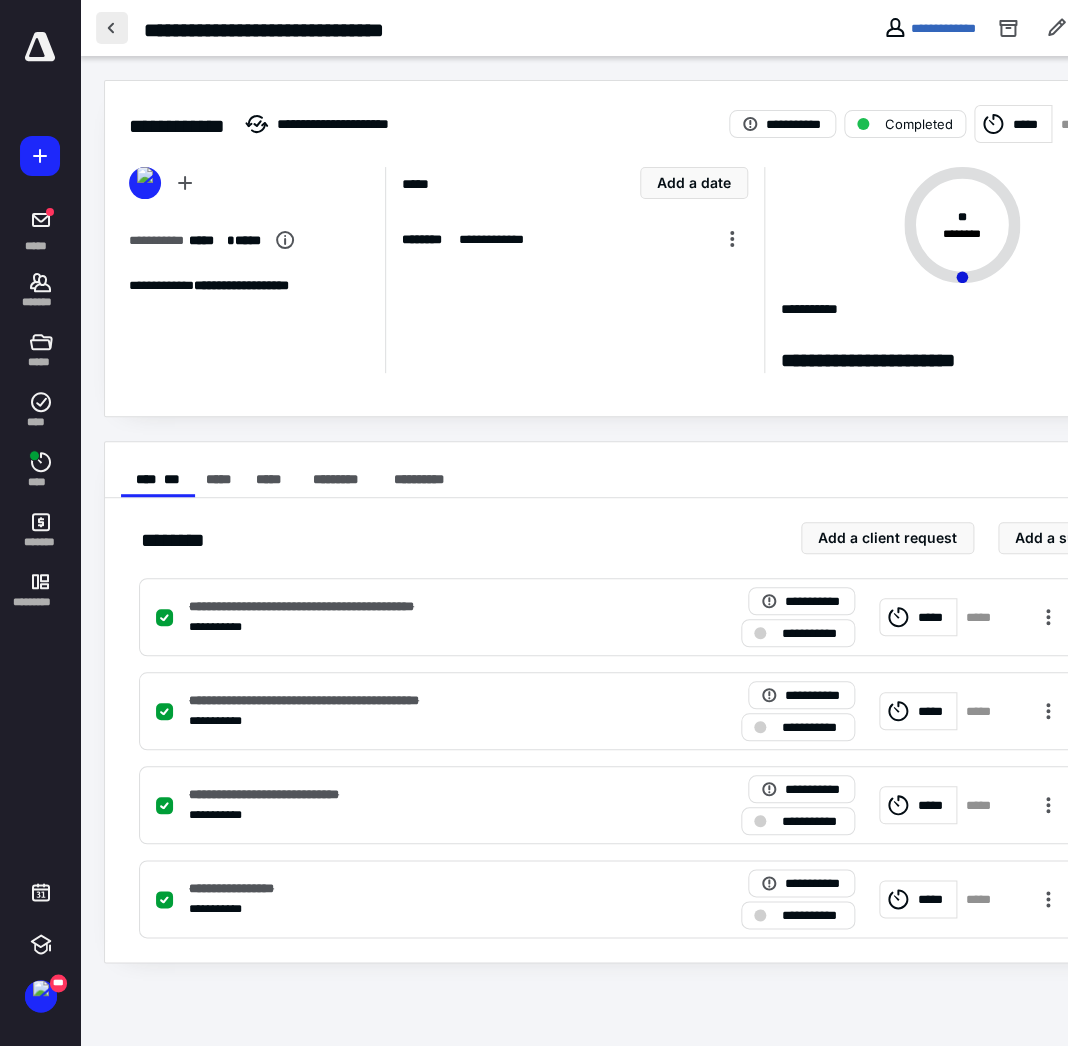 click at bounding box center (112, 28) 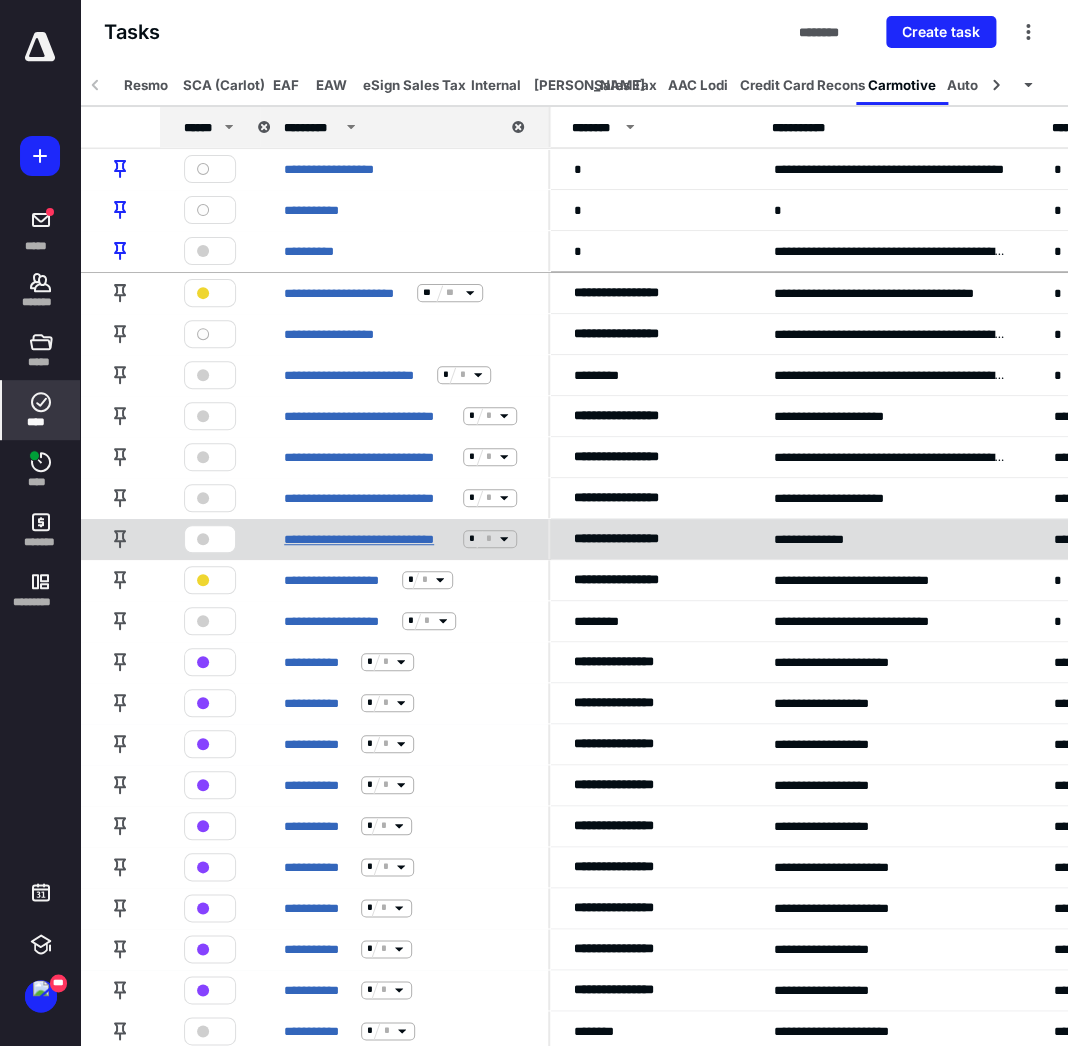 click on "**********" at bounding box center [369, 538] 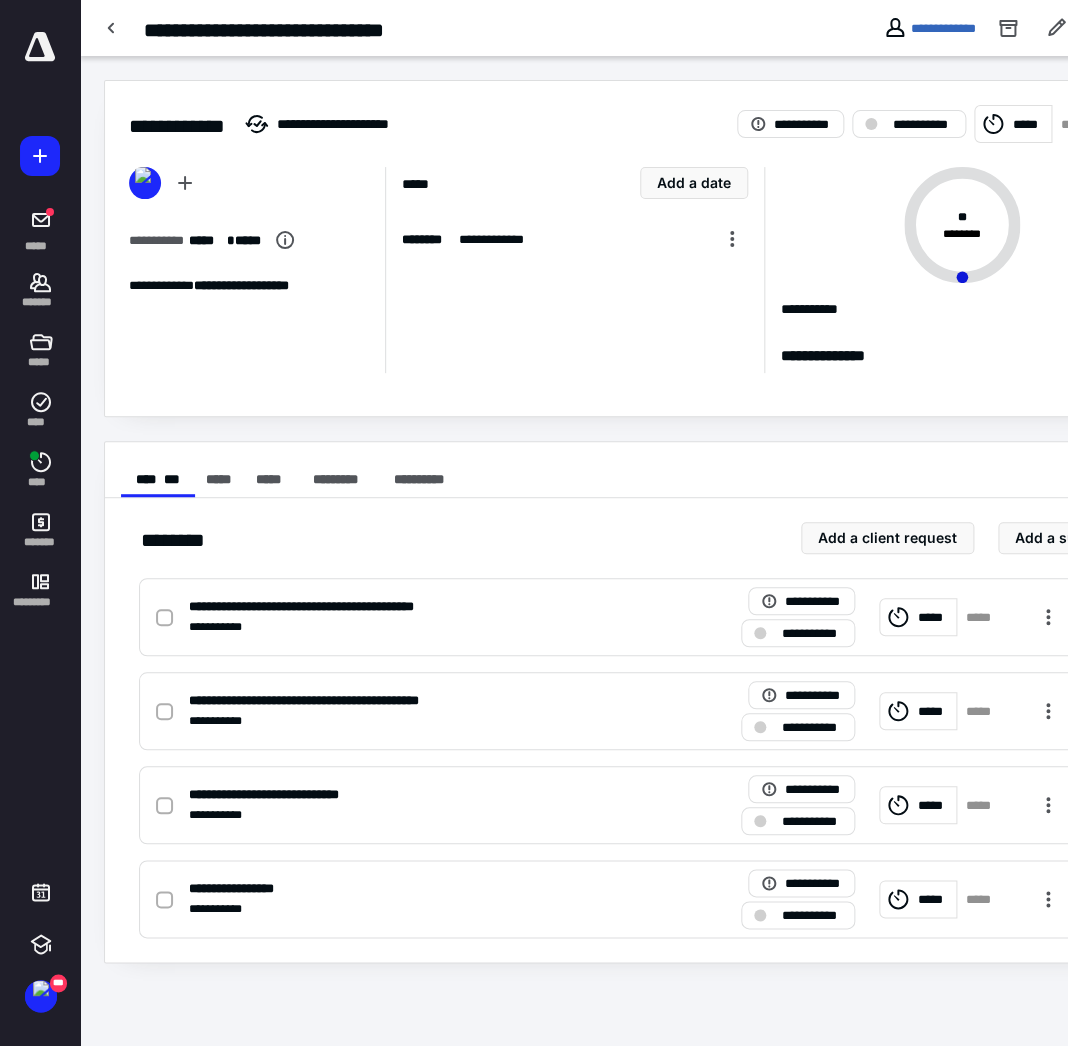 click 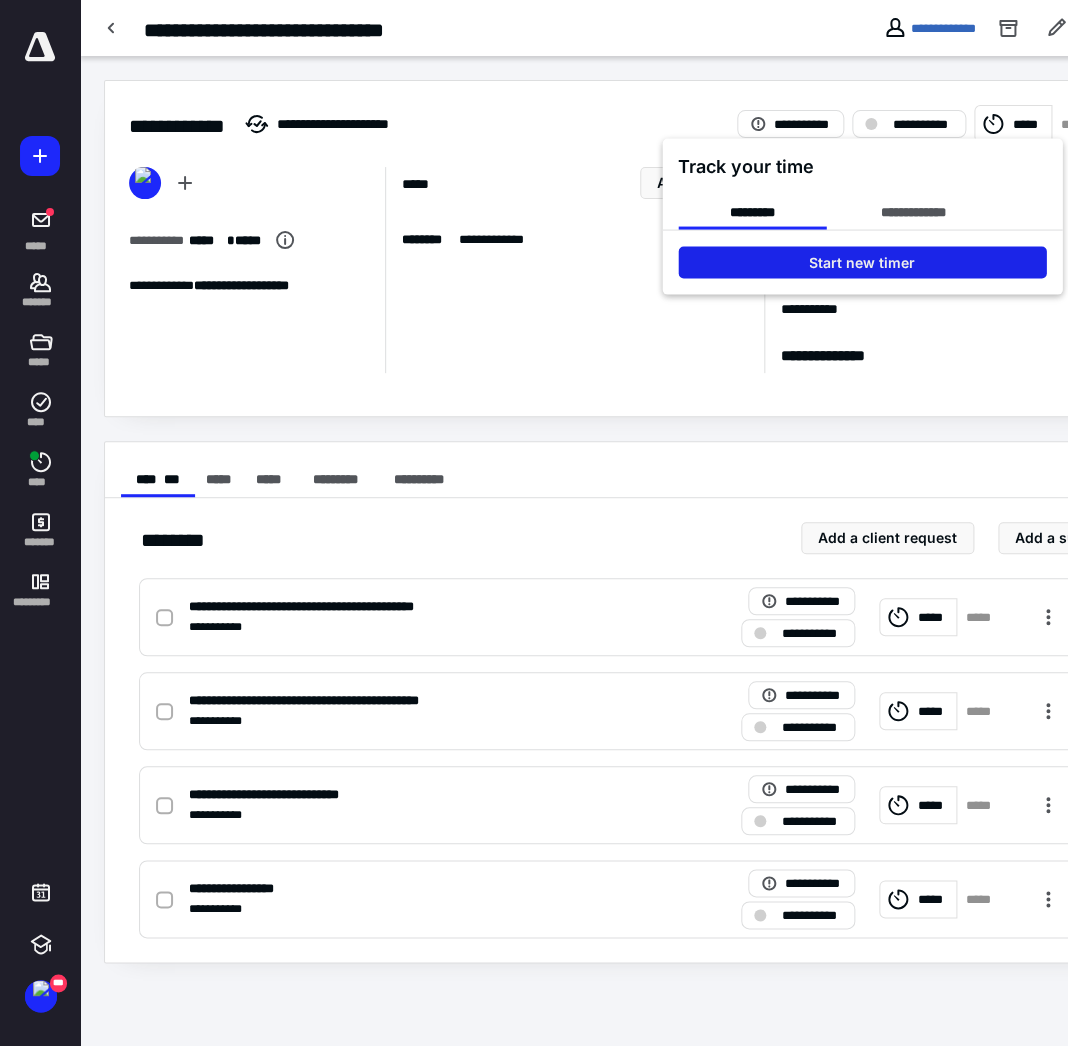click on "Start new timer" at bounding box center [862, 262] 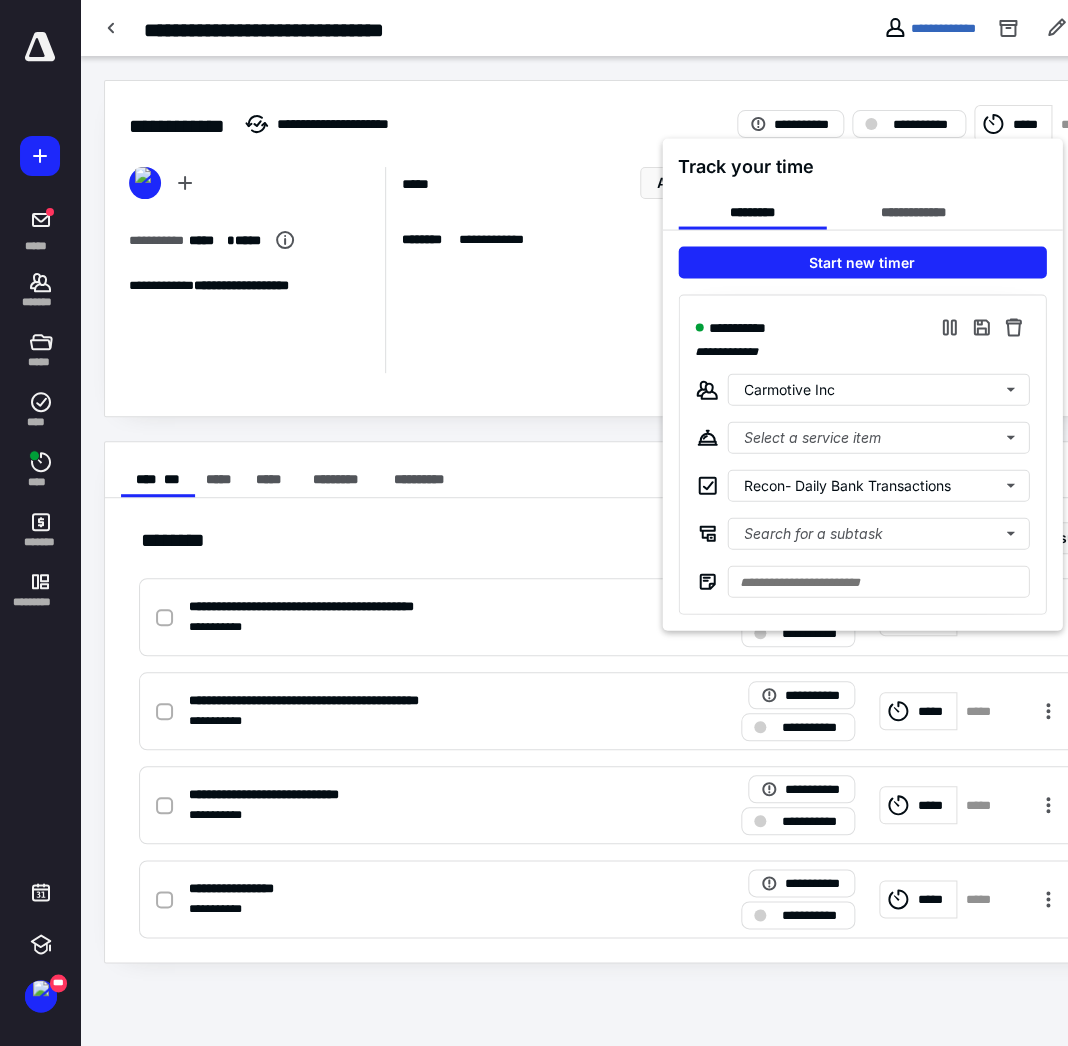 click at bounding box center [534, 523] 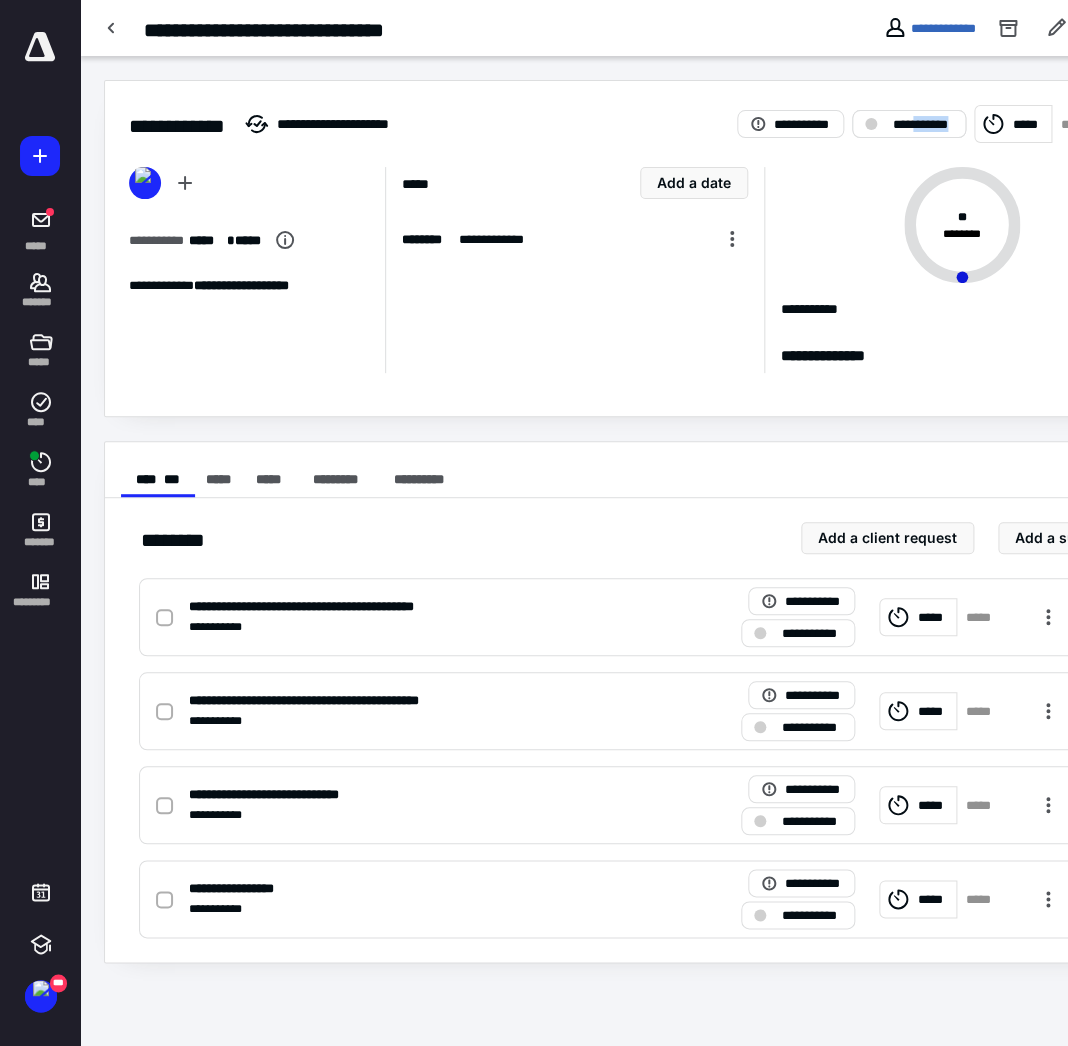 click on "**********" at bounding box center [923, 124] 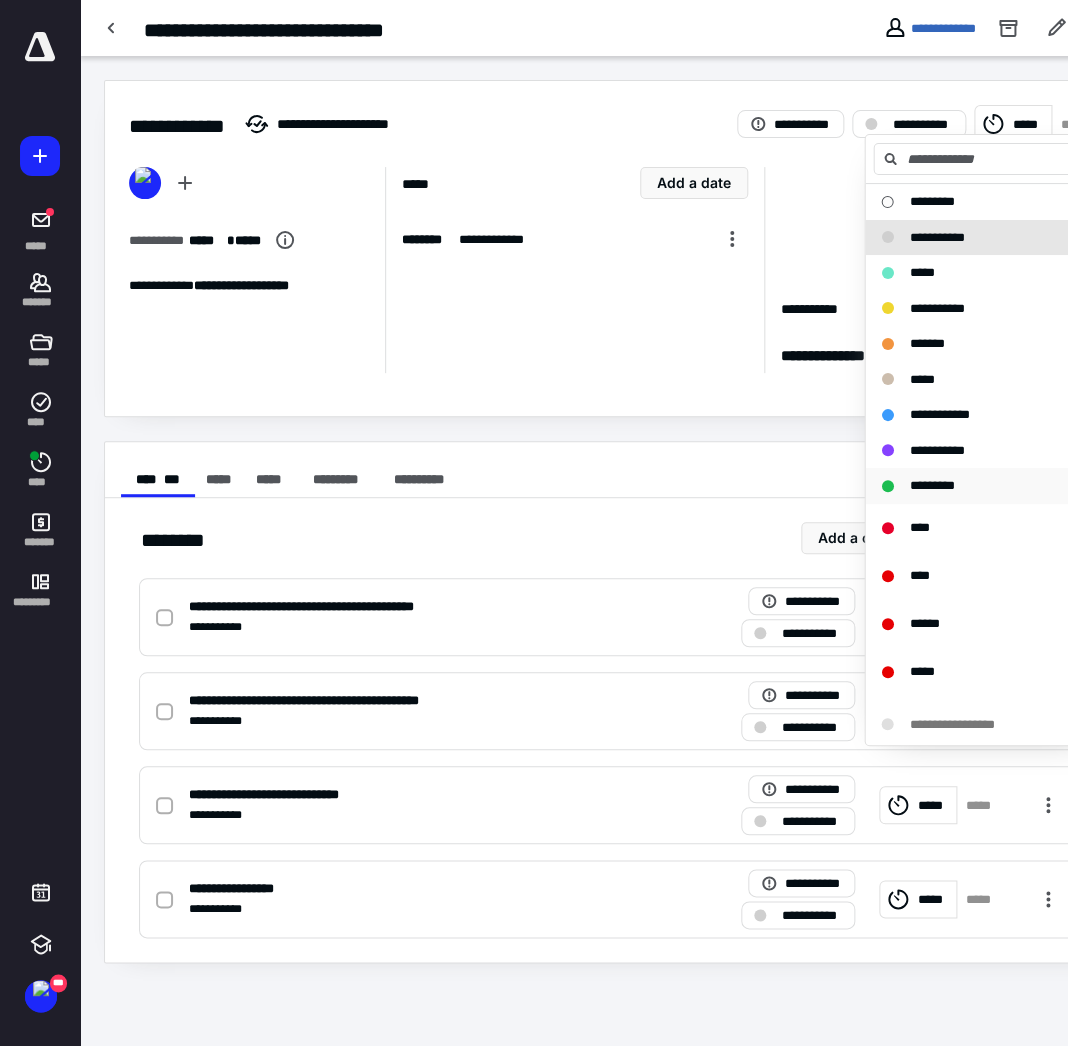 click on "*********" at bounding box center [931, 486] 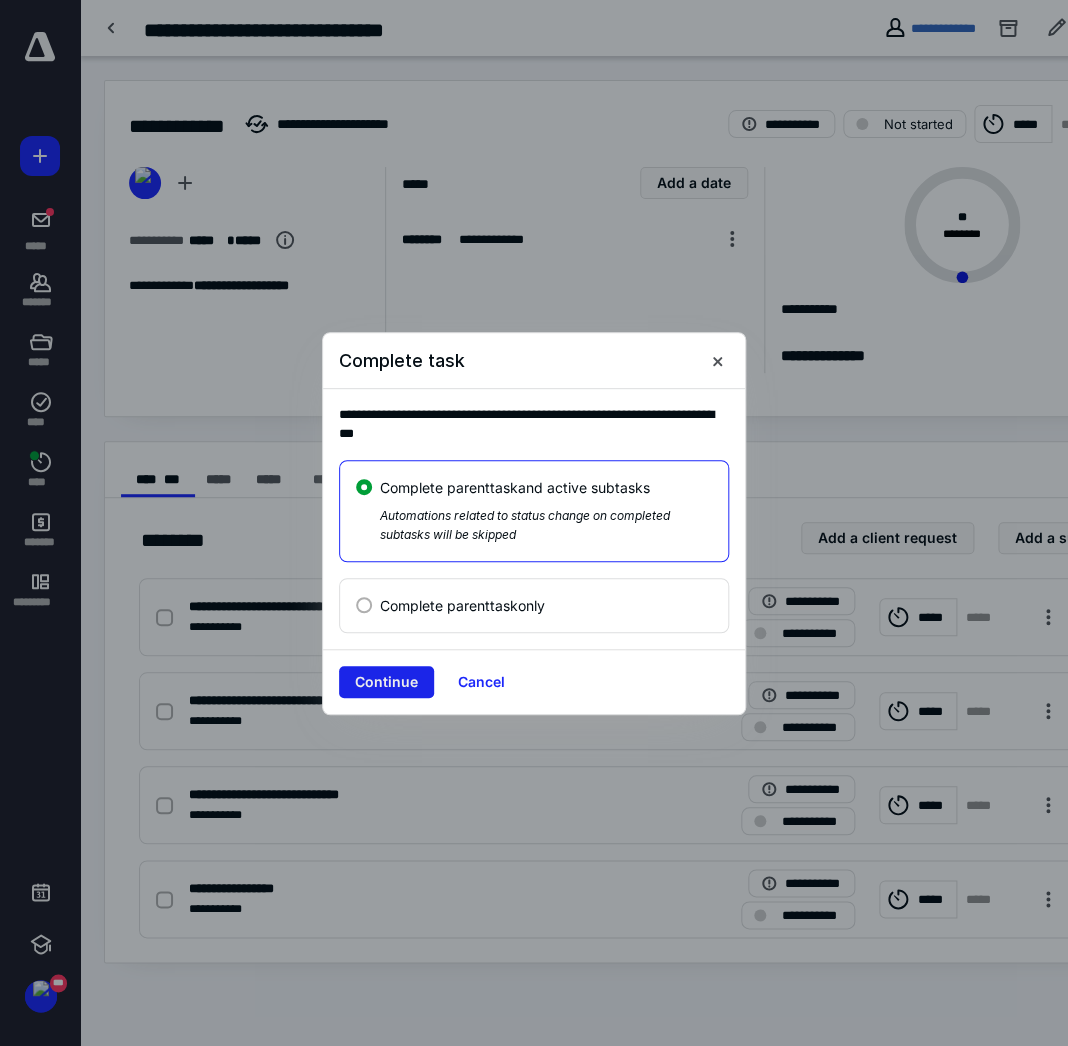 click on "Continue" at bounding box center (386, 682) 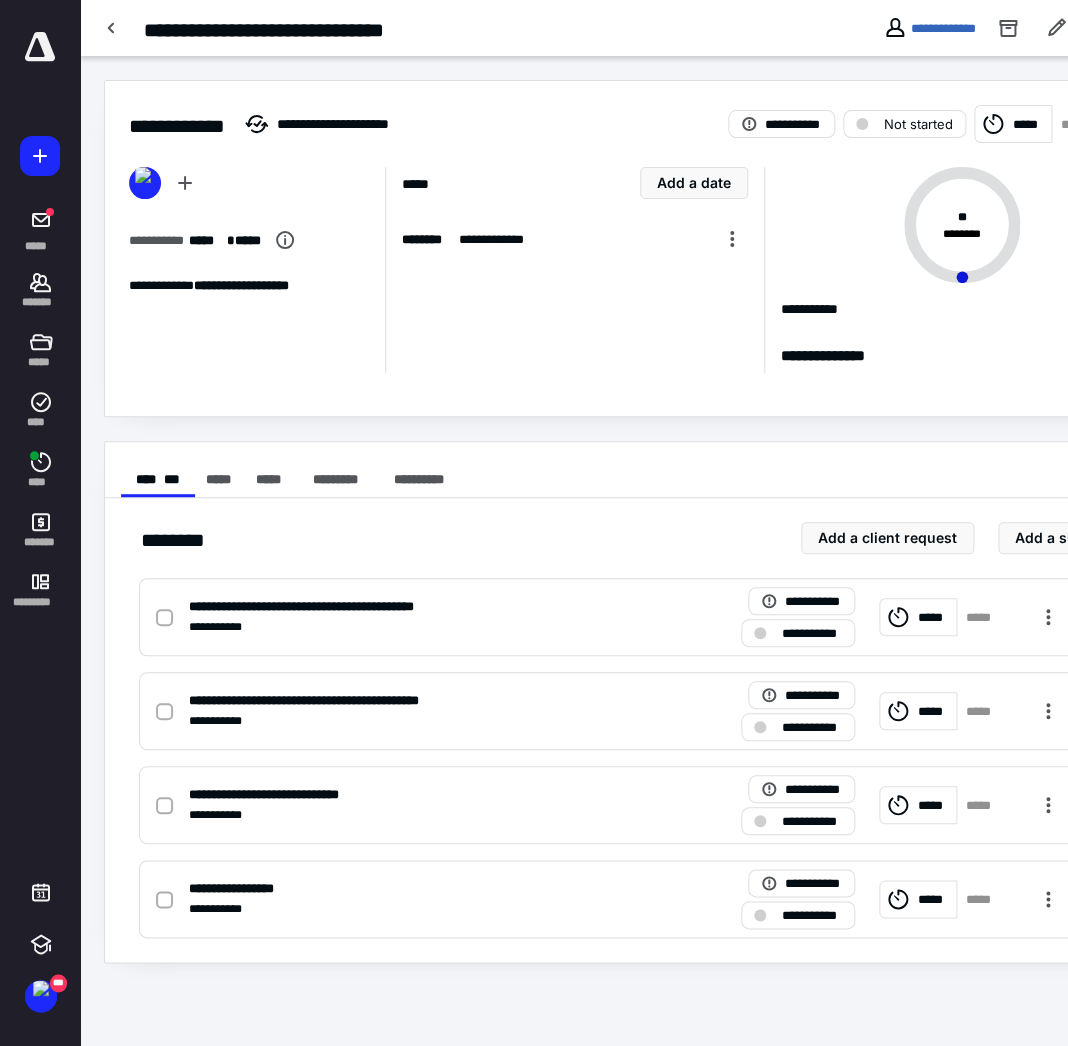 checkbox on "true" 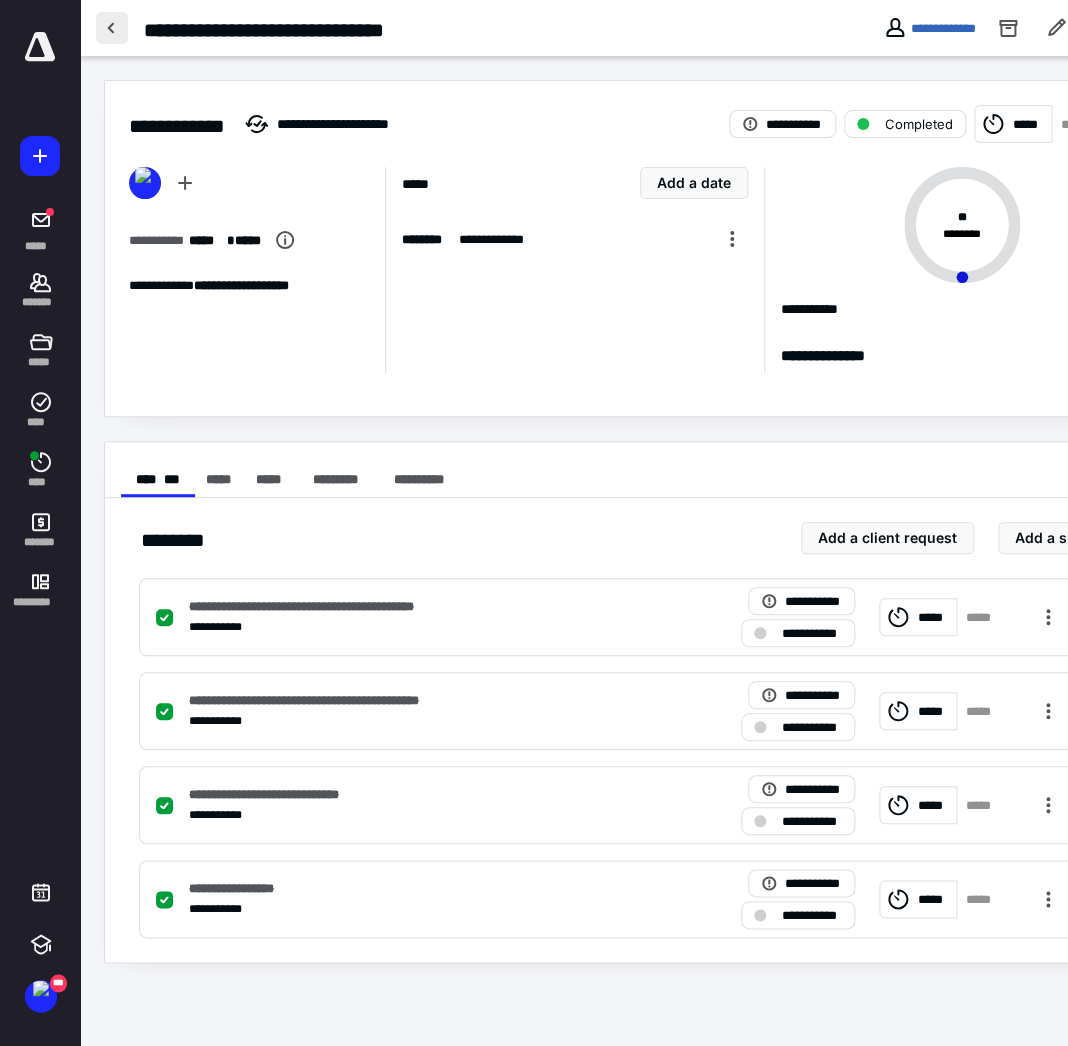 click at bounding box center [112, 28] 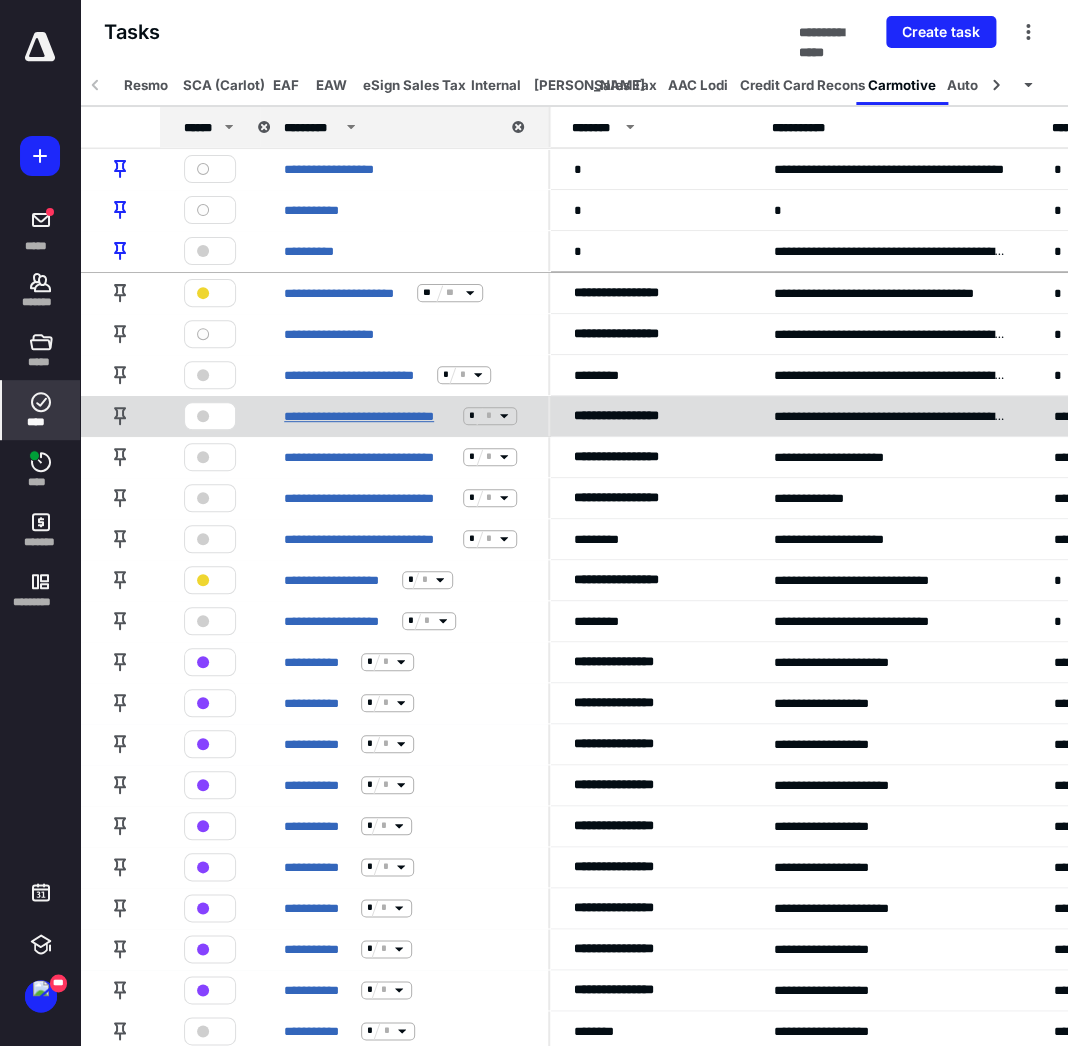 click on "**********" at bounding box center [369, 415] 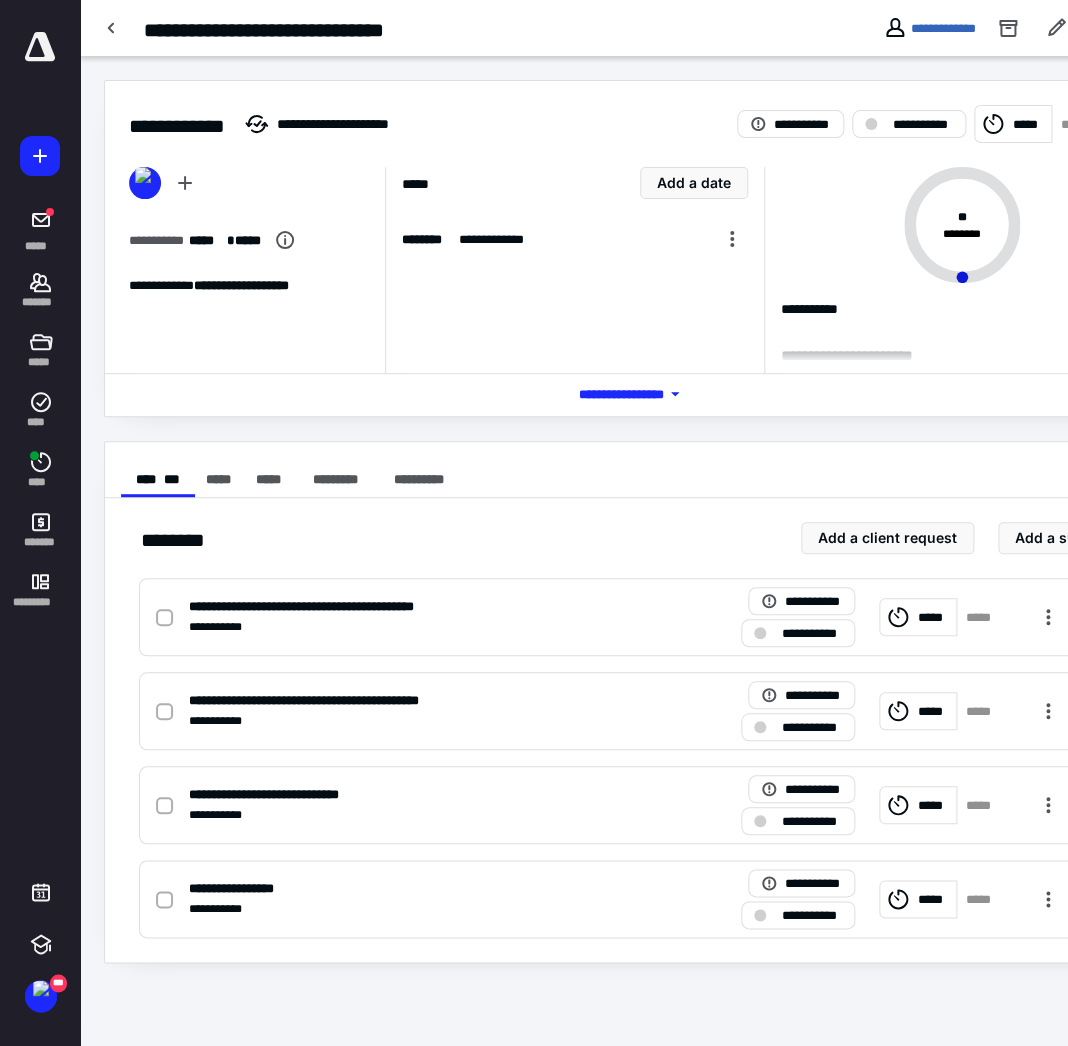 click 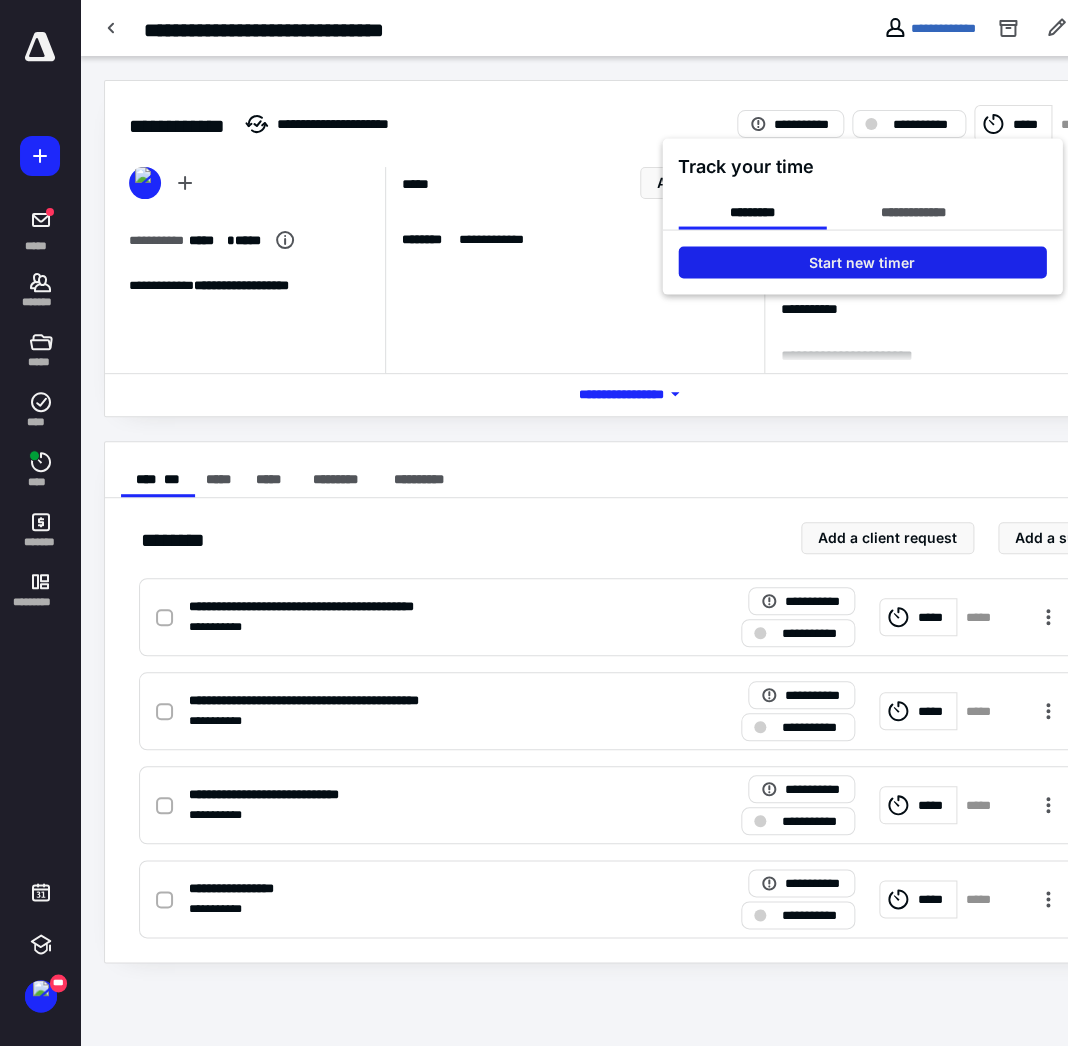 click on "Start new timer" at bounding box center [862, 262] 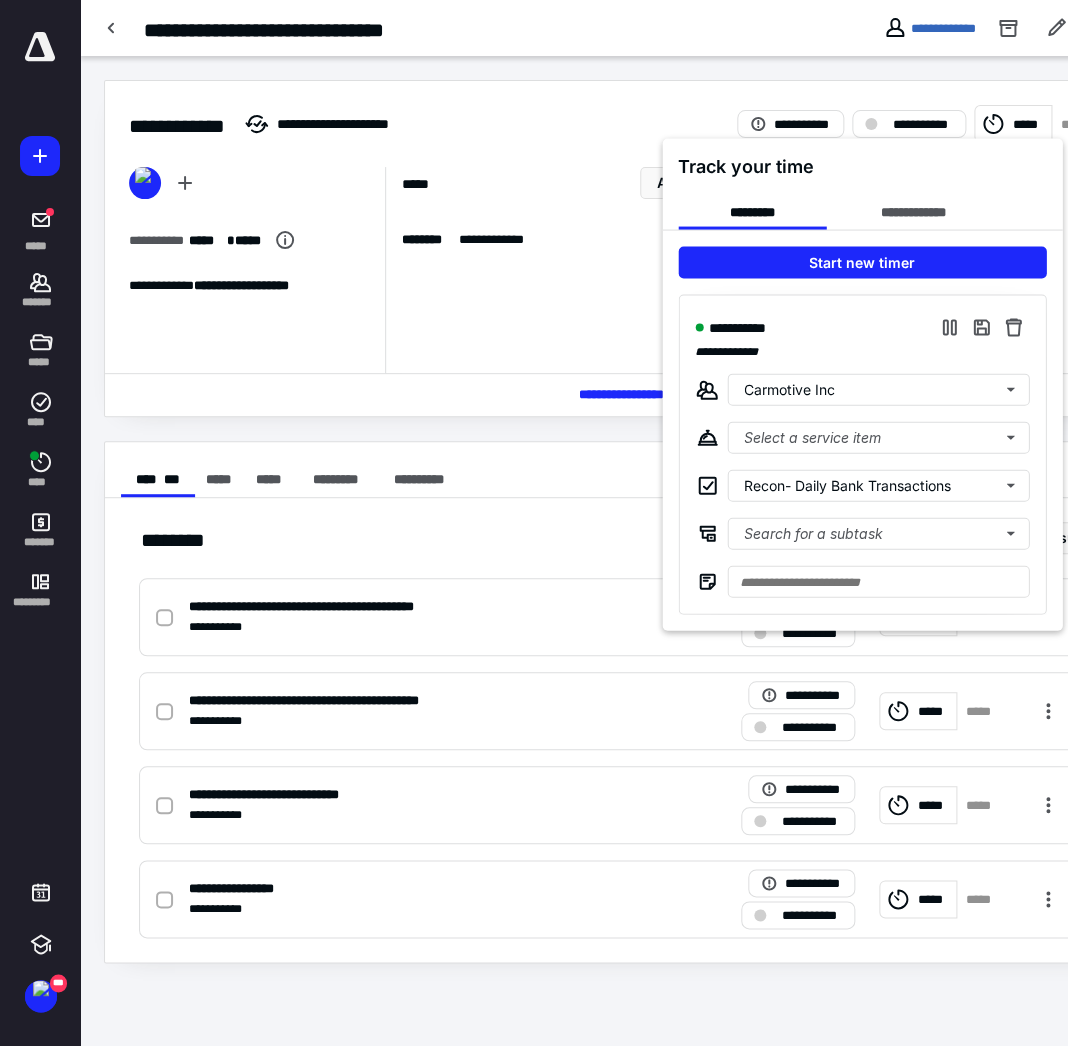click at bounding box center [534, 523] 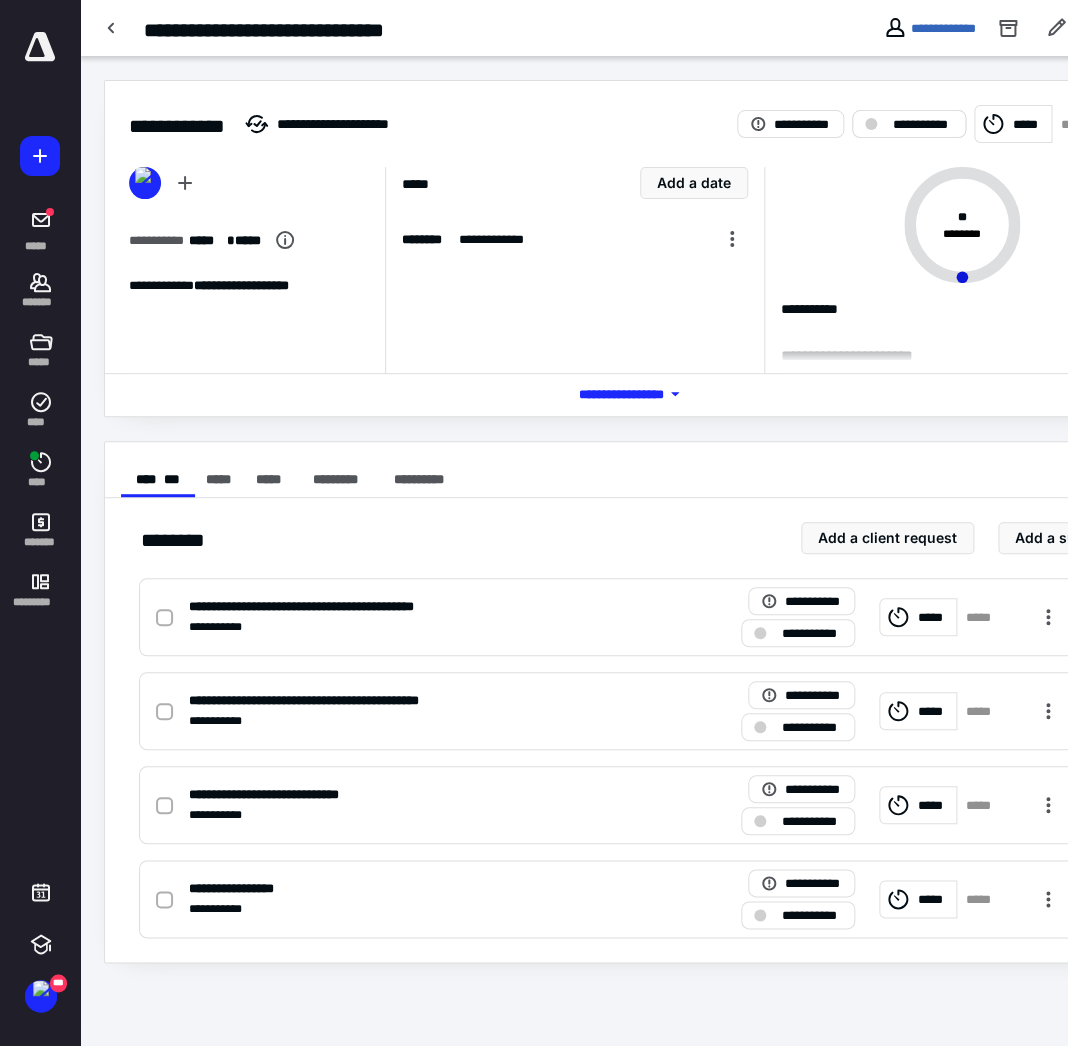 drag, startPoint x: 918, startPoint y: 117, endPoint x: 913, endPoint y: 127, distance: 11.18034 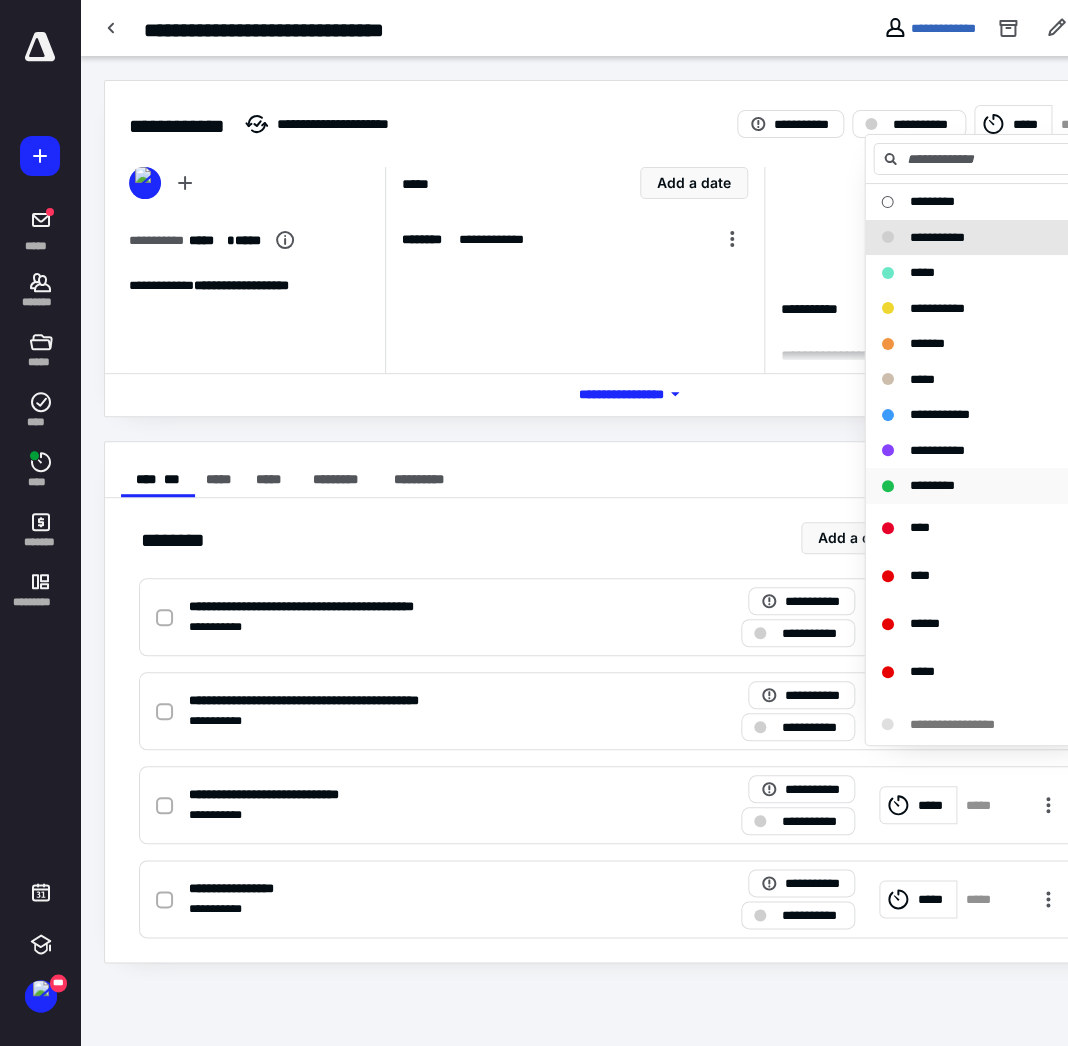 click on "*********" at bounding box center (931, 485) 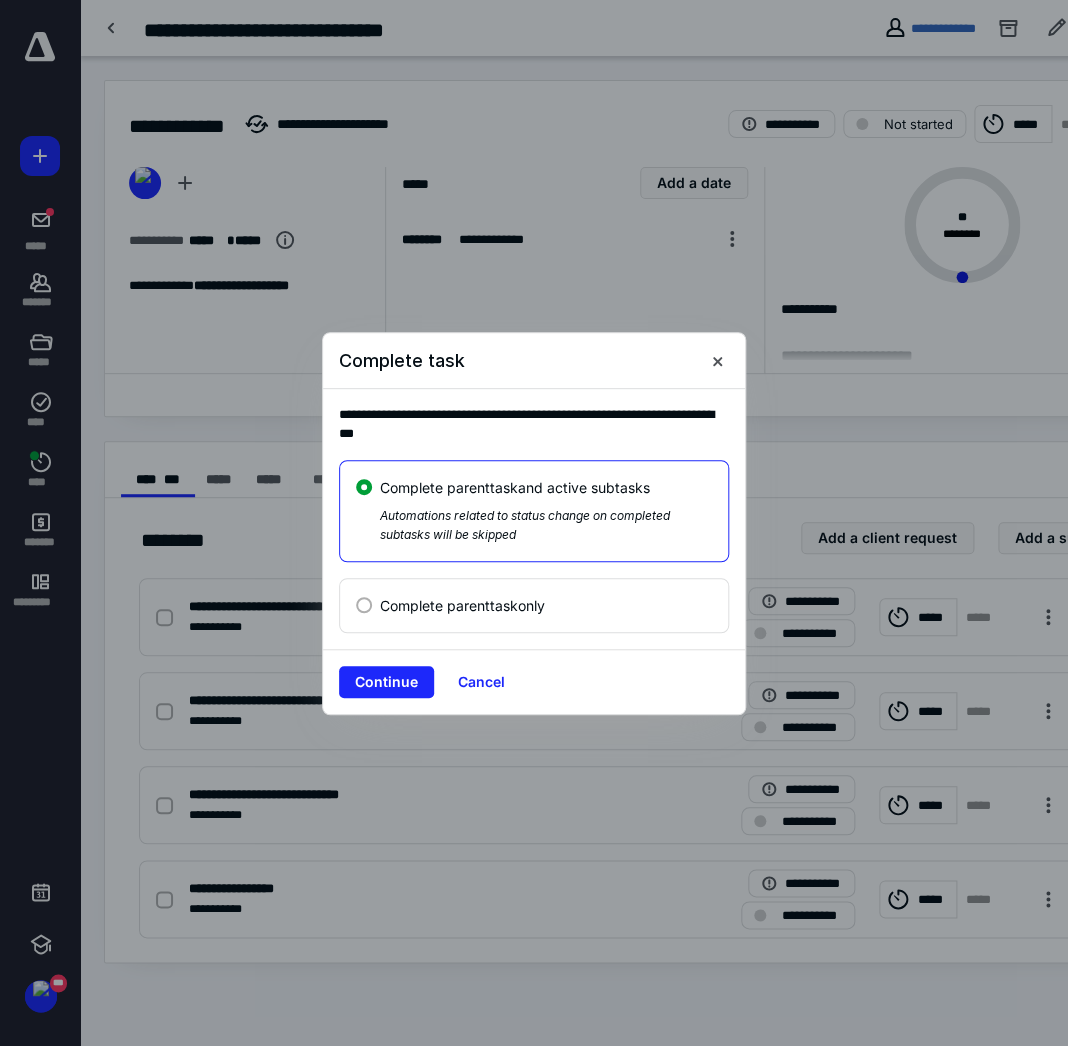 drag, startPoint x: 411, startPoint y: 664, endPoint x: 276, endPoint y: 351, distance: 340.8724 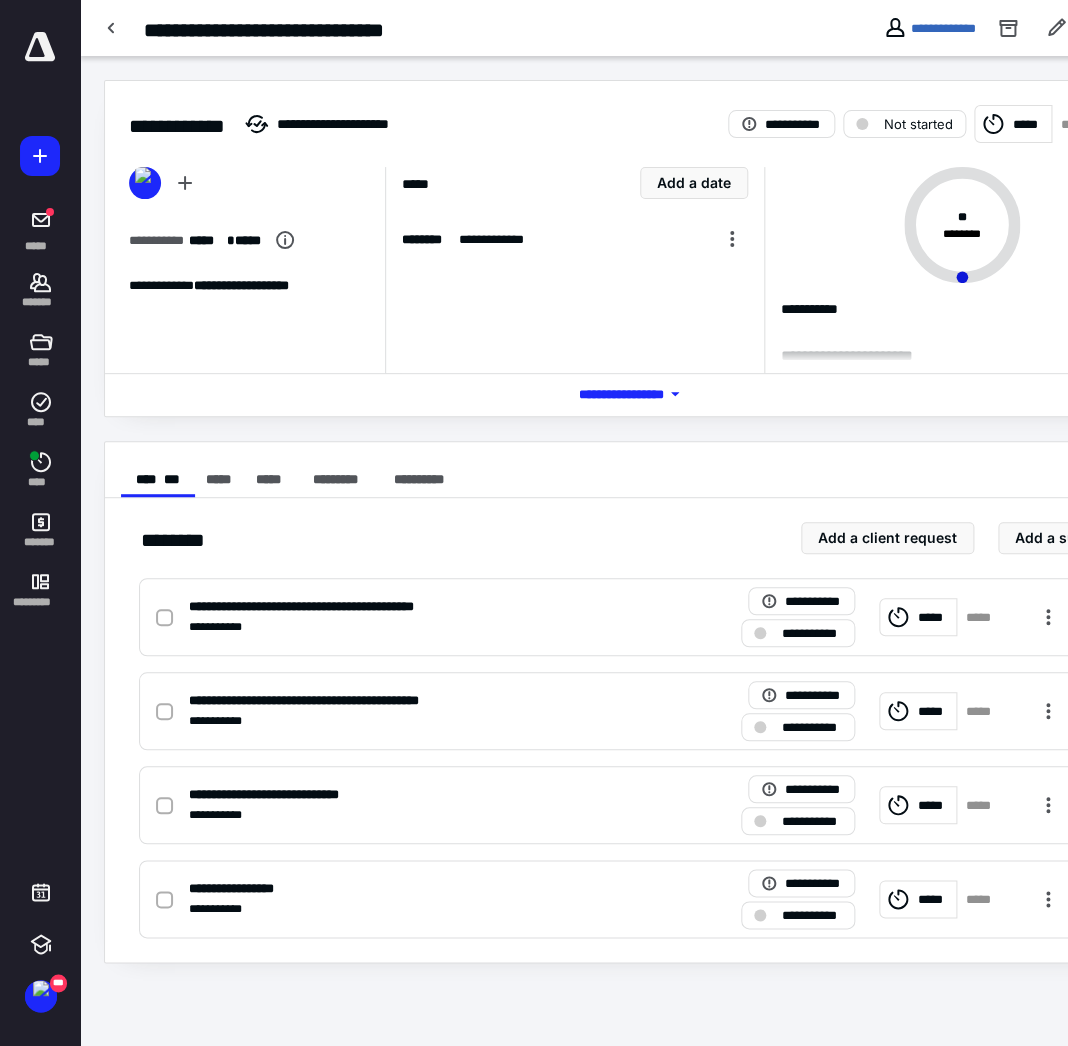 checkbox on "true" 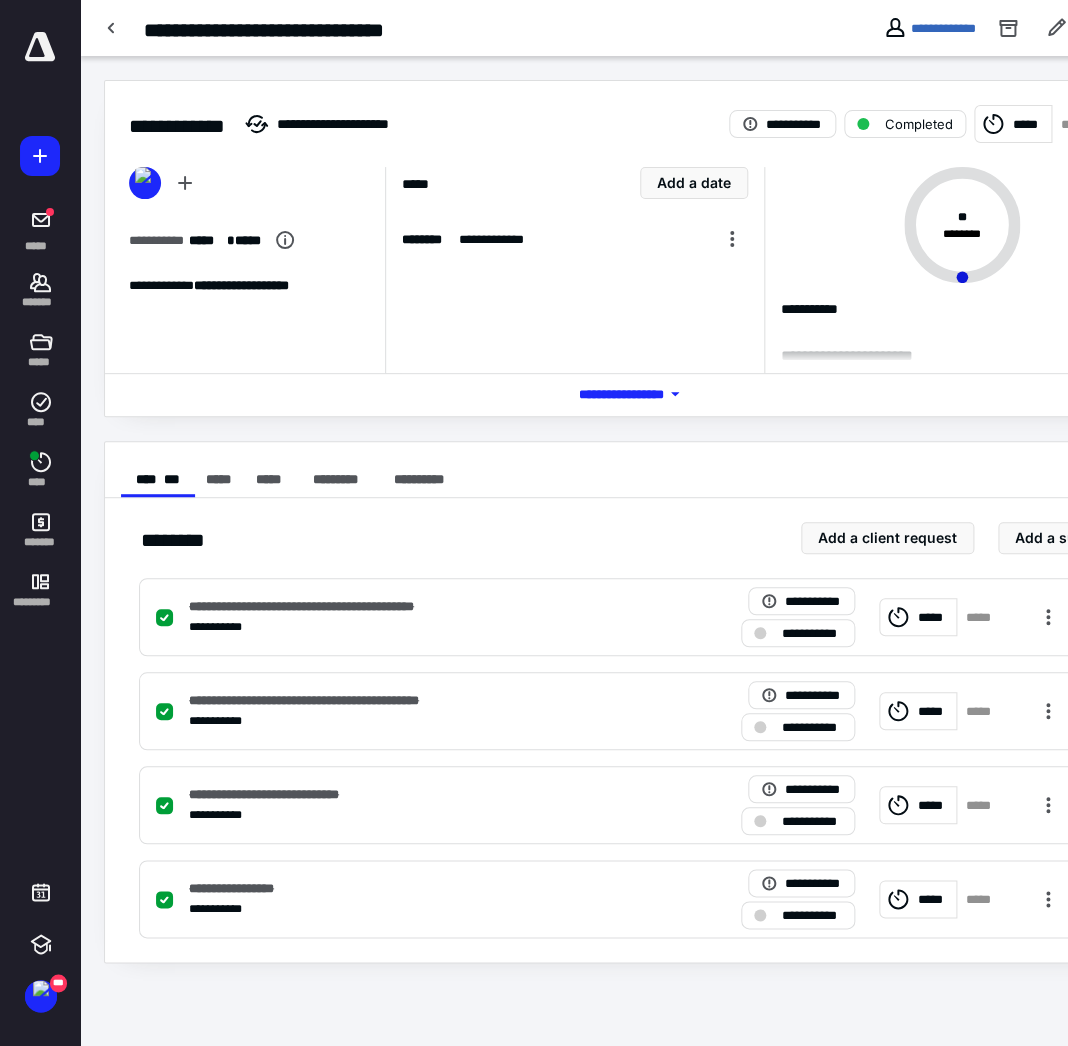 click on "**********" at bounding box center (592, 28) 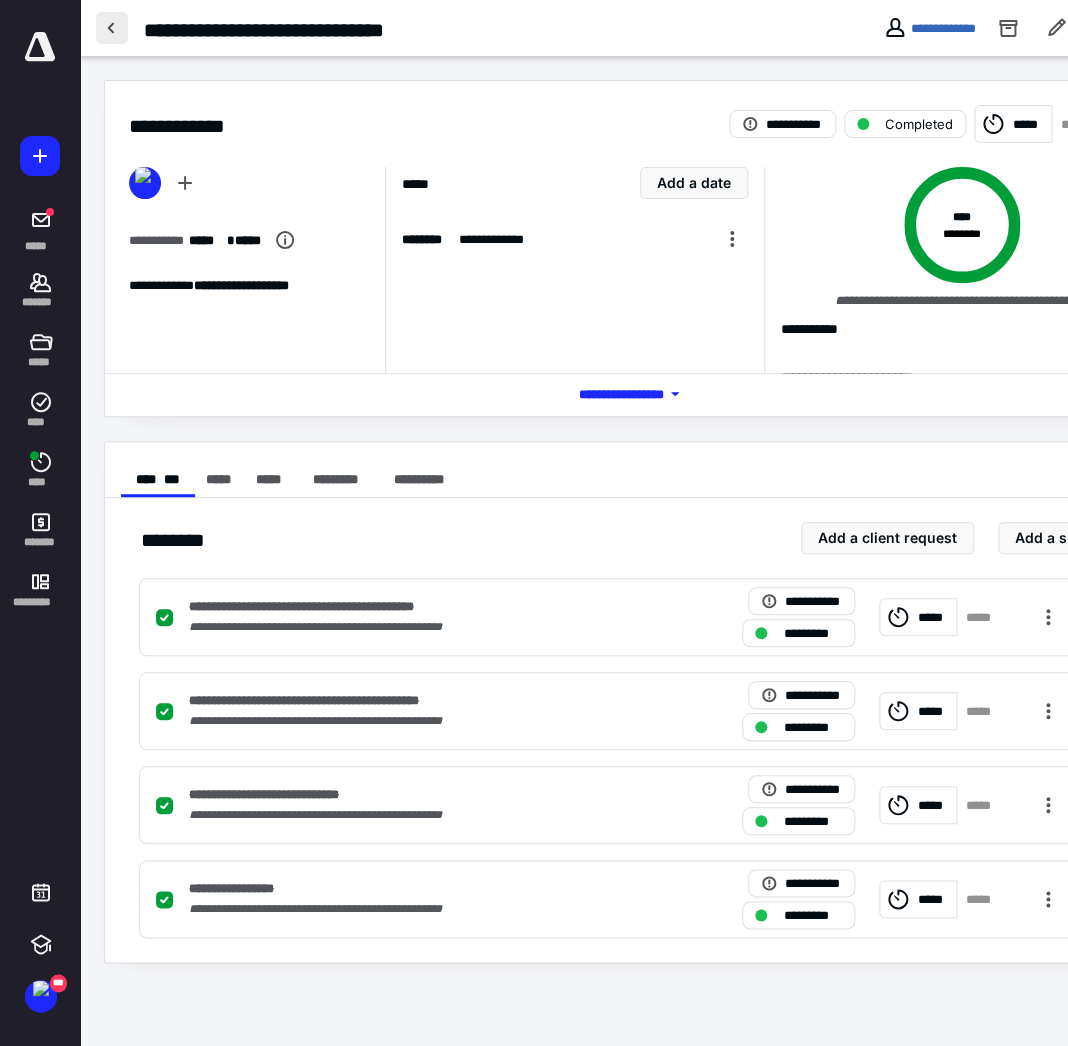 click at bounding box center (112, 28) 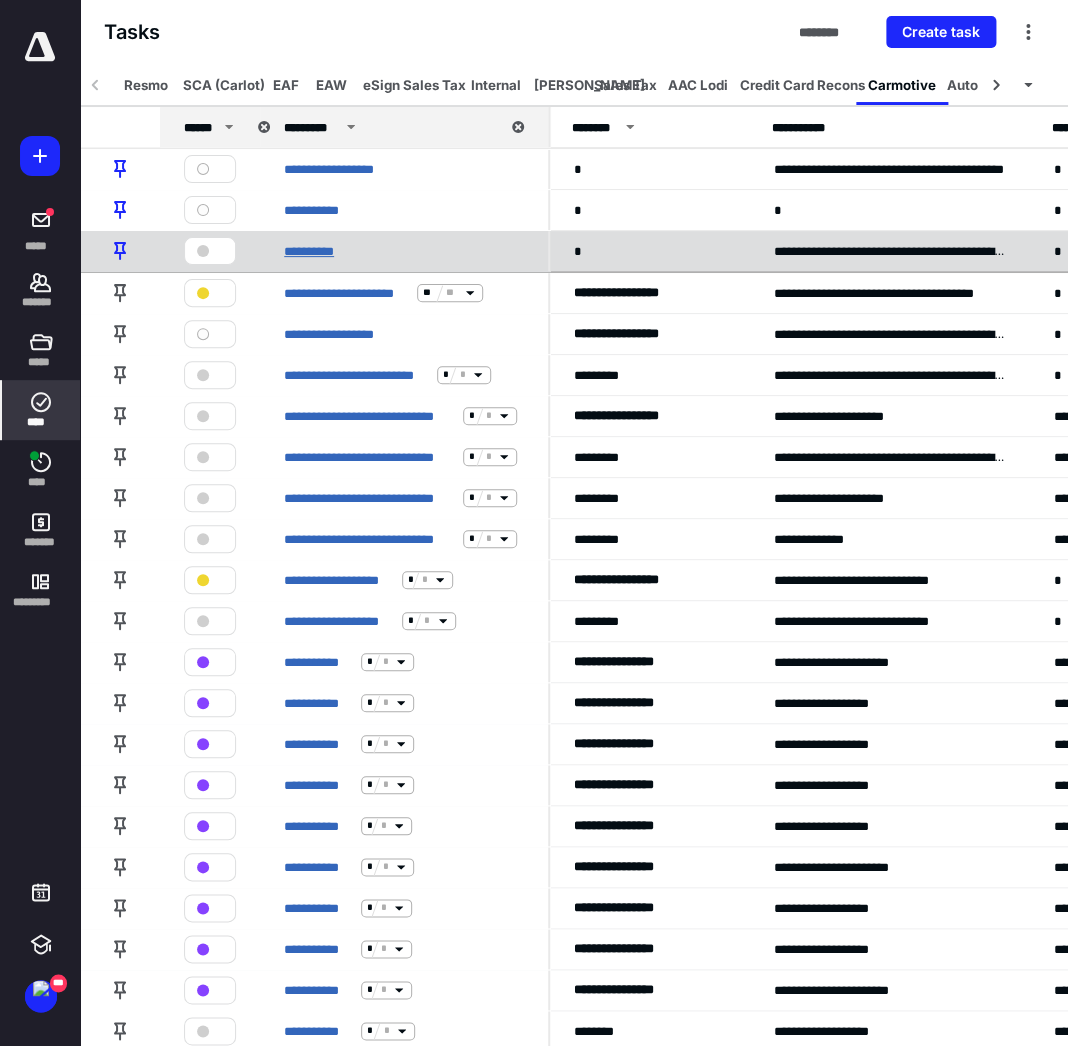 click on "**********" at bounding box center [312, 250] 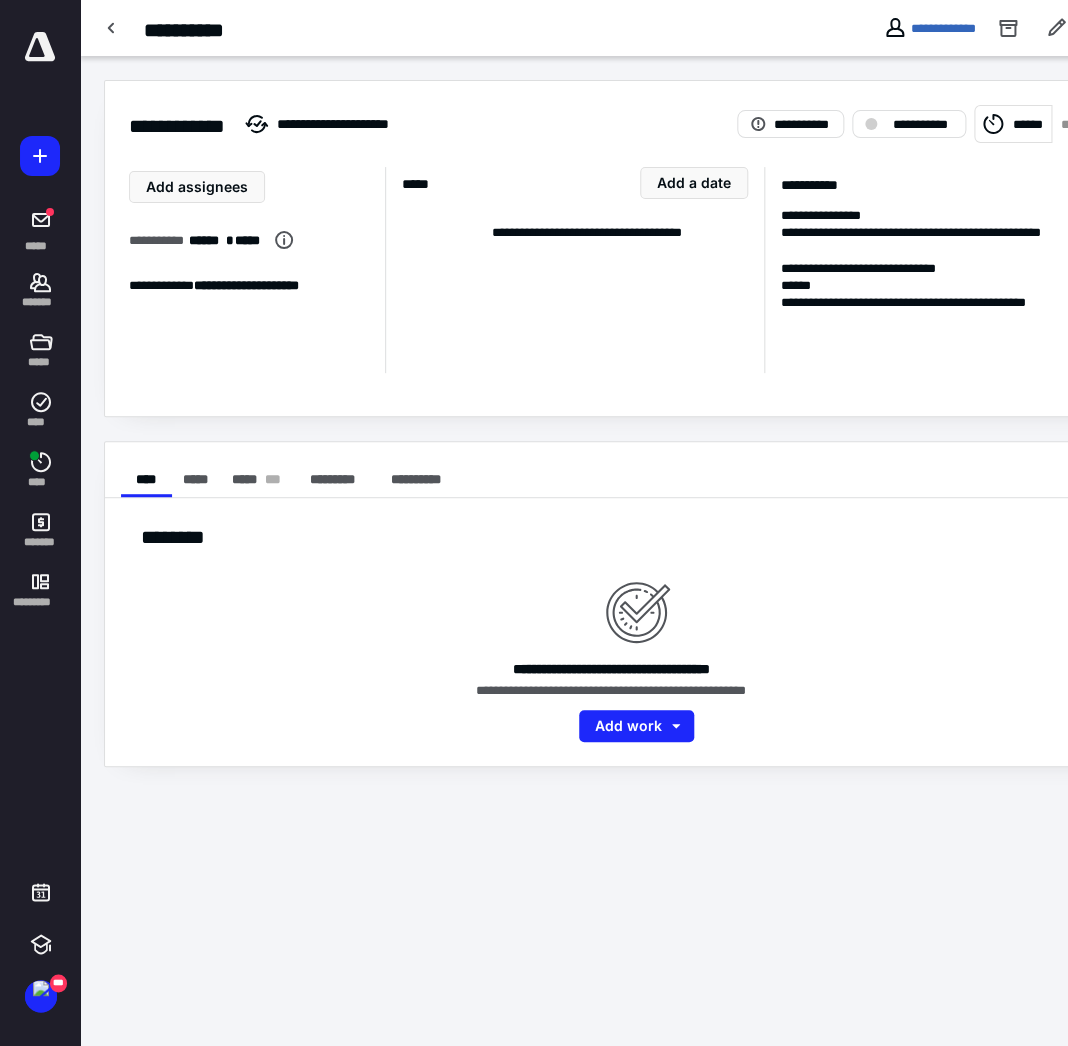 click 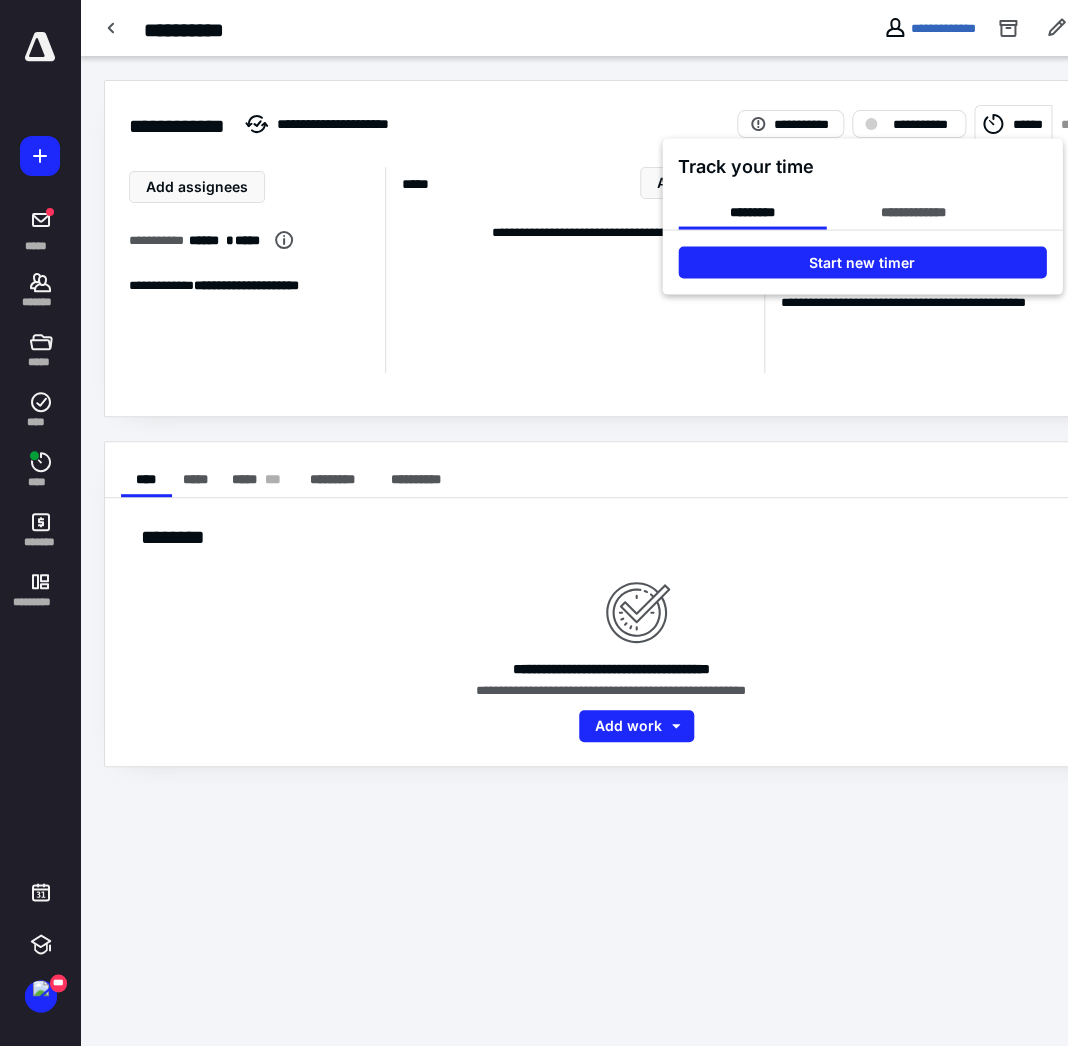 drag, startPoint x: 936, startPoint y: 252, endPoint x: 1022, endPoint y: 230, distance: 88.76936 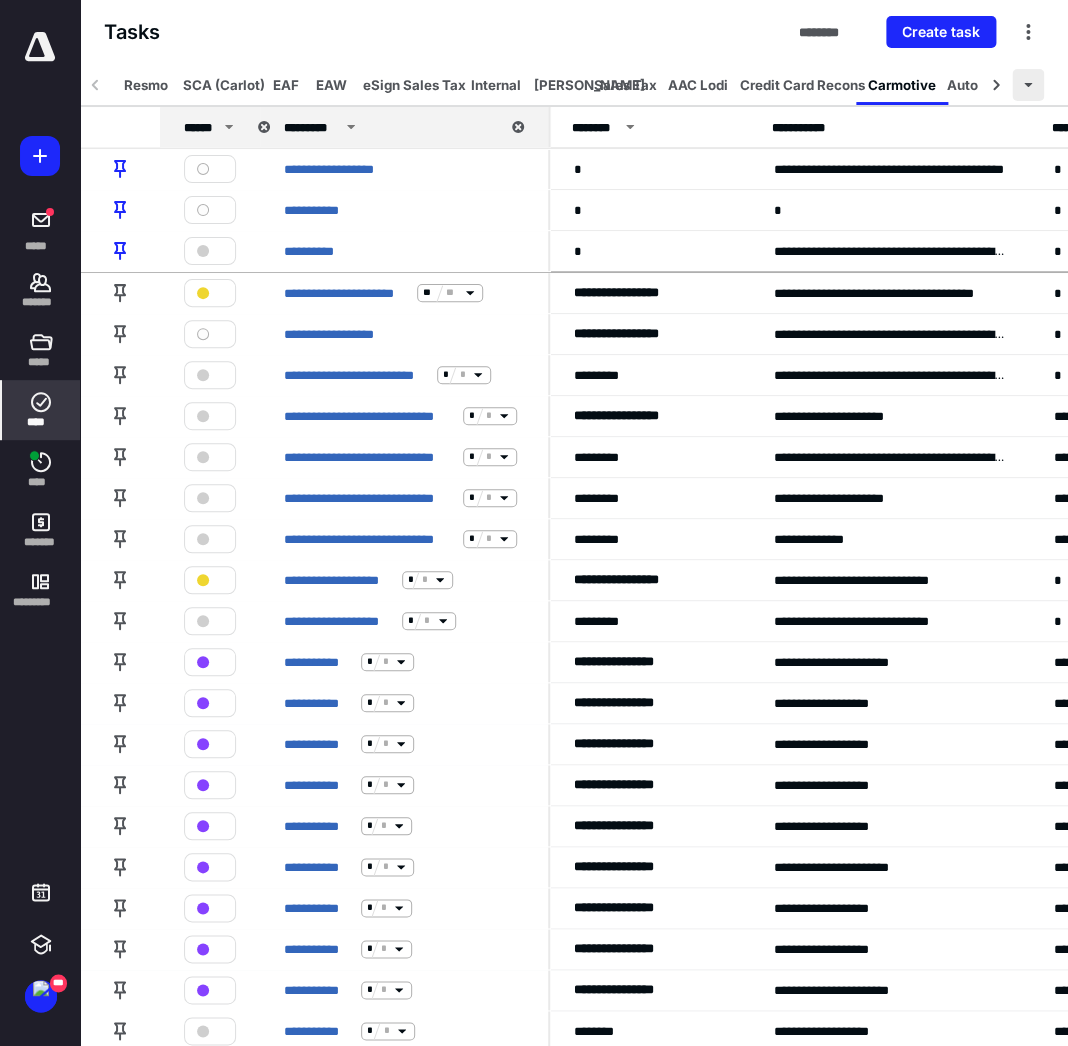 click at bounding box center [1028, 85] 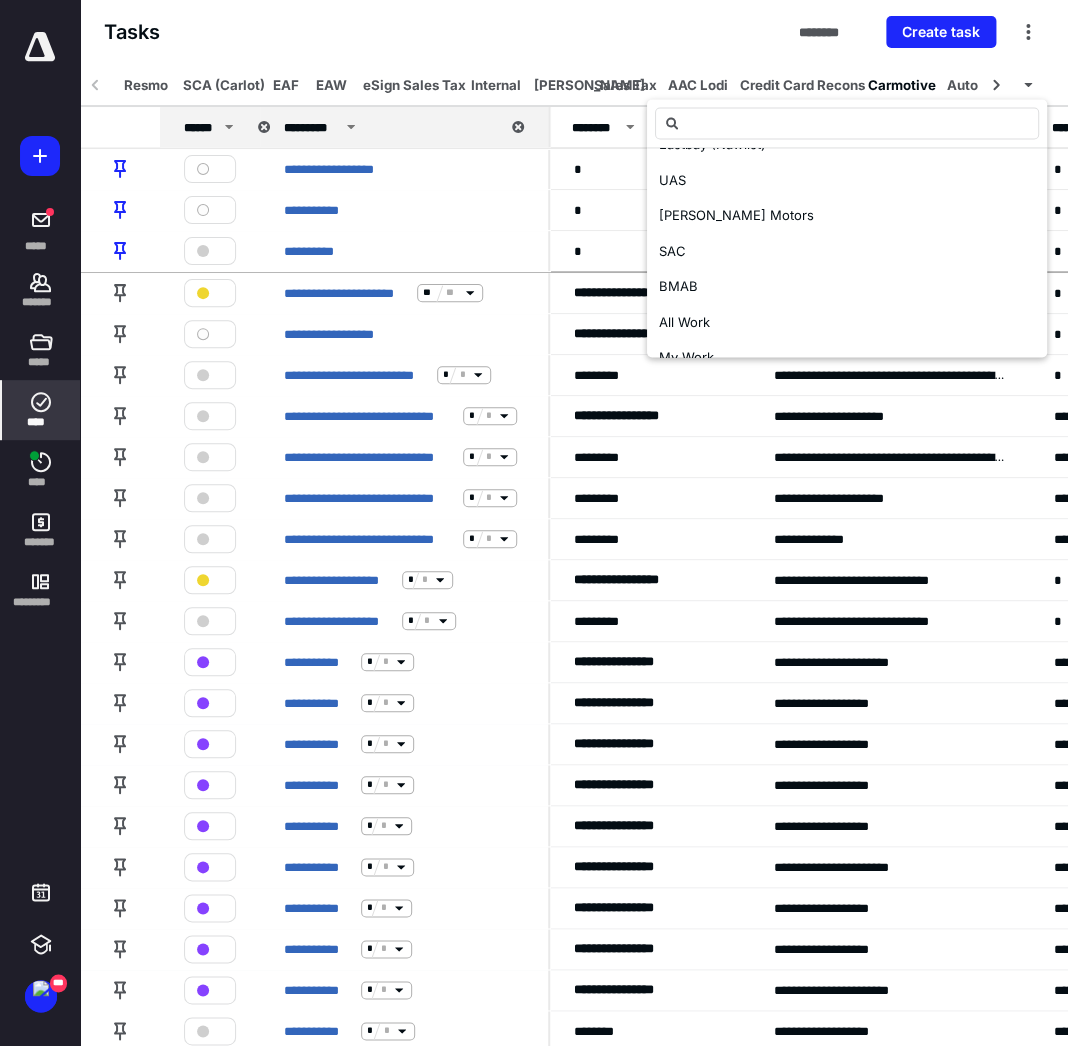 scroll, scrollTop: 709, scrollLeft: 0, axis: vertical 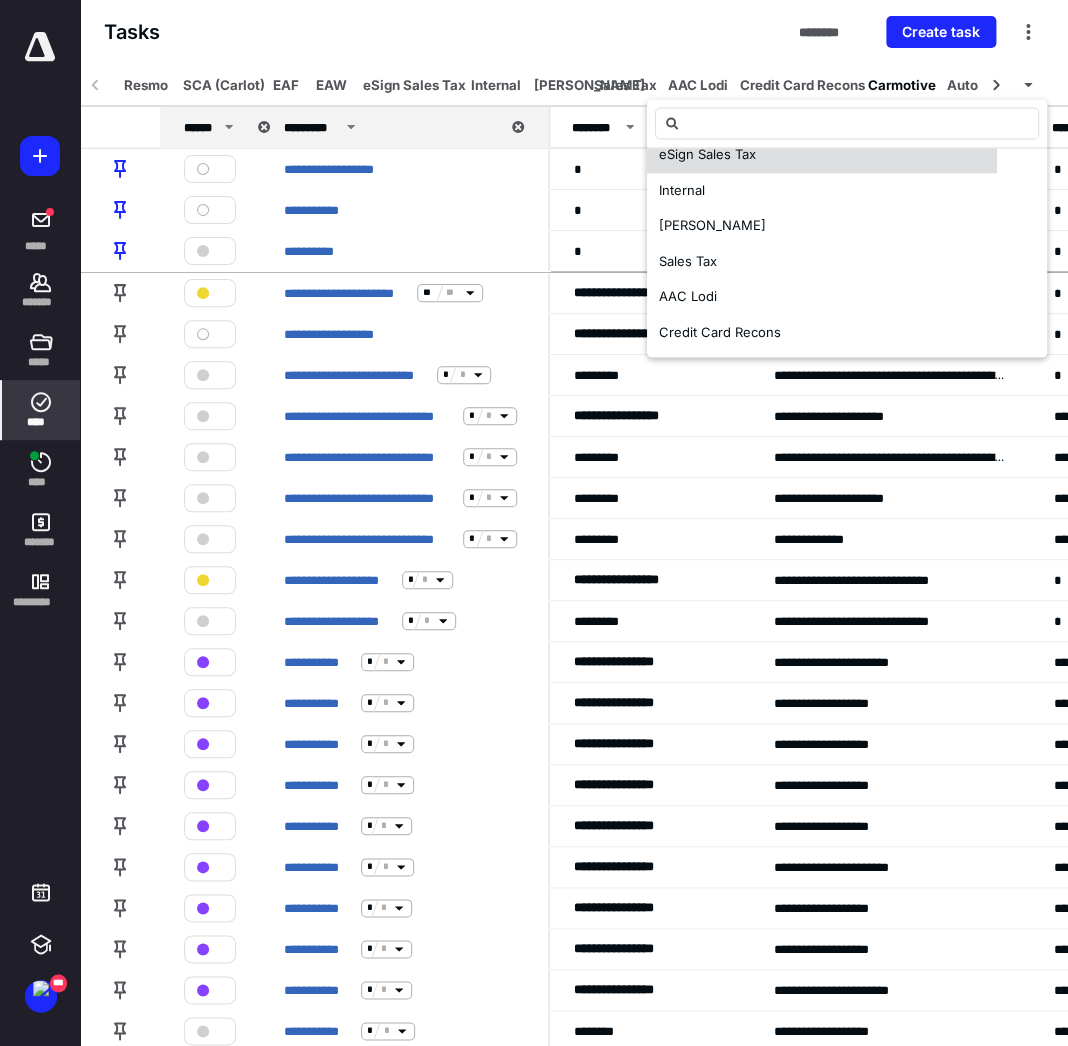 click on "Credit Card Recons" at bounding box center (719, 332) 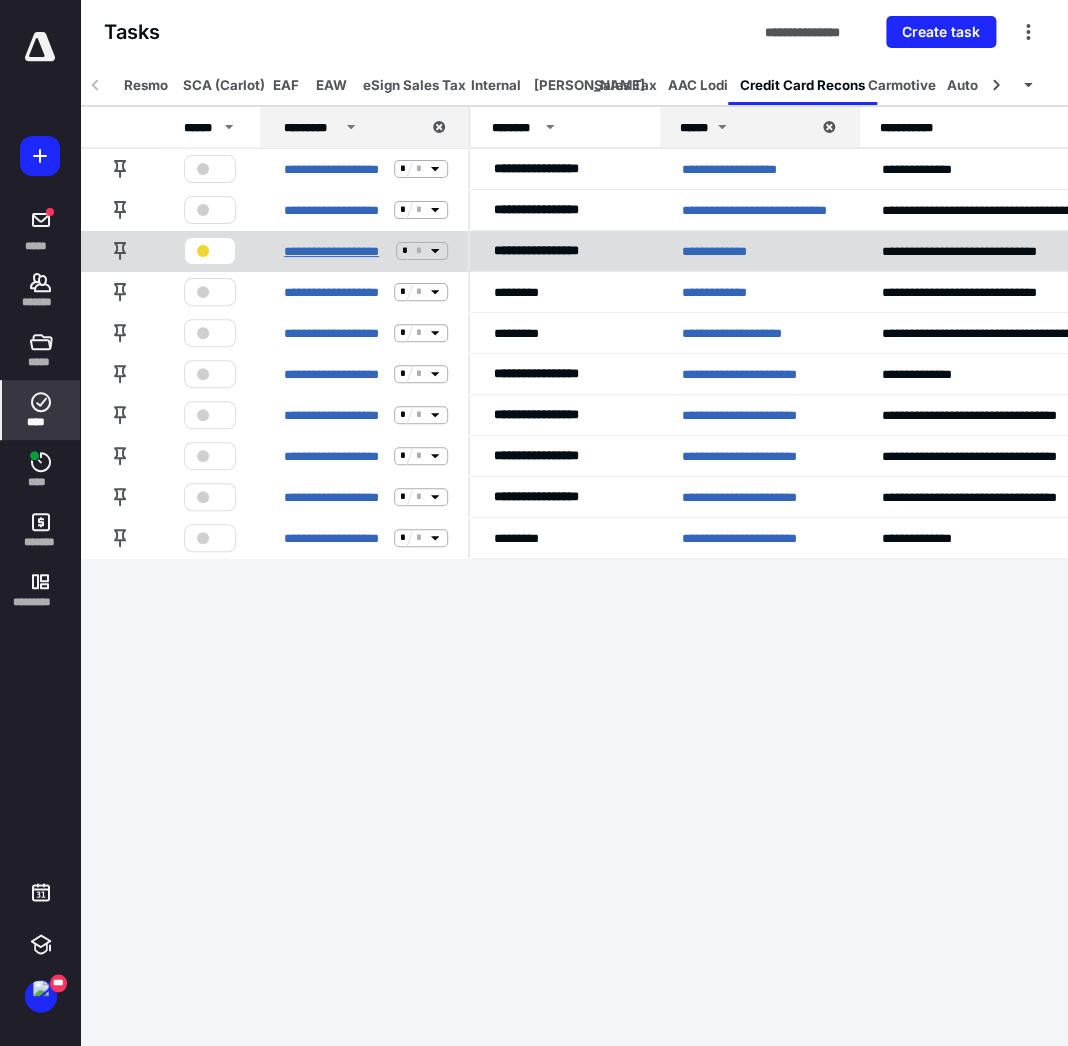 click on "**********" at bounding box center (336, 250) 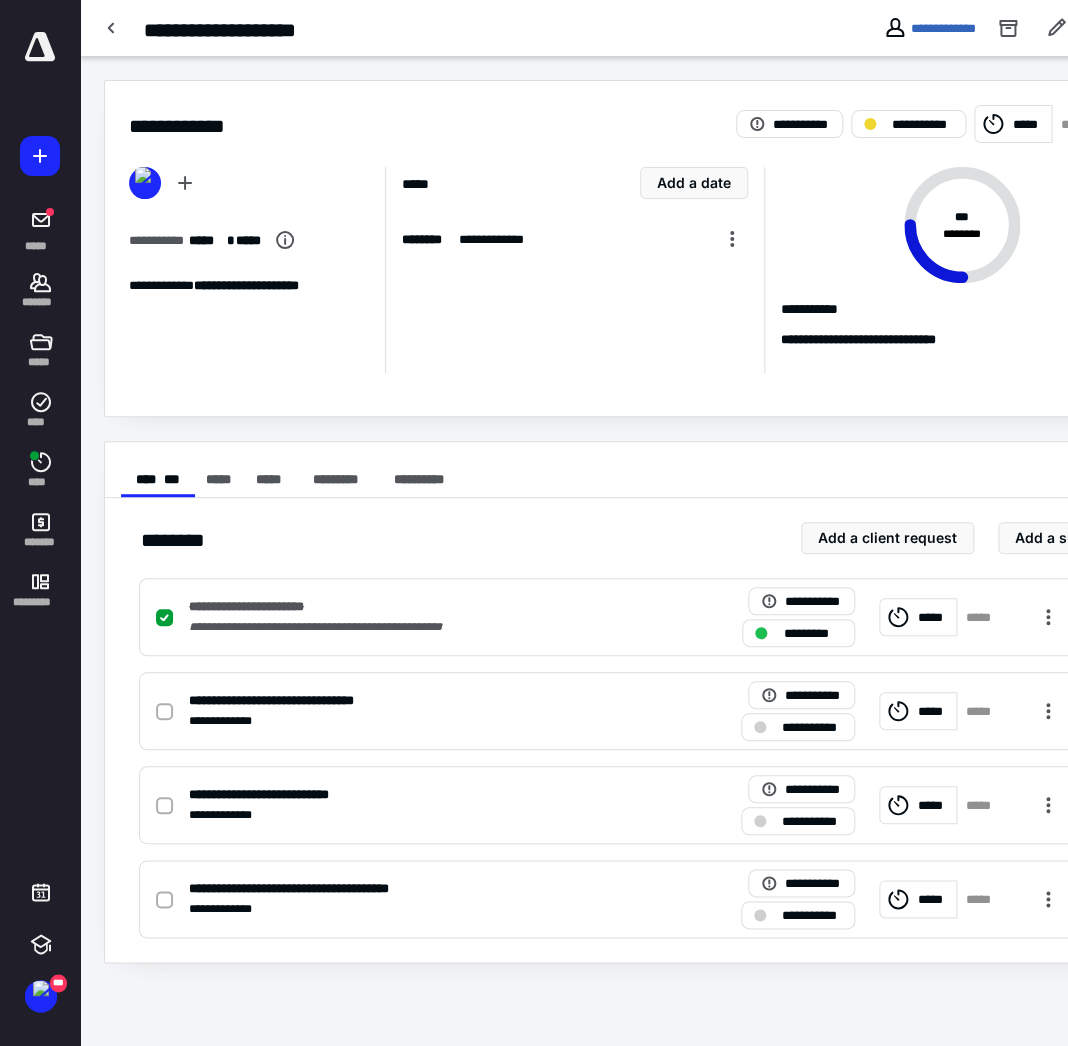 click 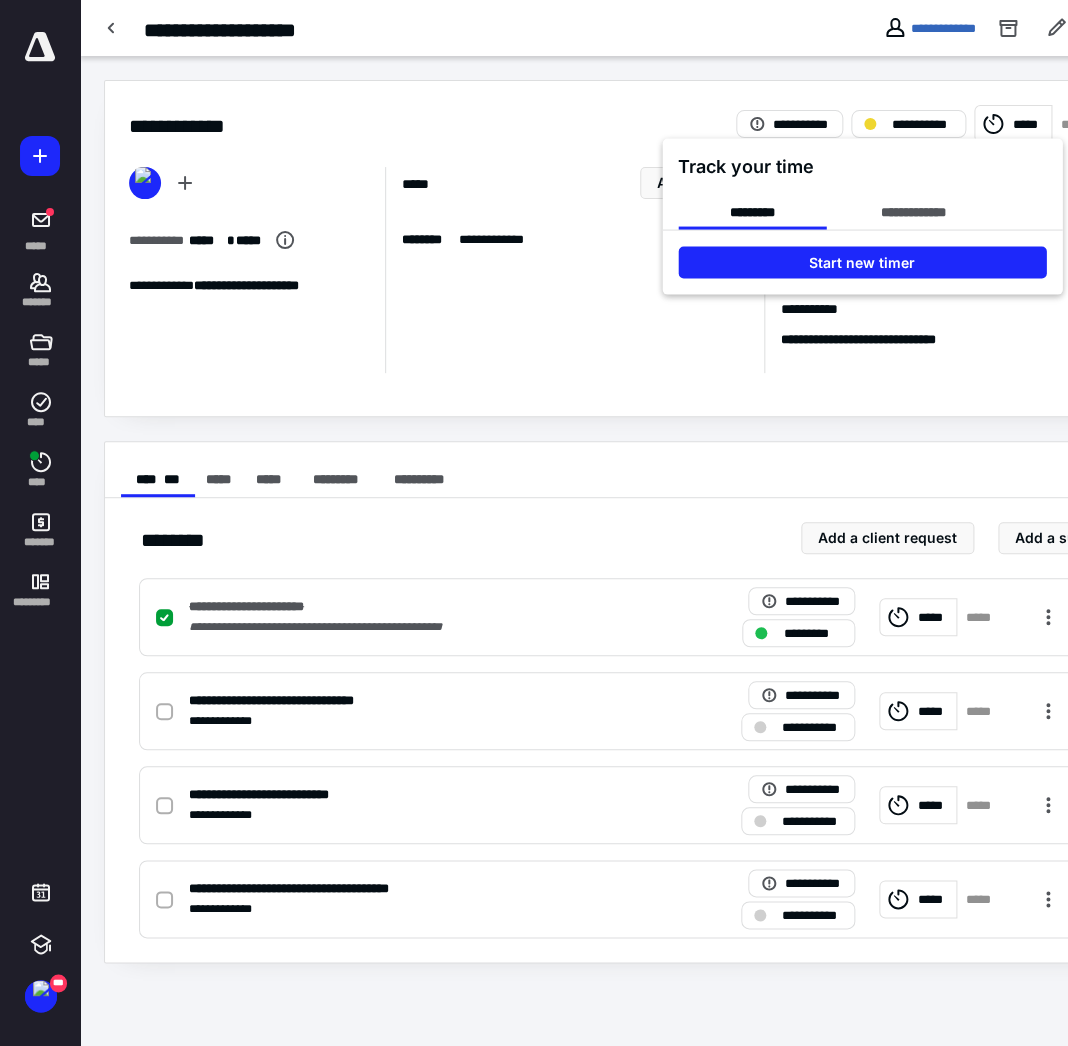 drag, startPoint x: 949, startPoint y: 246, endPoint x: 921, endPoint y: 267, distance: 35 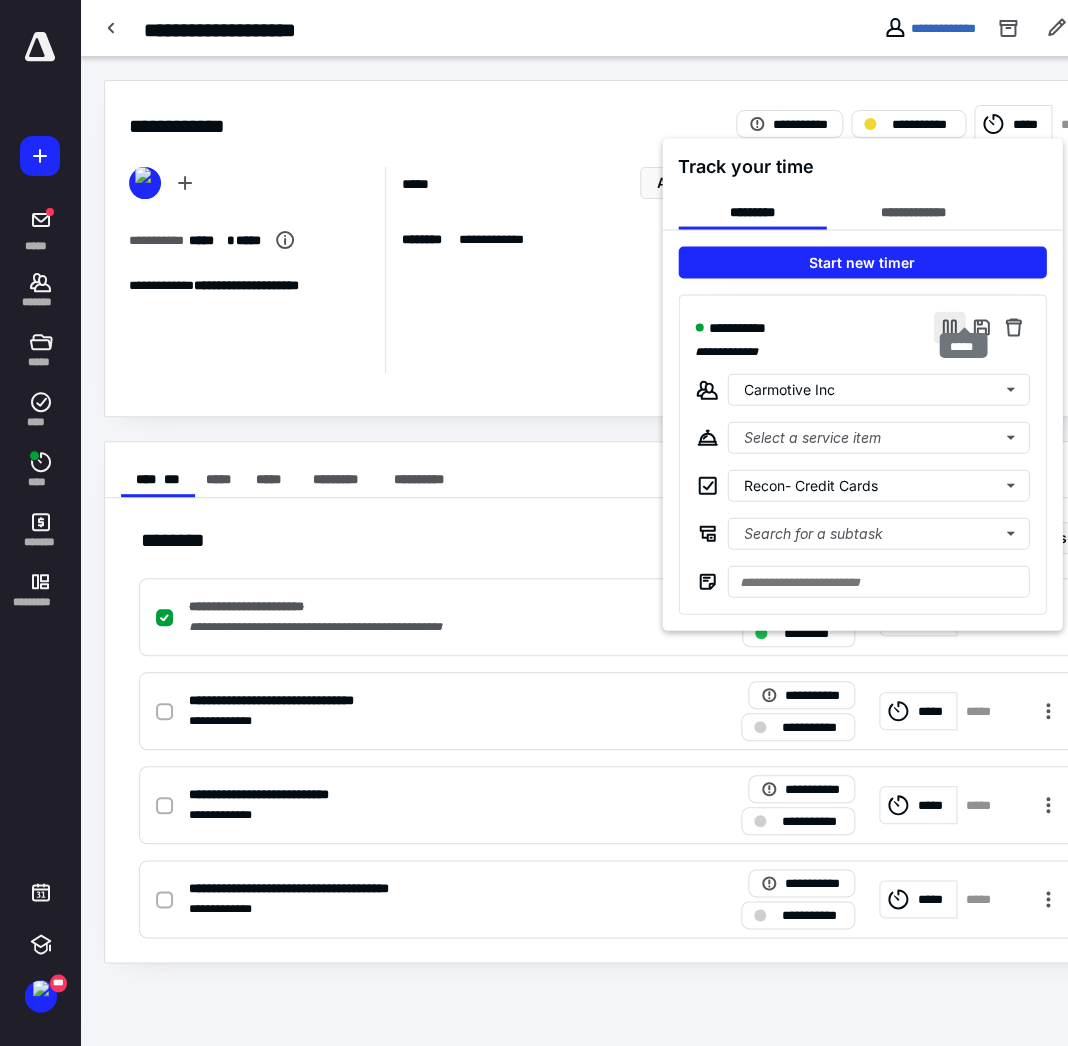 drag, startPoint x: 964, startPoint y: 313, endPoint x: 975, endPoint y: 305, distance: 13.601471 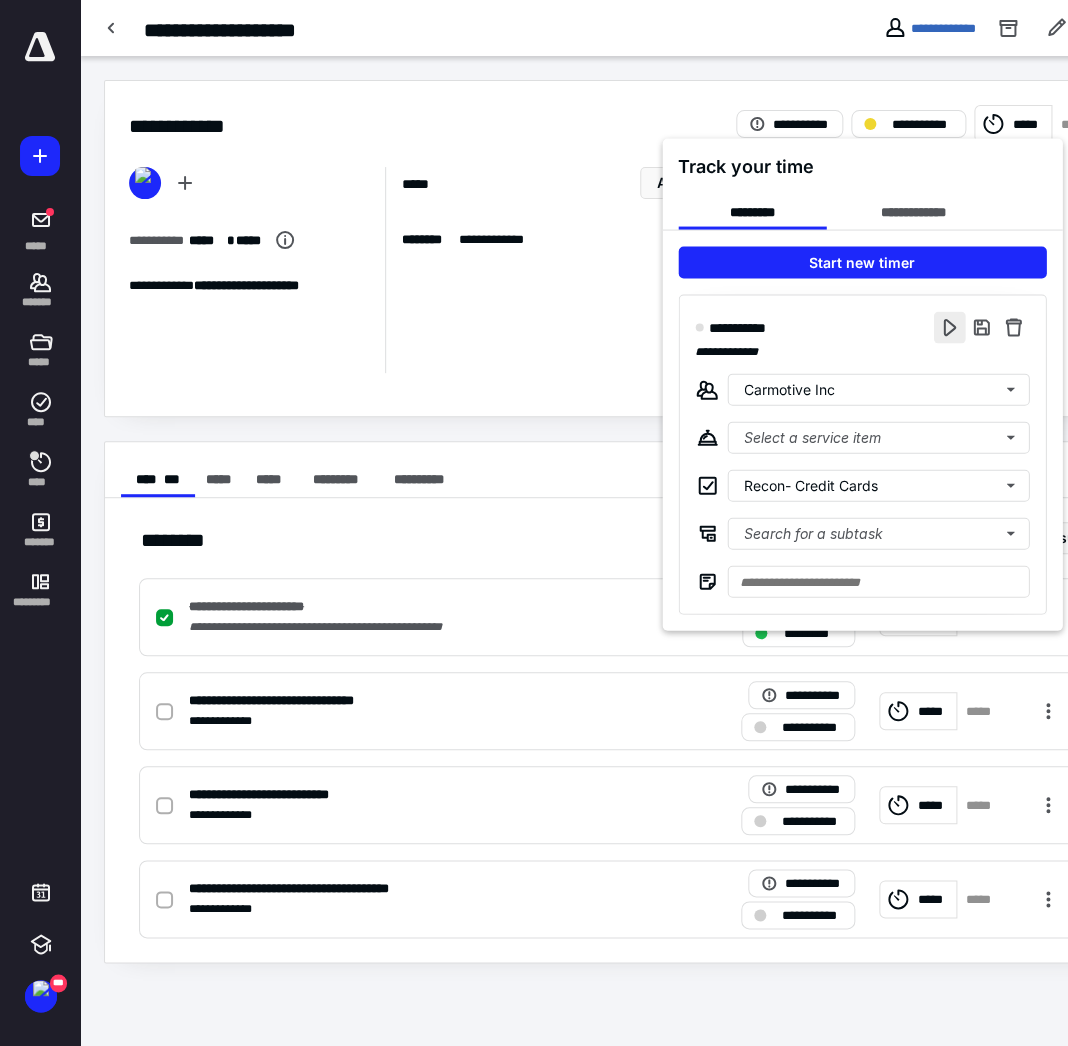 click at bounding box center (949, 327) 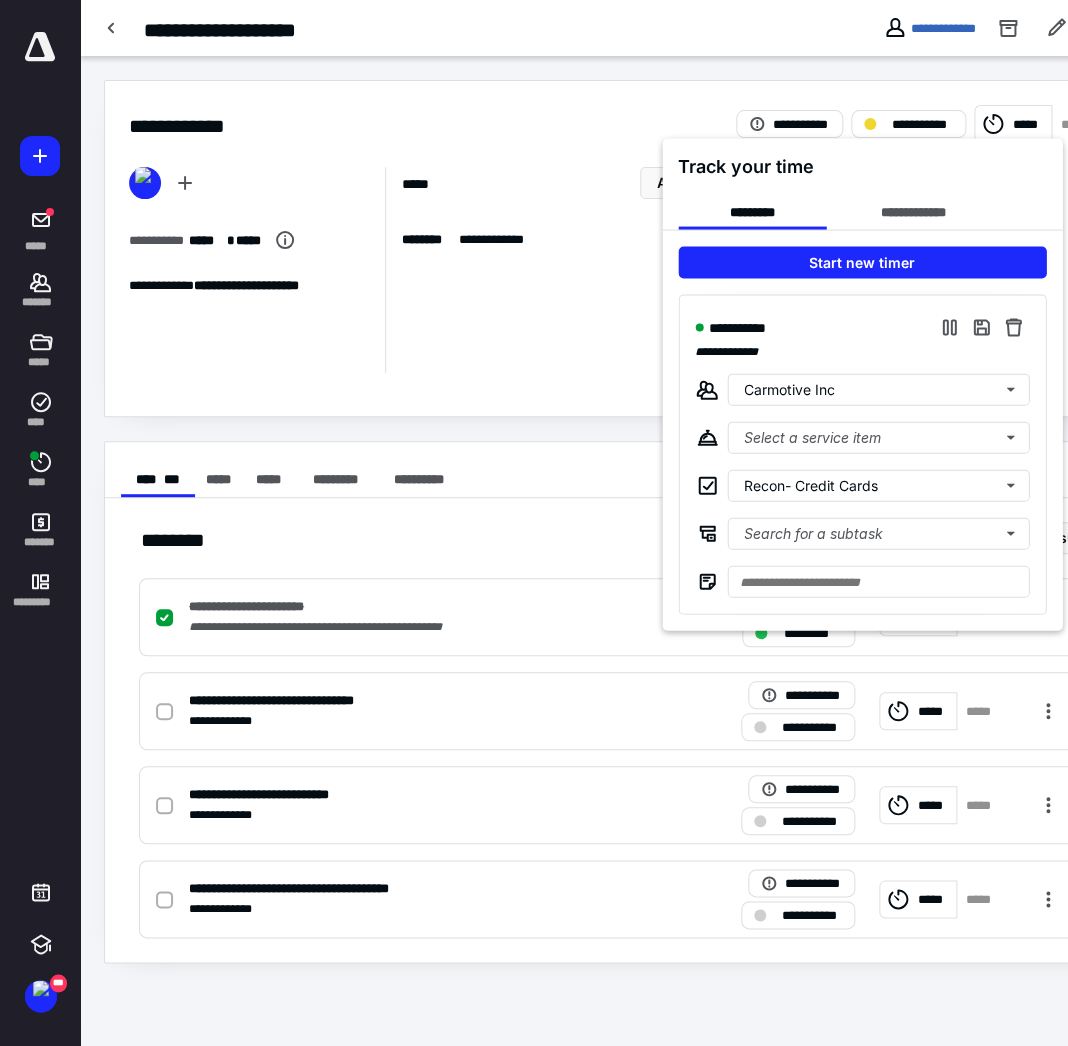 click at bounding box center (534, 523) 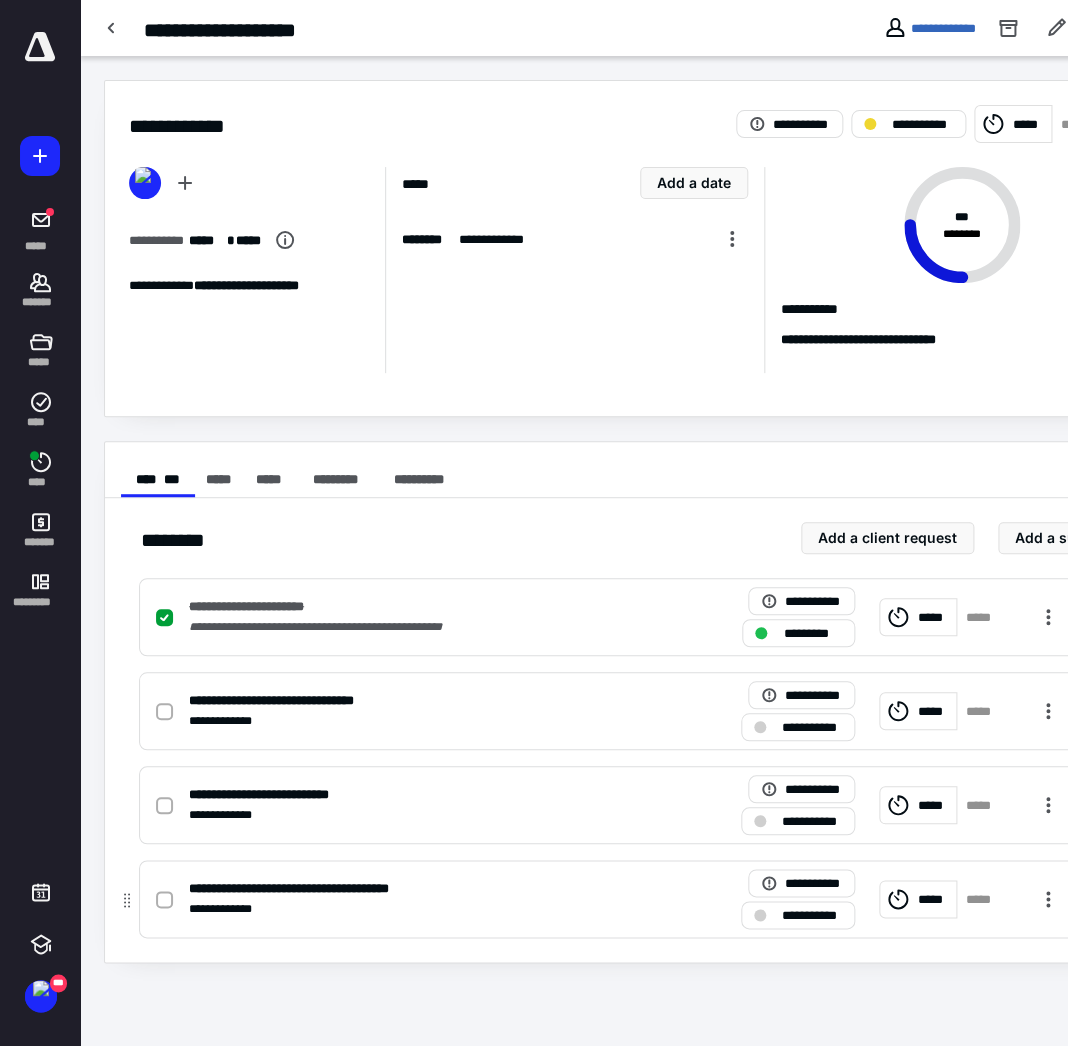 click at bounding box center [164, 900] 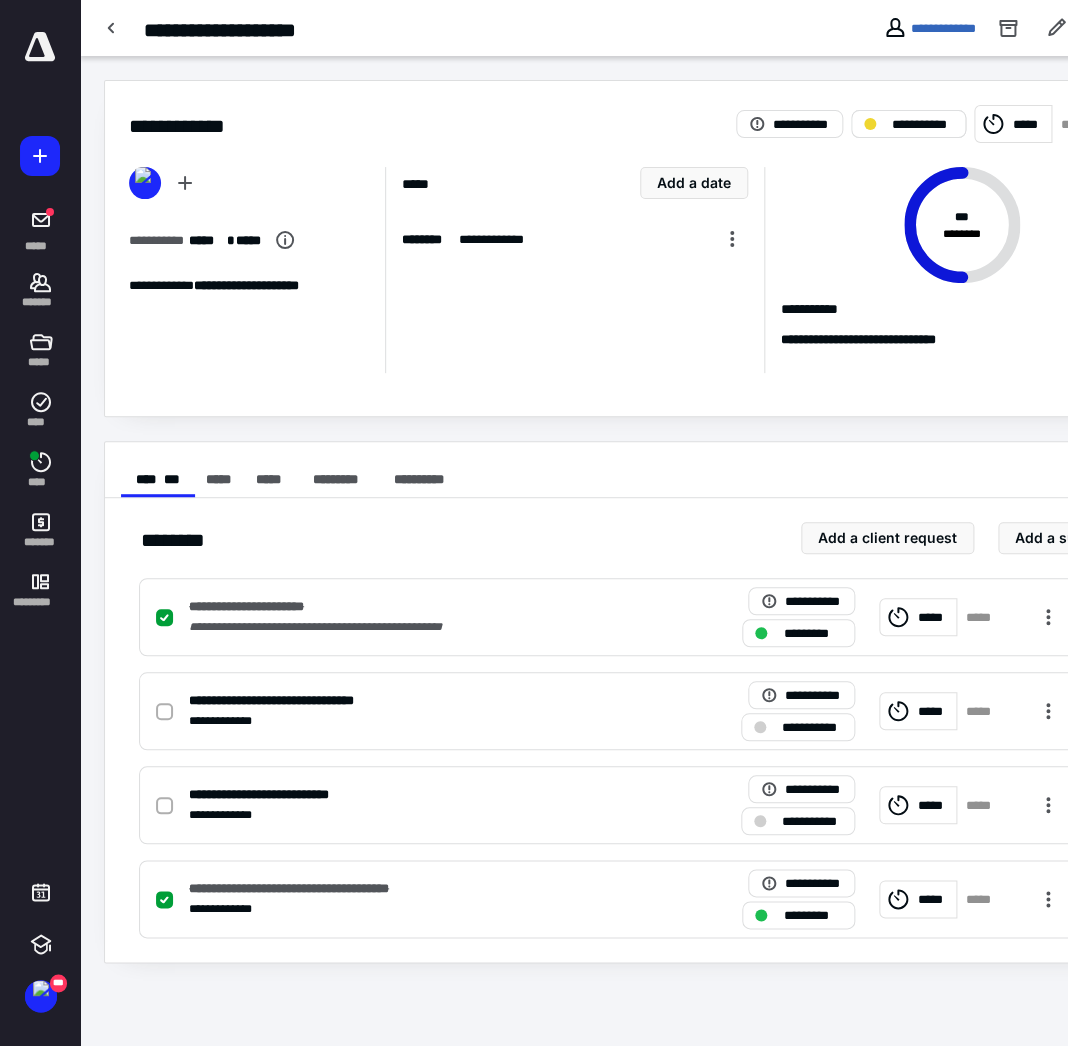 click on "**********" at bounding box center [922, 124] 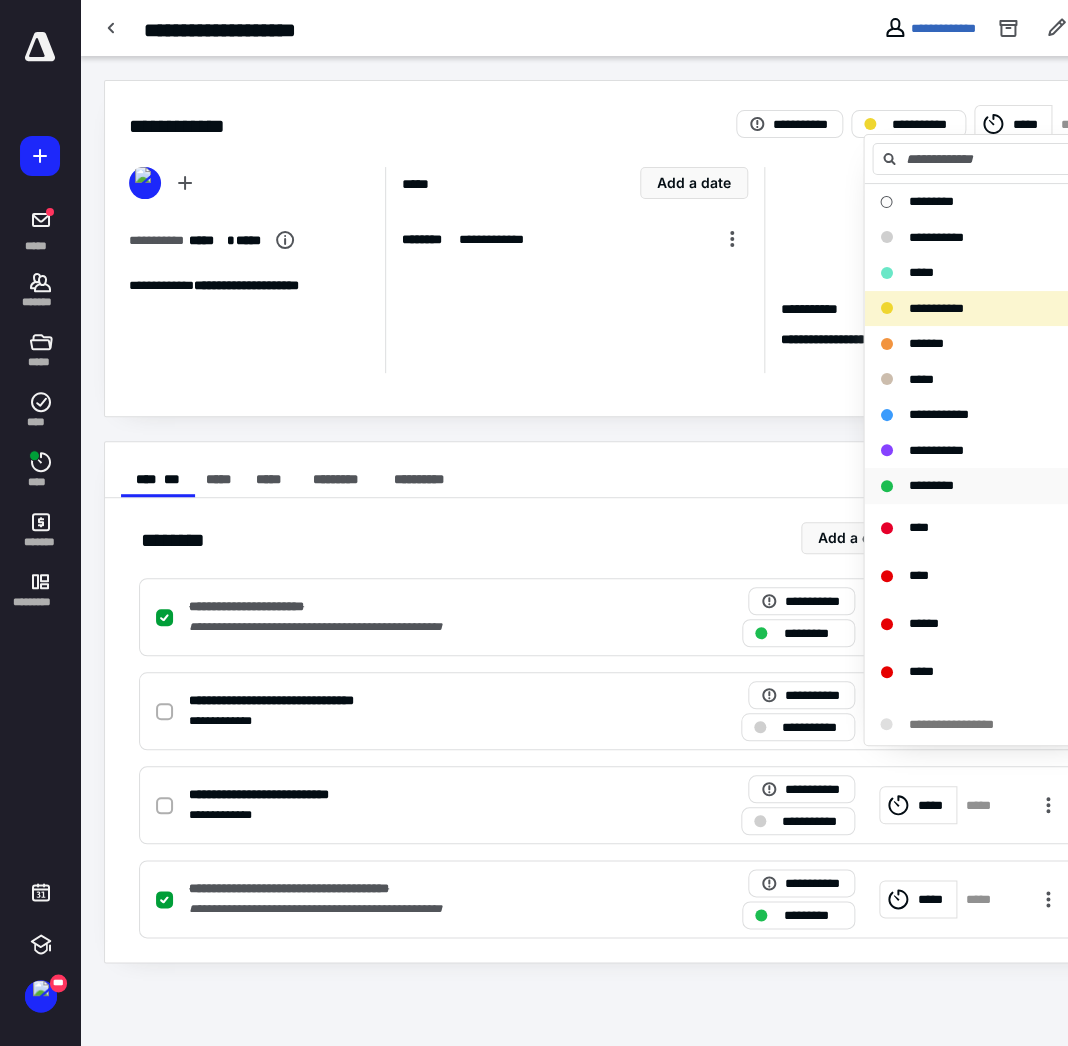 click on "*********" at bounding box center [930, 485] 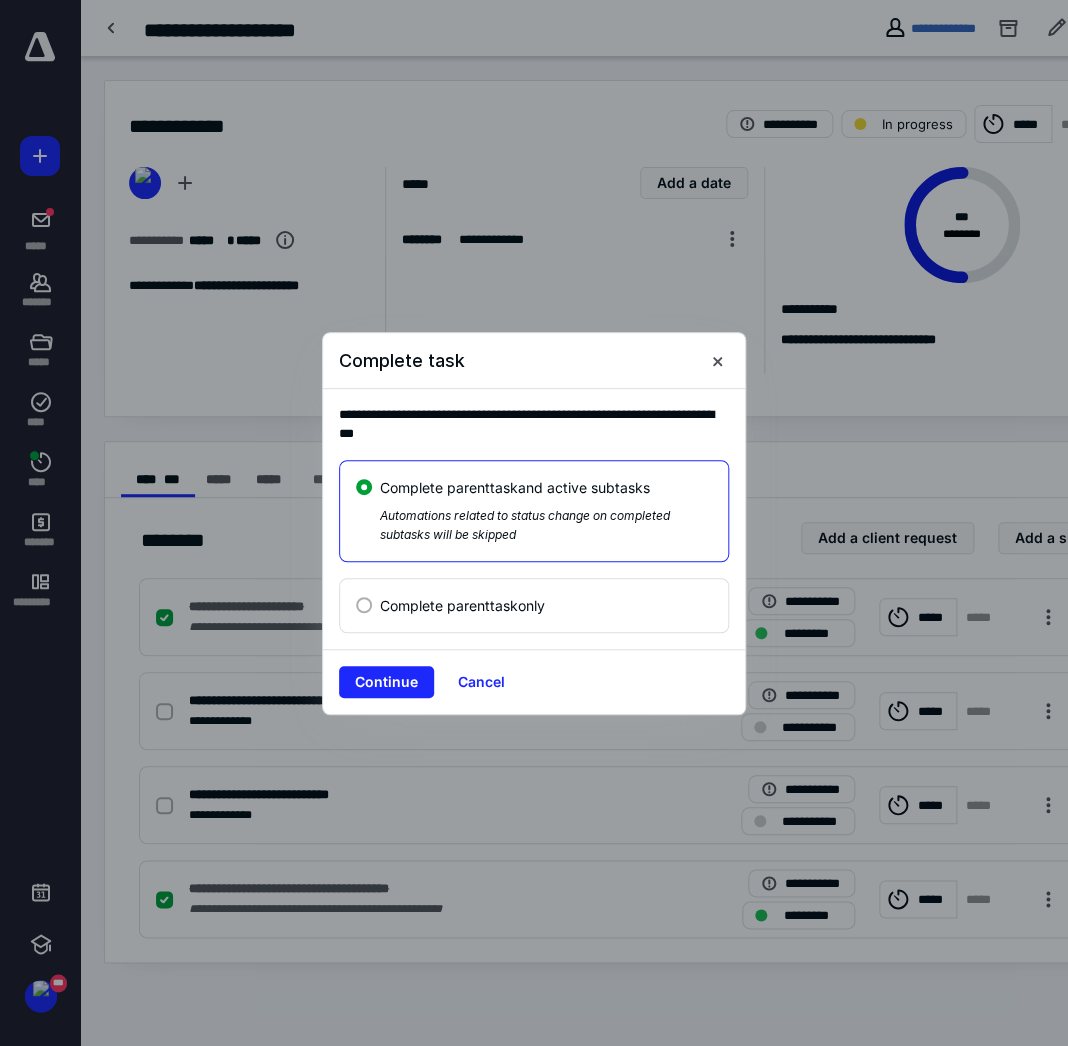 drag, startPoint x: 443, startPoint y: 595, endPoint x: 442, endPoint y: 609, distance: 14.035668 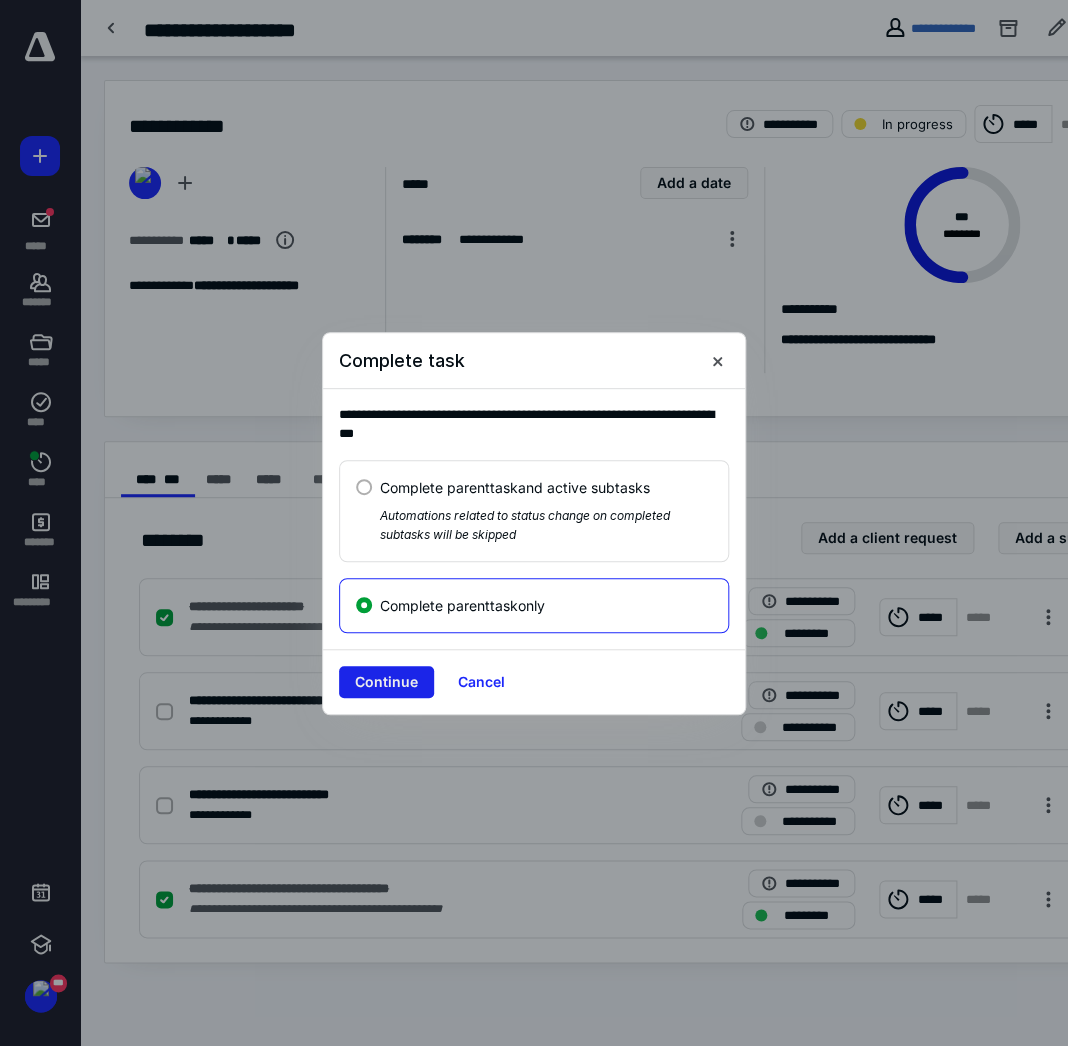 click on "Continue" at bounding box center (386, 682) 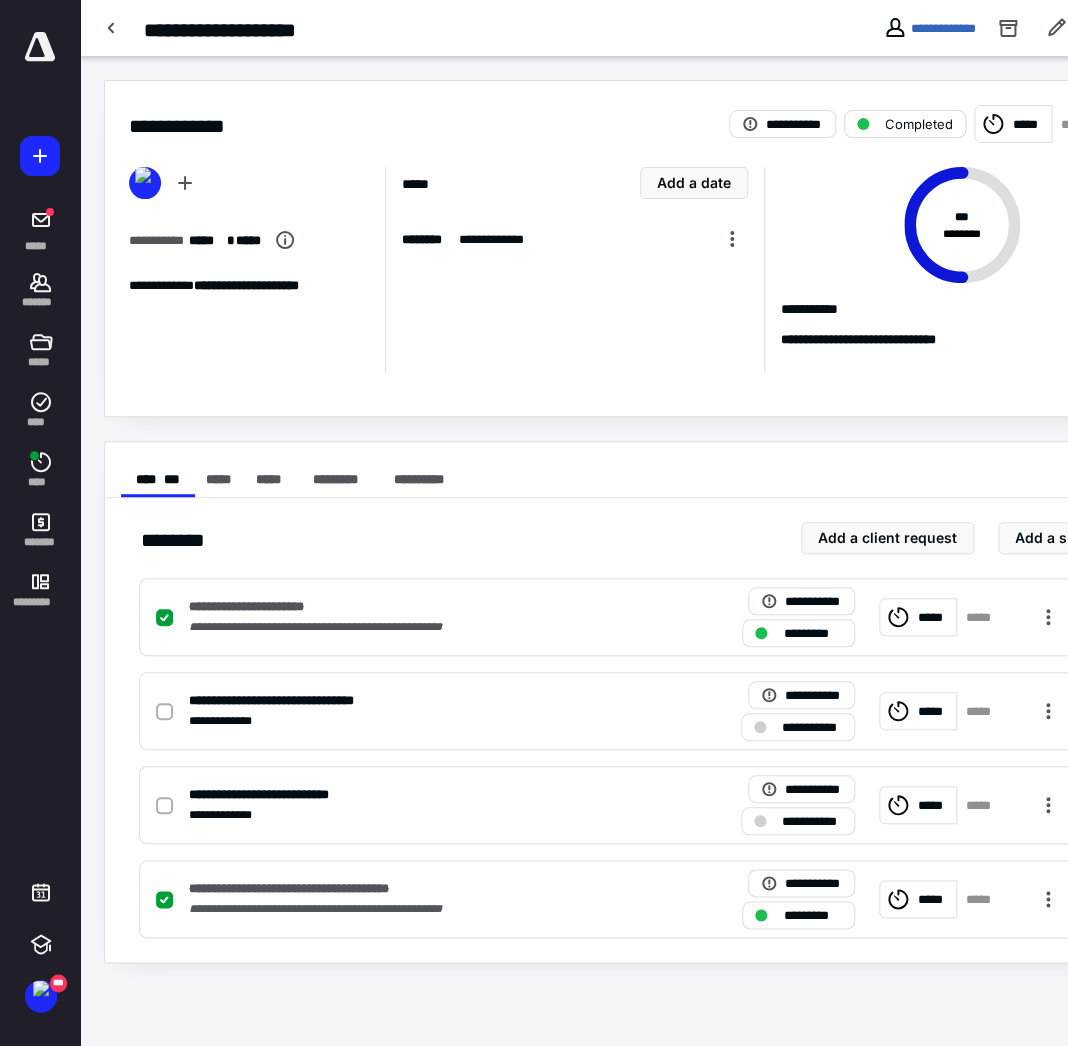 click on "Completed" at bounding box center (919, 124) 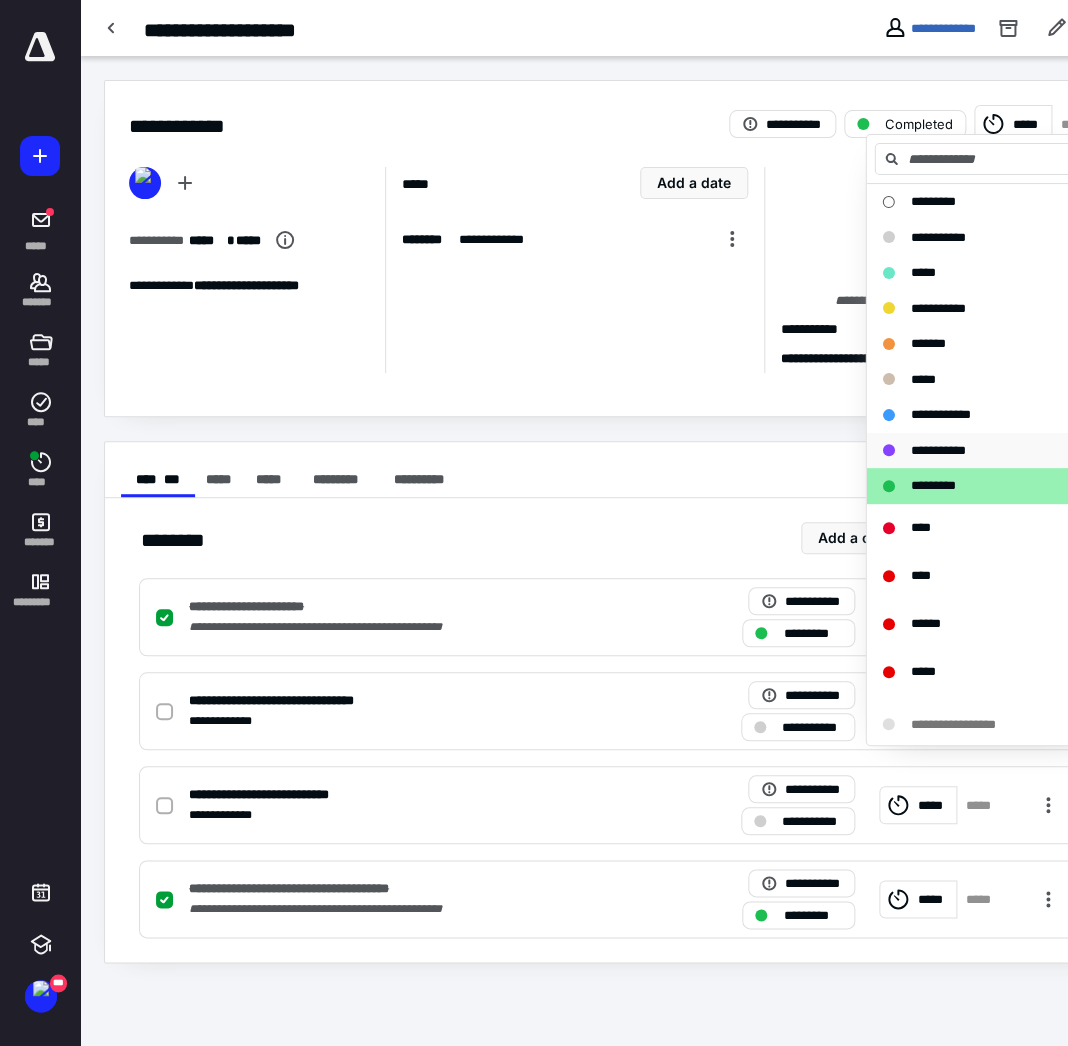 click on "**********" at bounding box center (937, 450) 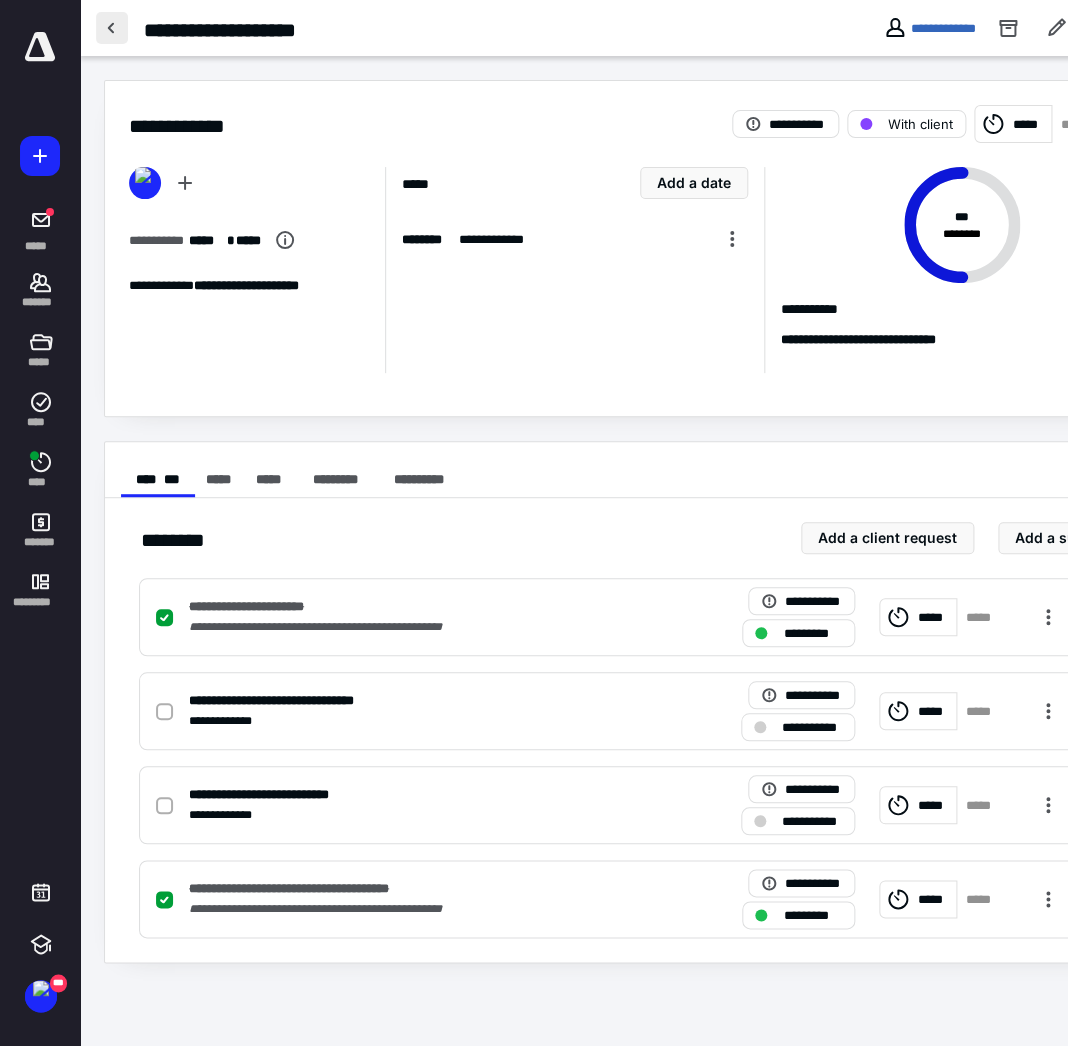 click at bounding box center (112, 28) 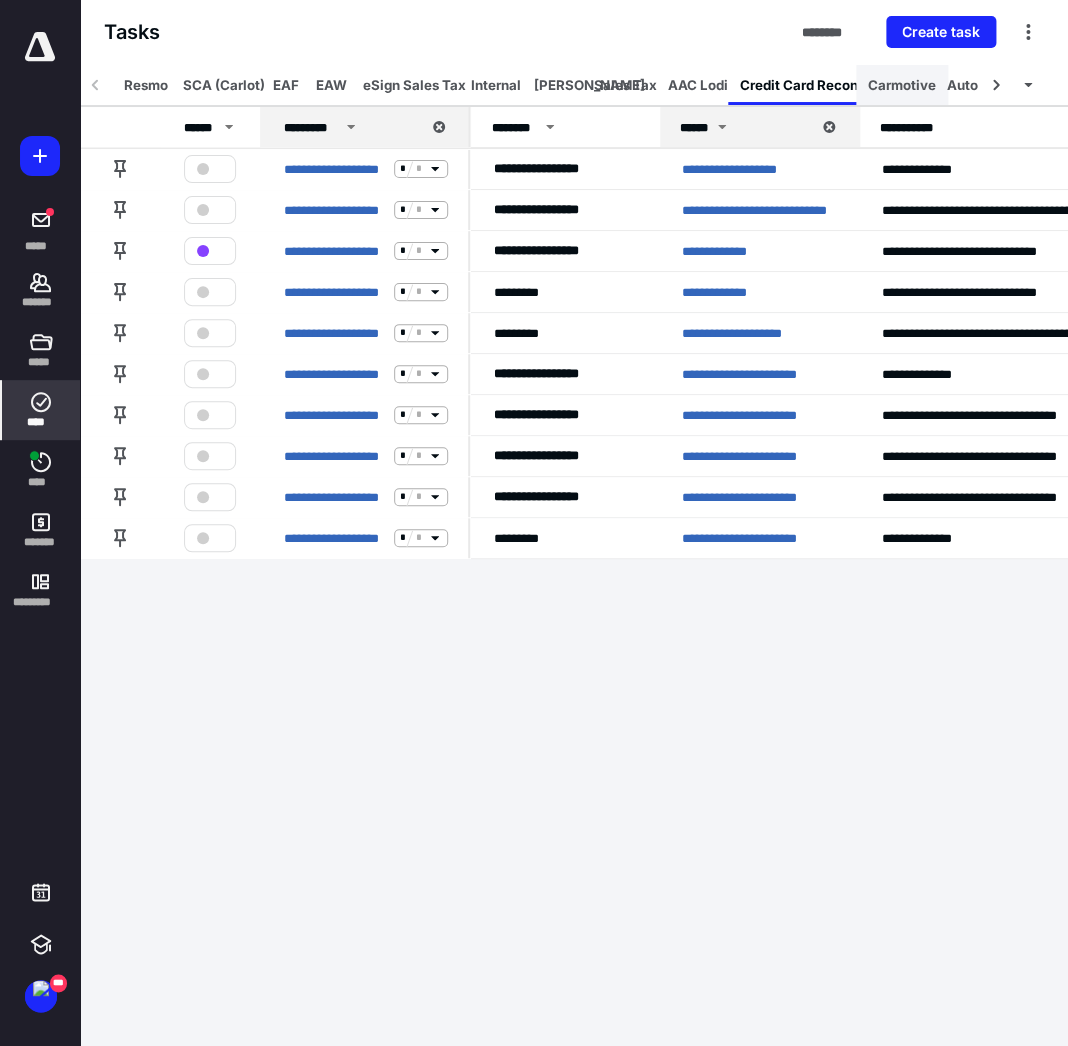 click on "Carmotive" at bounding box center [902, 85] 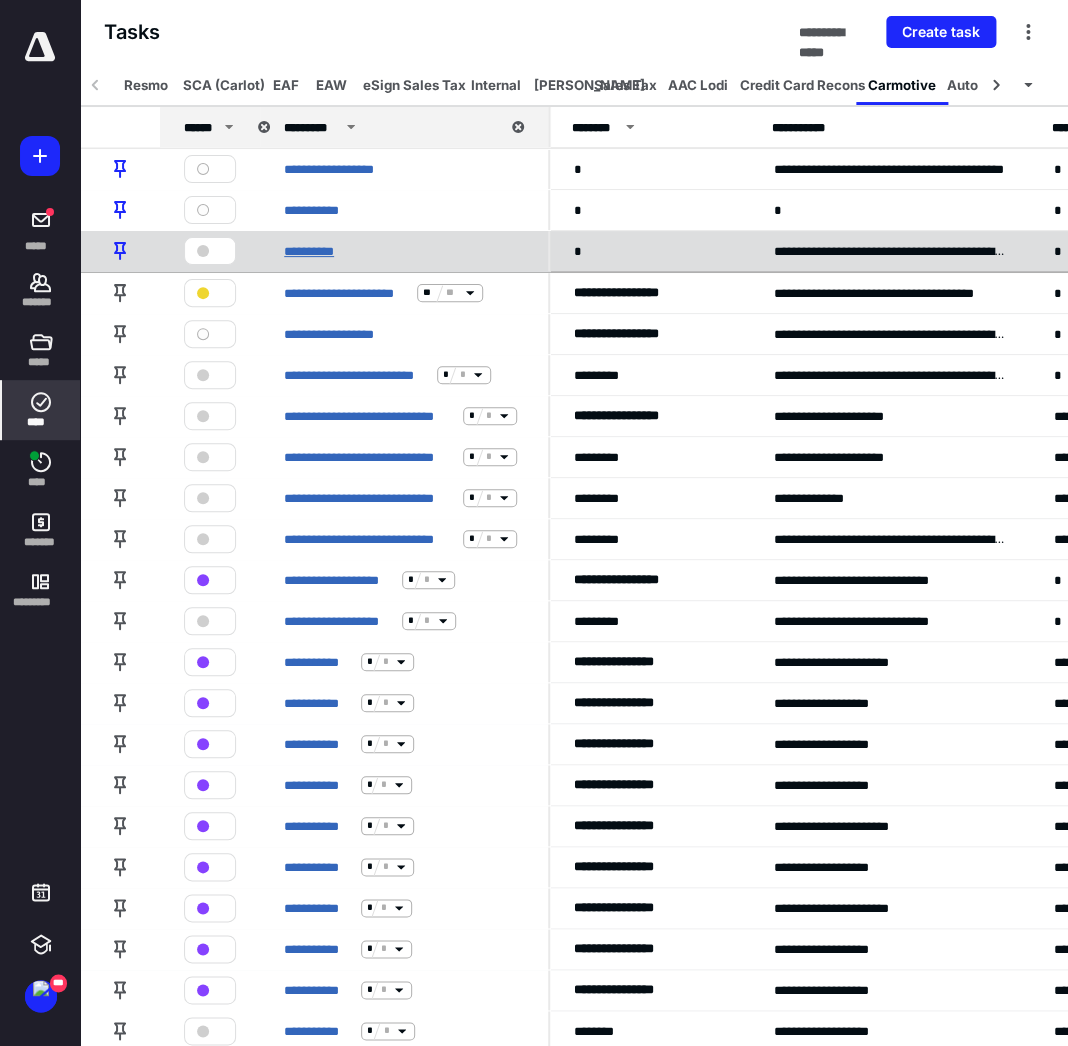 click on "**********" at bounding box center (312, 250) 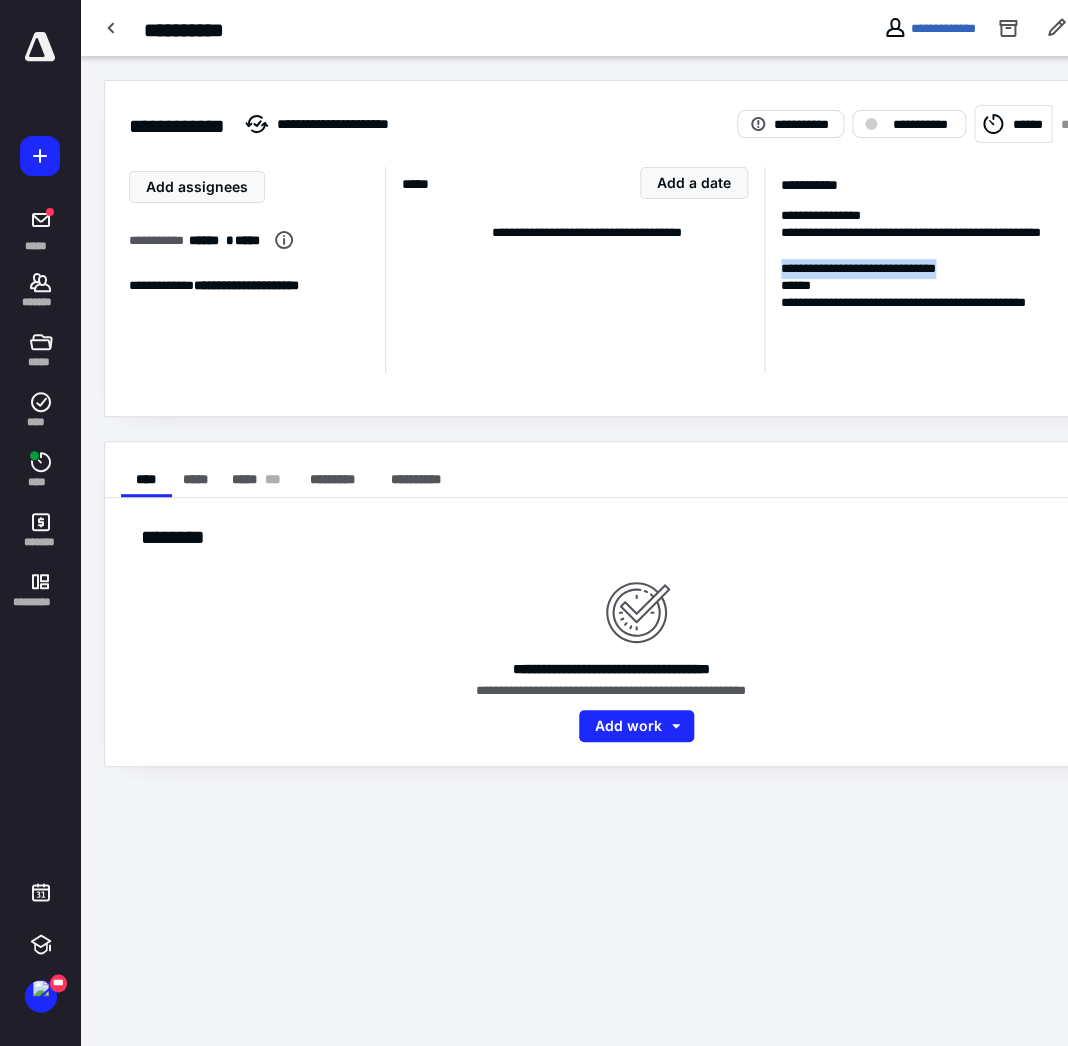 drag, startPoint x: 944, startPoint y: 259, endPoint x: 752, endPoint y: 260, distance: 192.00261 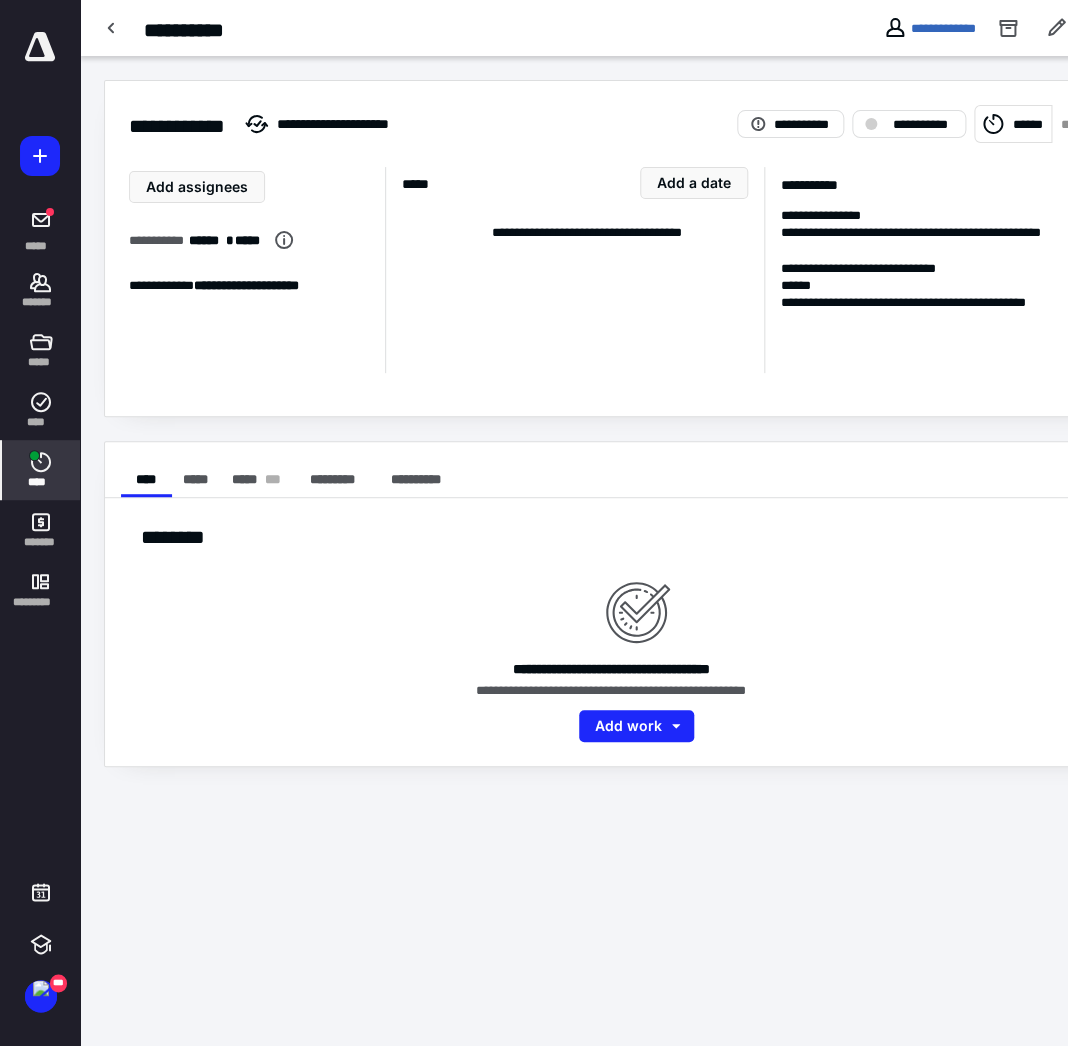 click on "****" at bounding box center (41, 482) 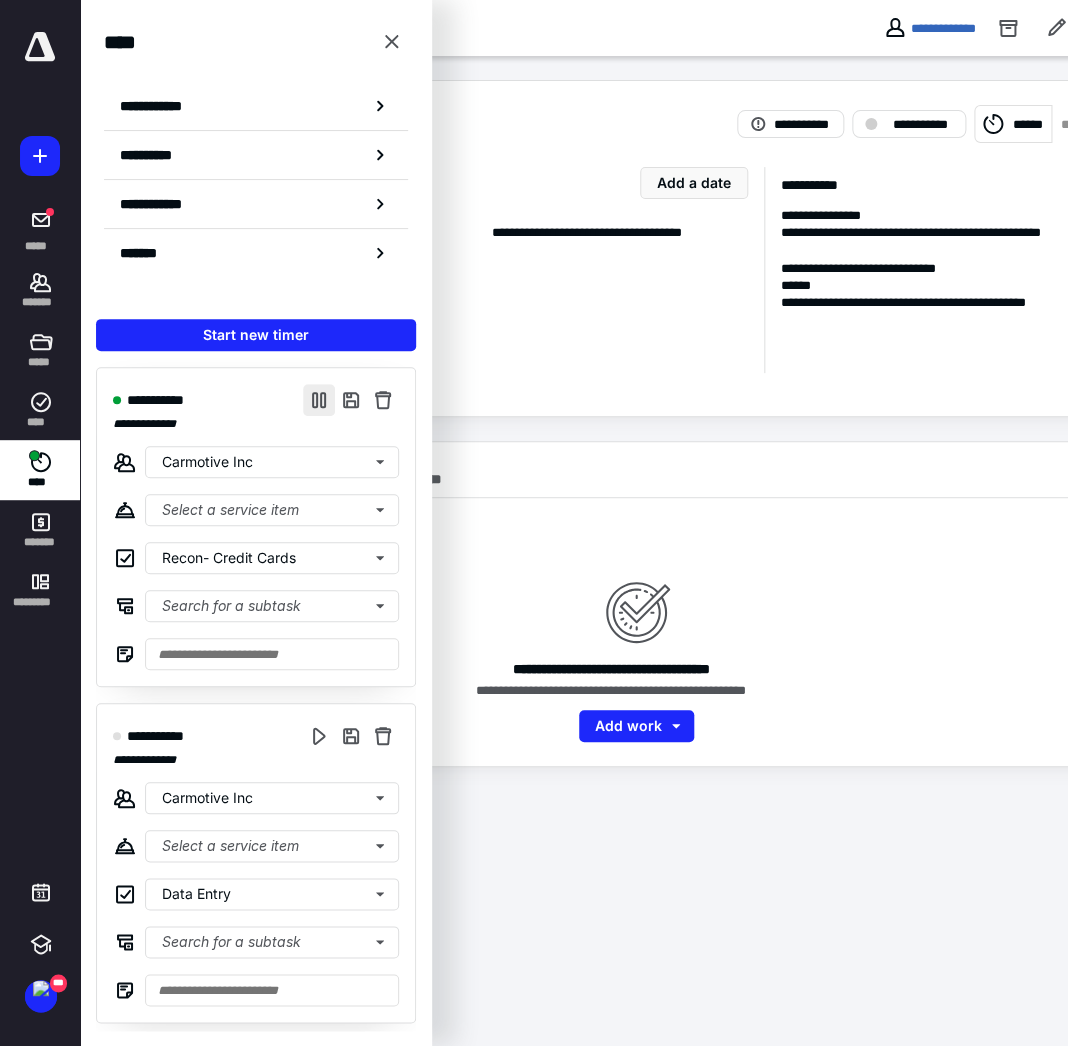 click at bounding box center (319, 400) 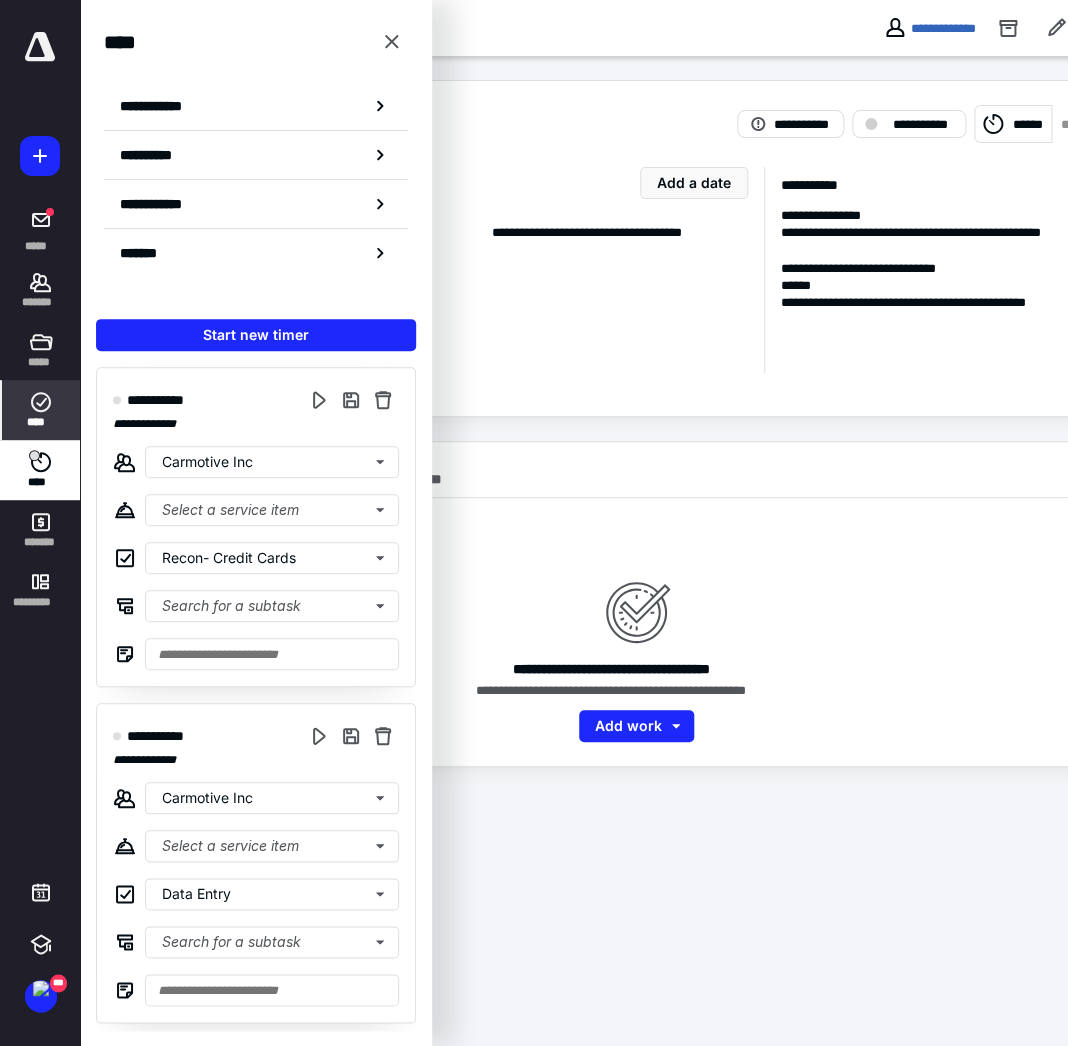 click 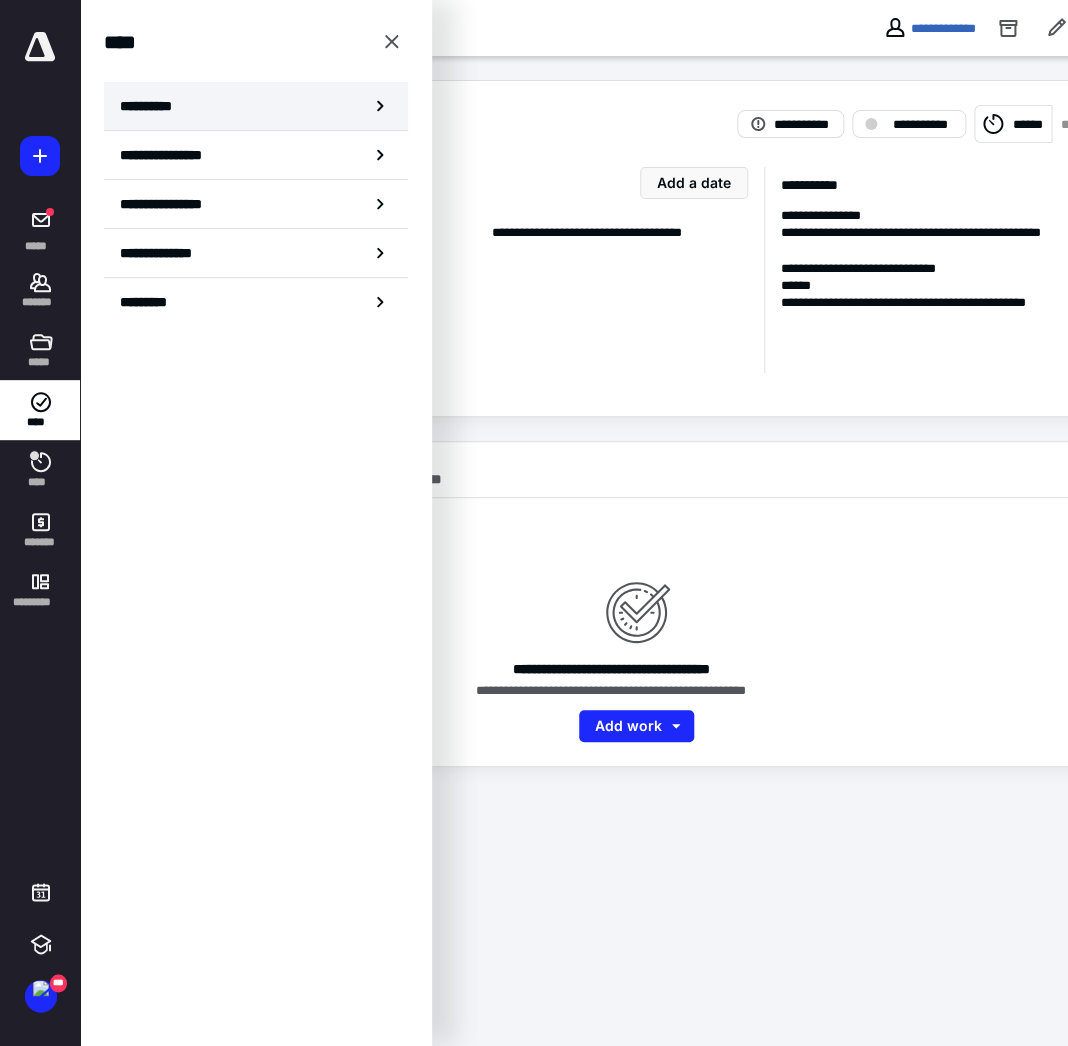 click on "**********" at bounding box center [153, 106] 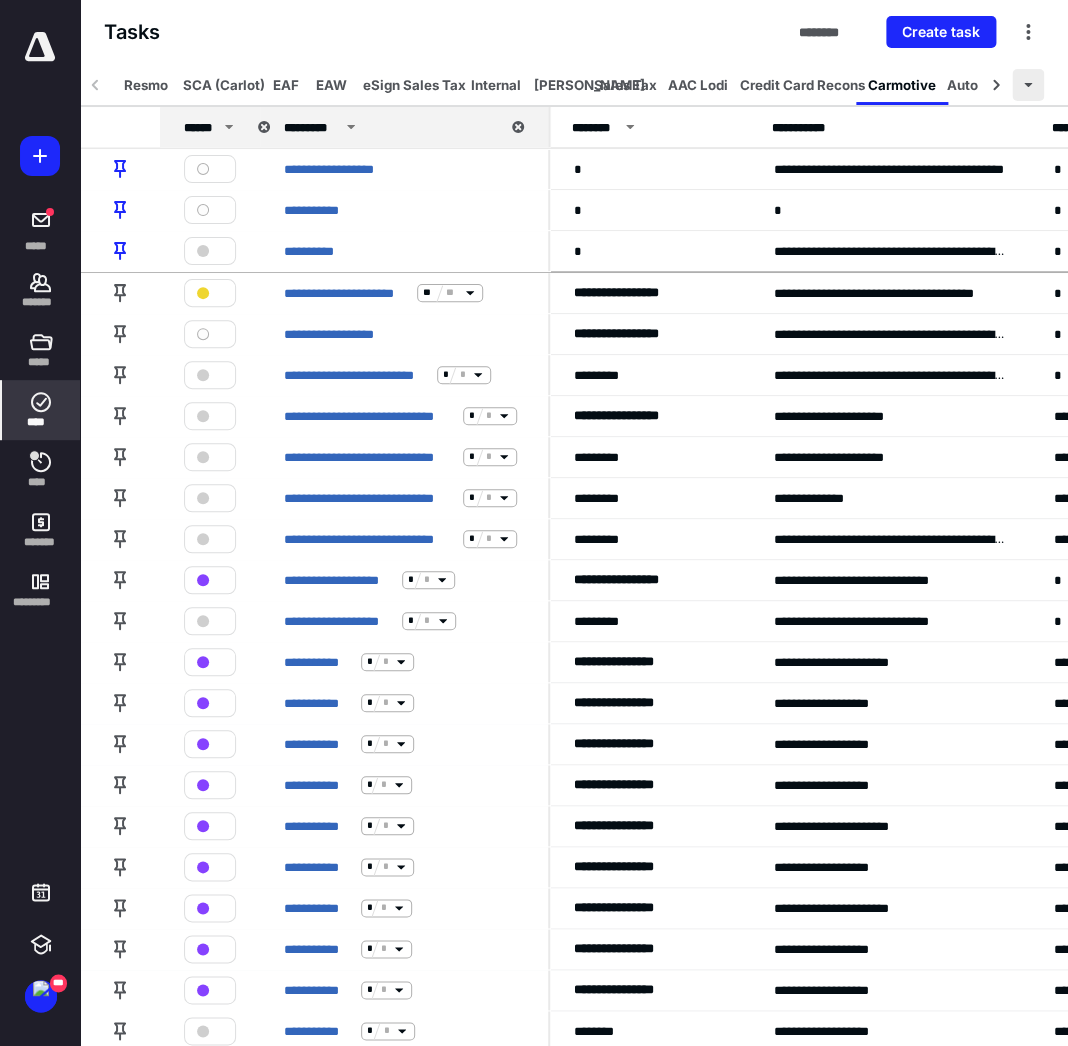 click at bounding box center [1028, 85] 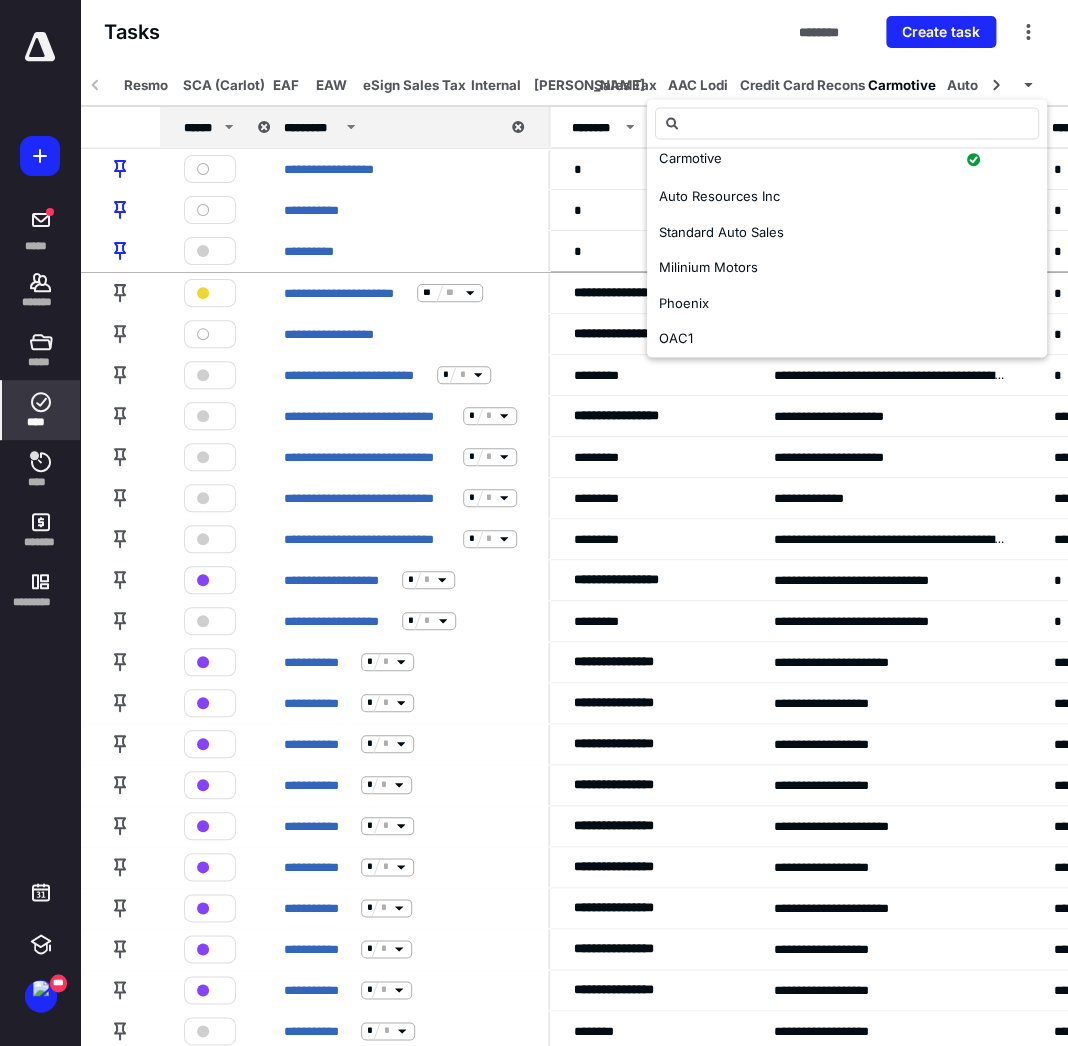 scroll, scrollTop: 334, scrollLeft: 0, axis: vertical 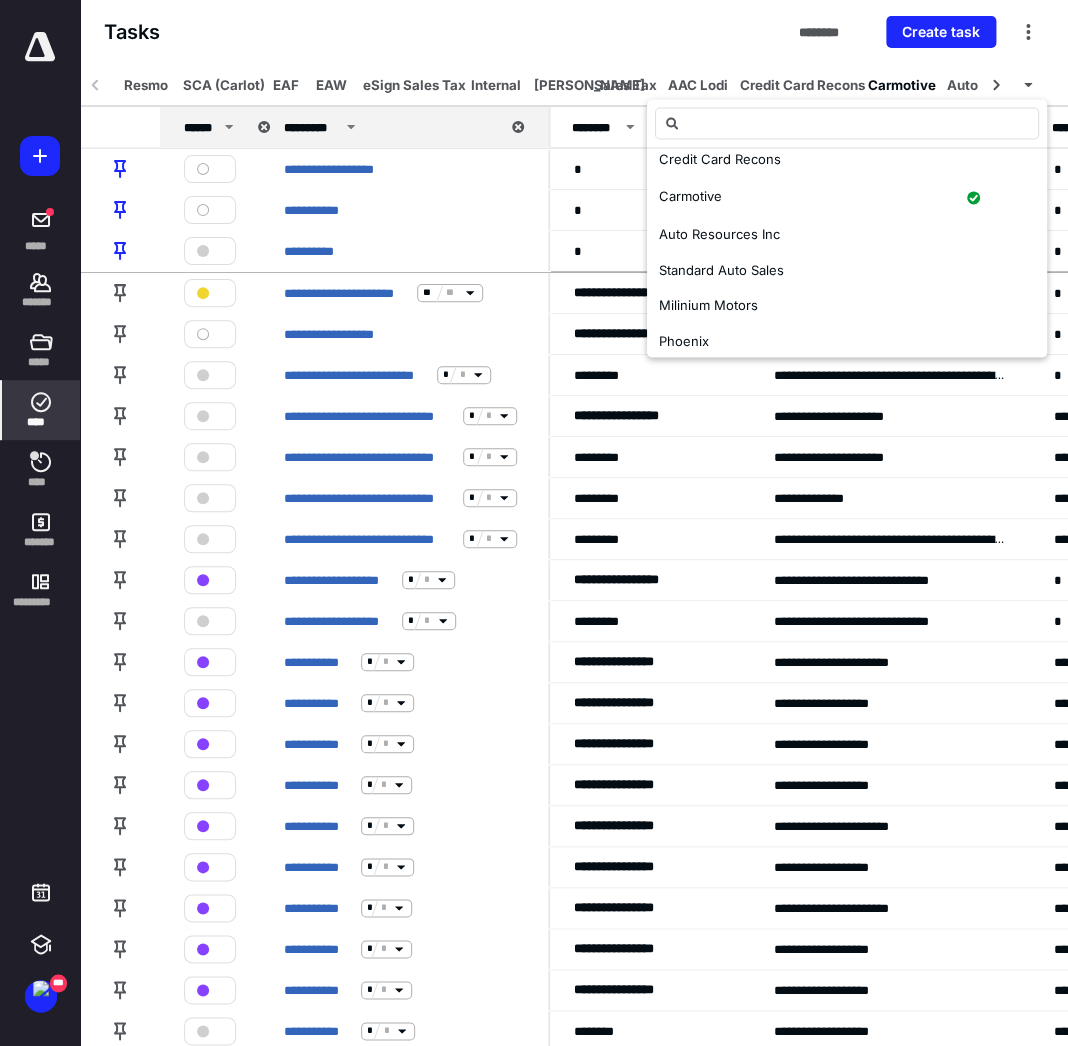 click on "Milinium Motors" at bounding box center [707, 305] 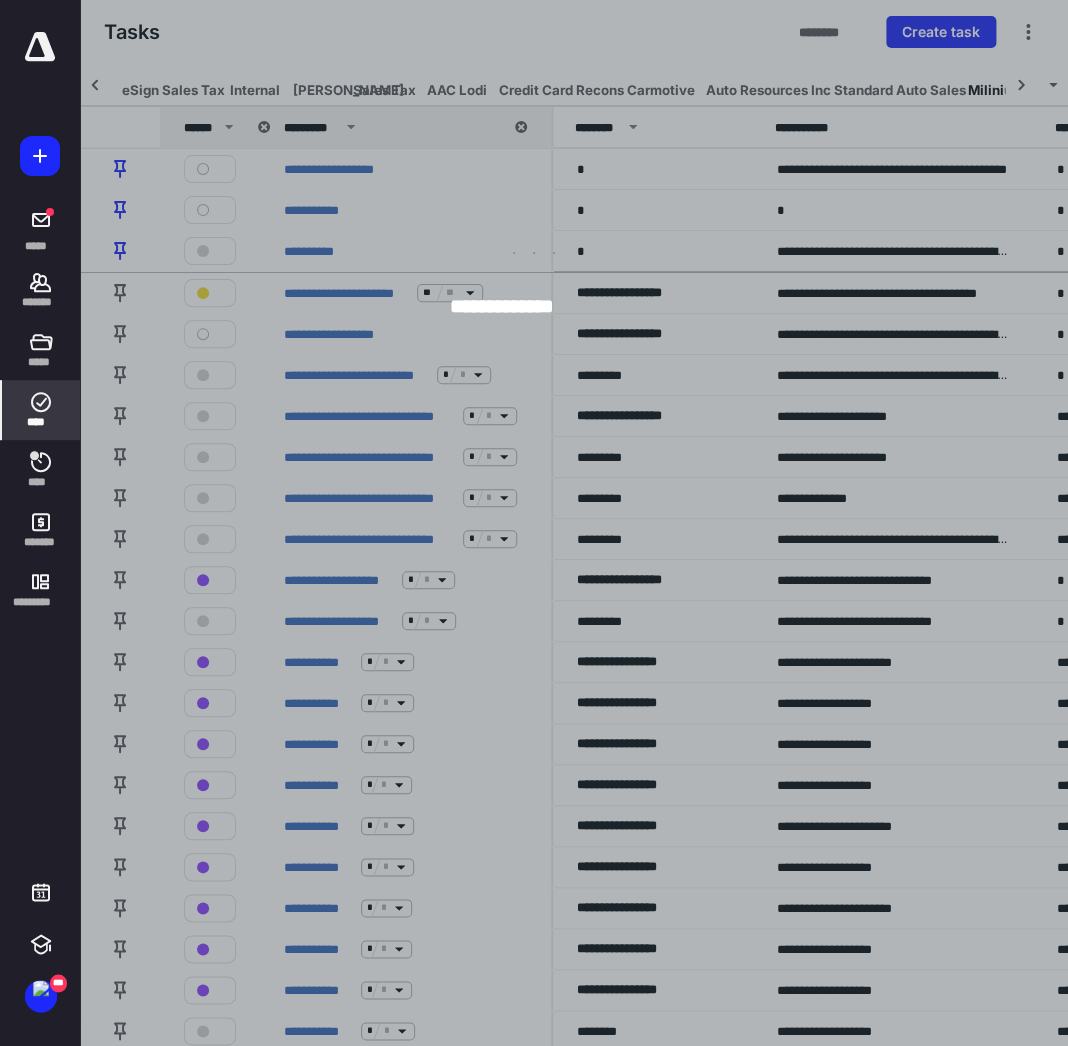 scroll, scrollTop: 0, scrollLeft: 302, axis: horizontal 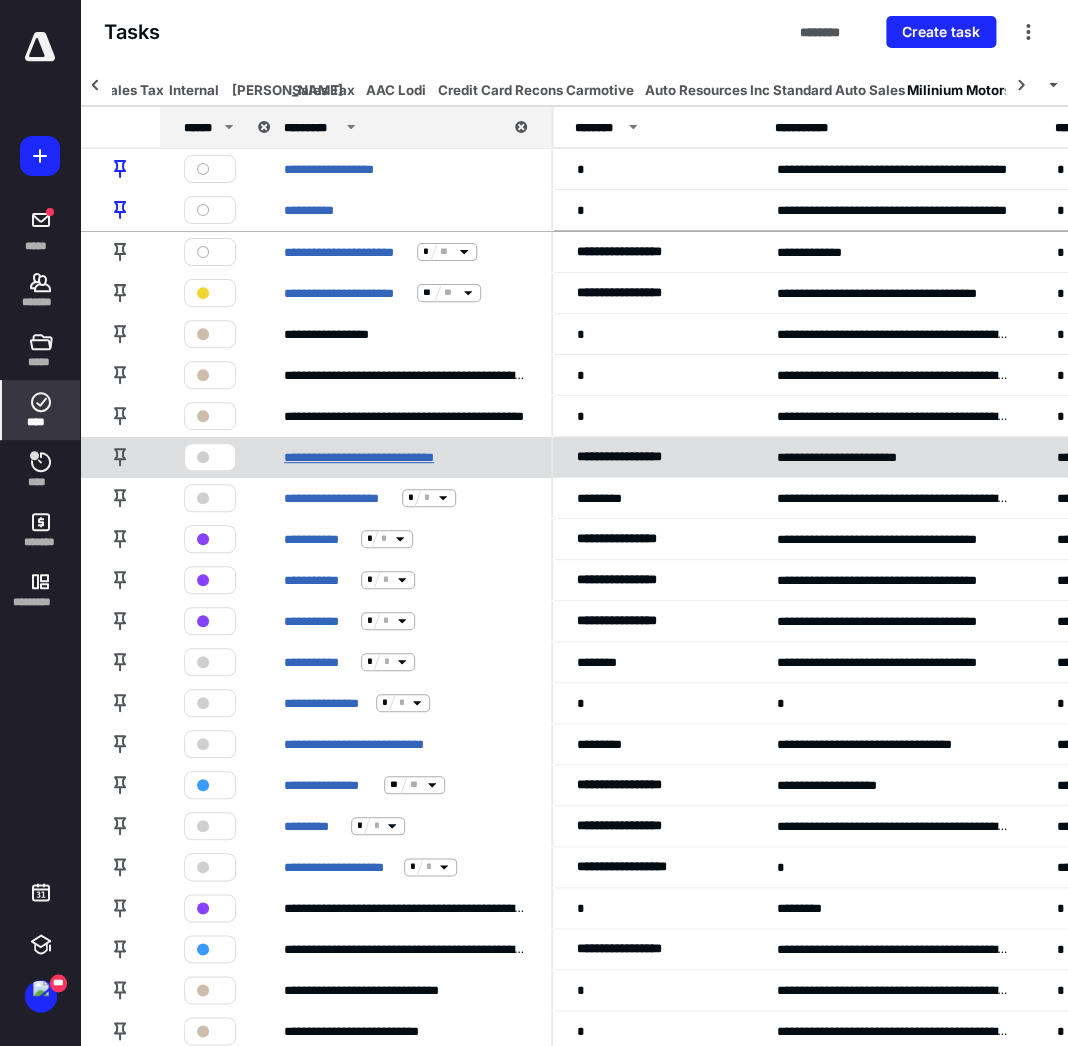 click on "**********" at bounding box center [369, 456] 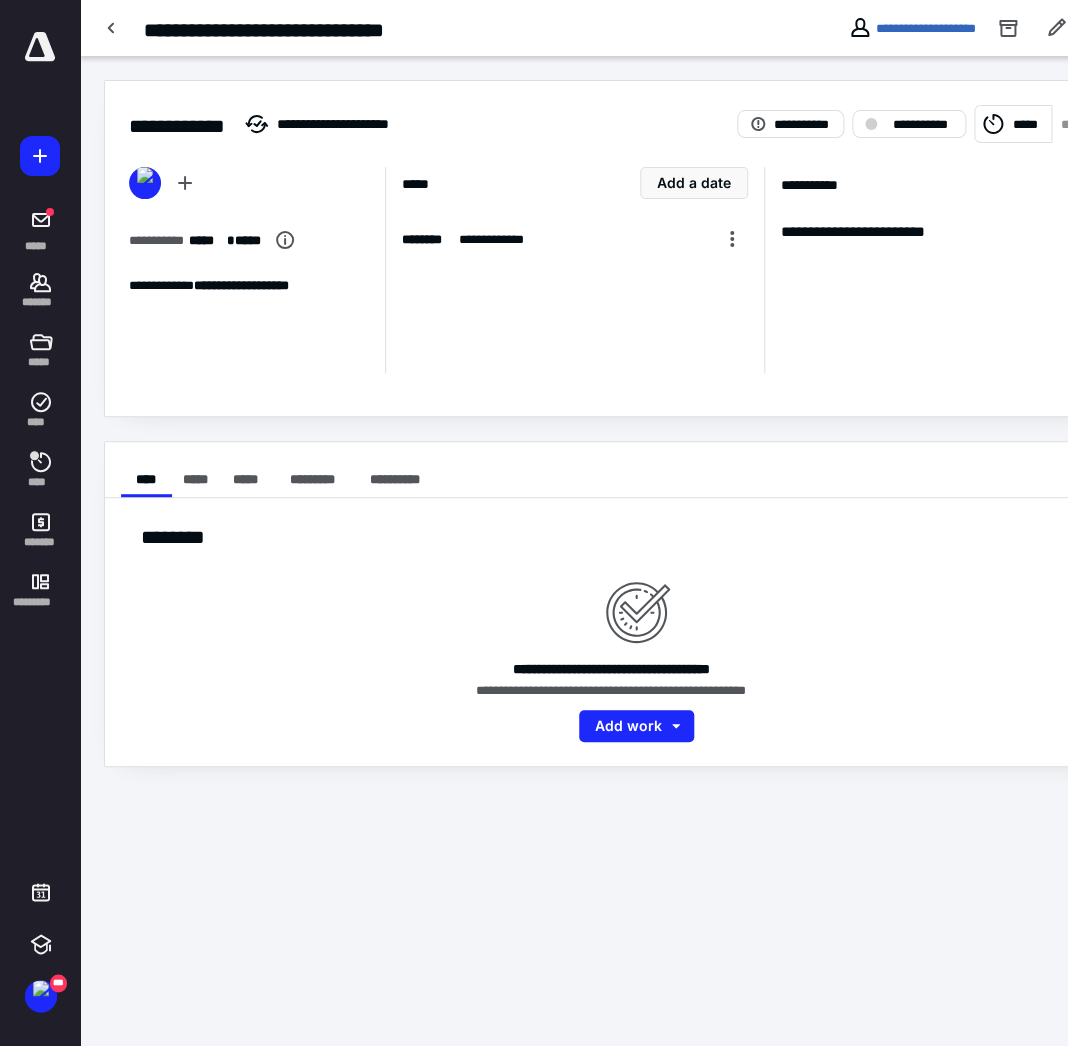 click on "*****" at bounding box center [1029, 123] 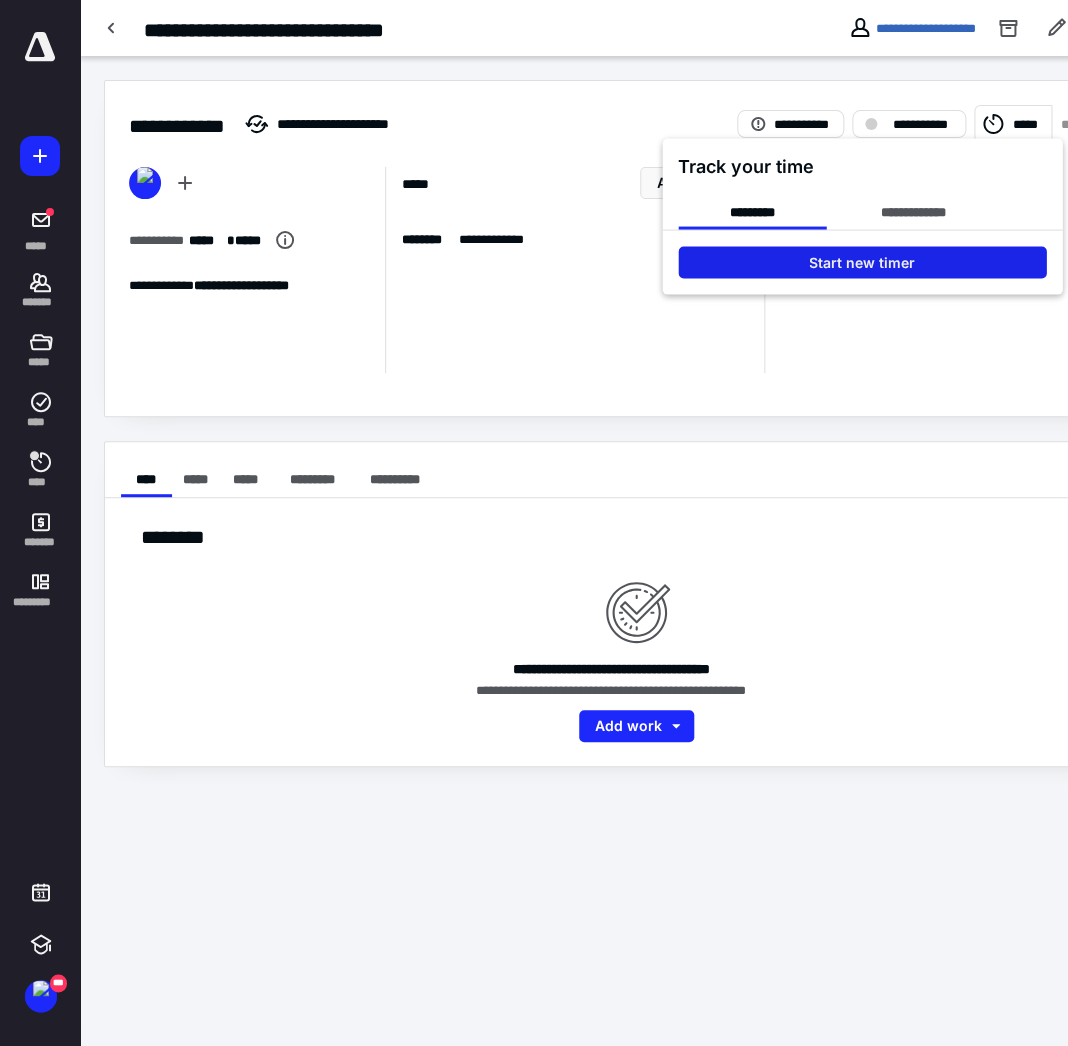 click on "Start new timer" at bounding box center (862, 262) 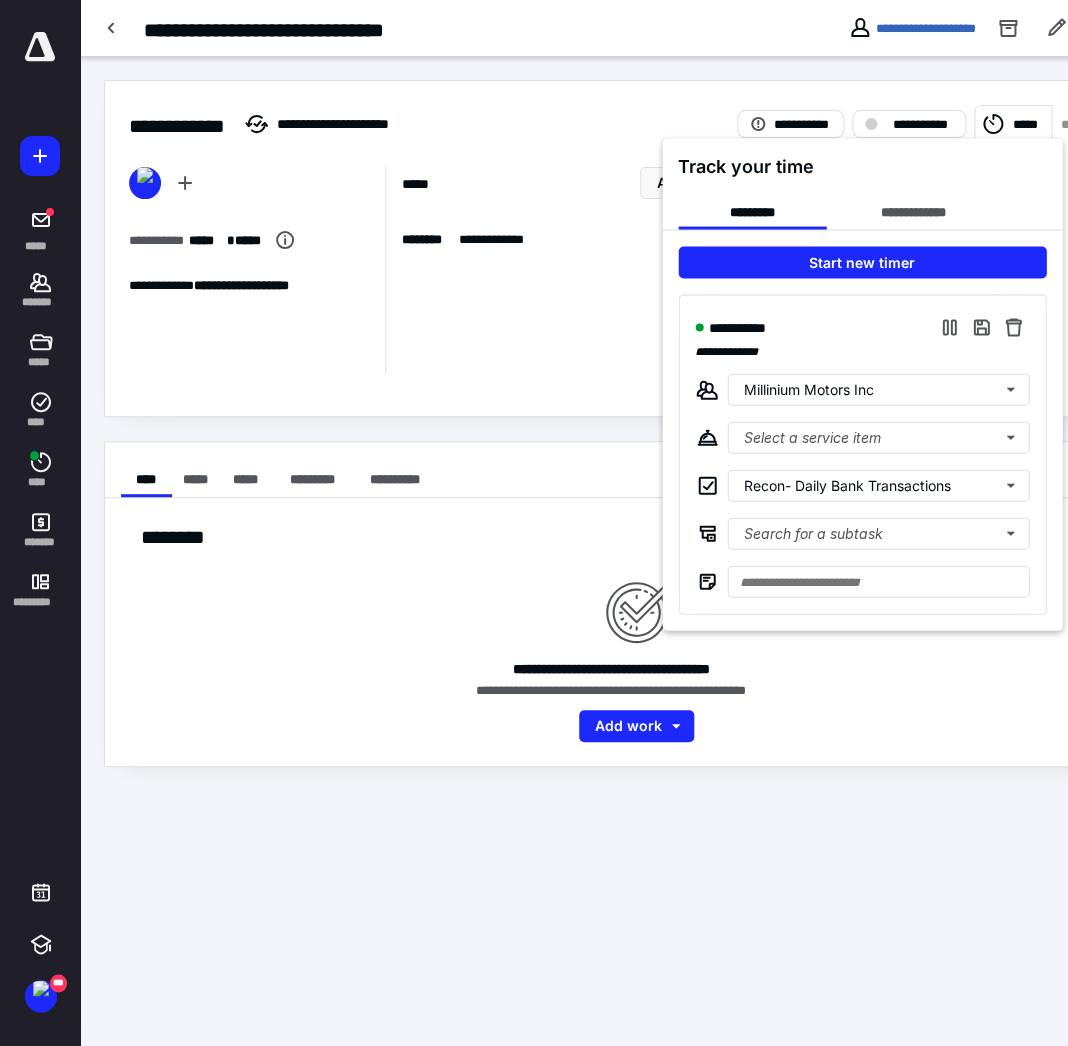 click at bounding box center (534, 523) 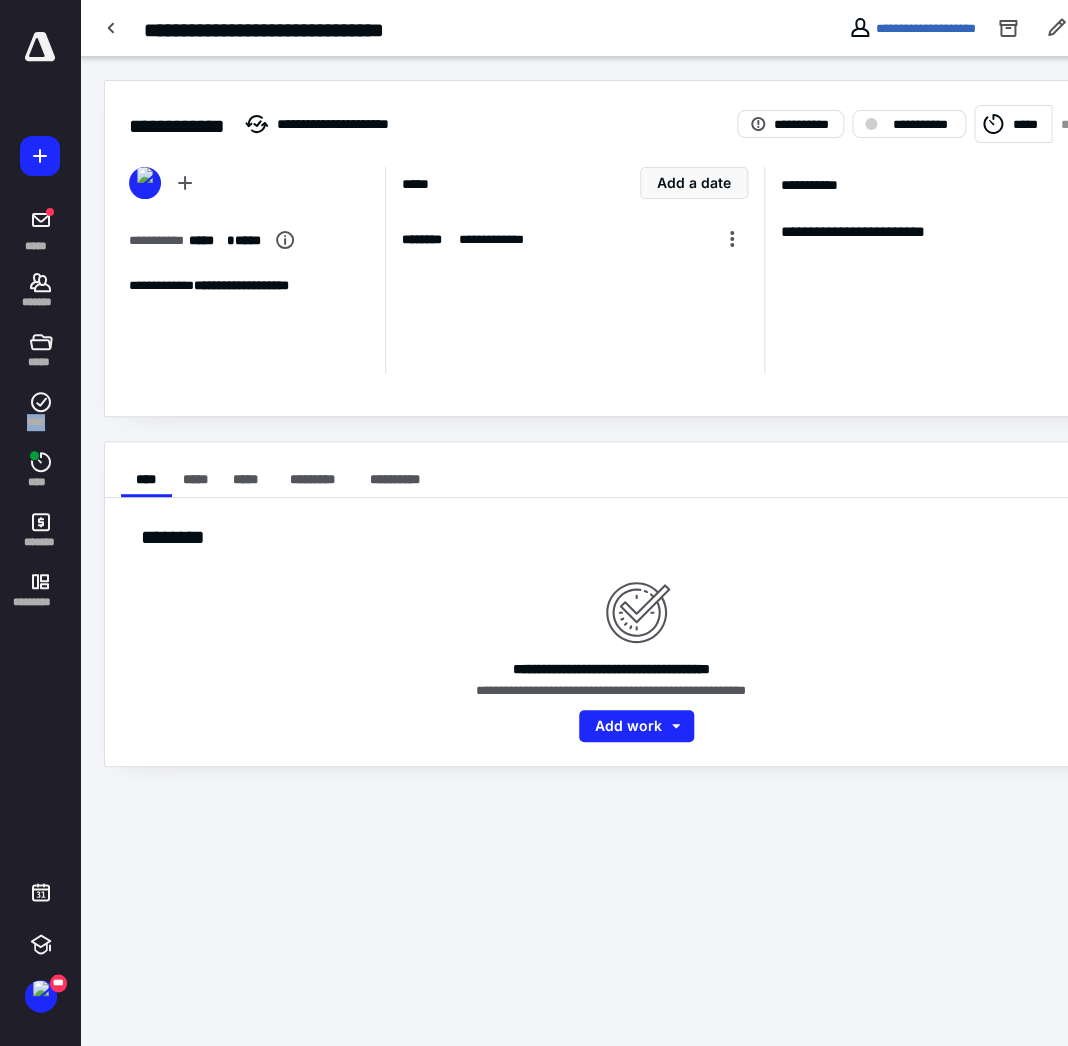 click on "****" at bounding box center (41, 410) 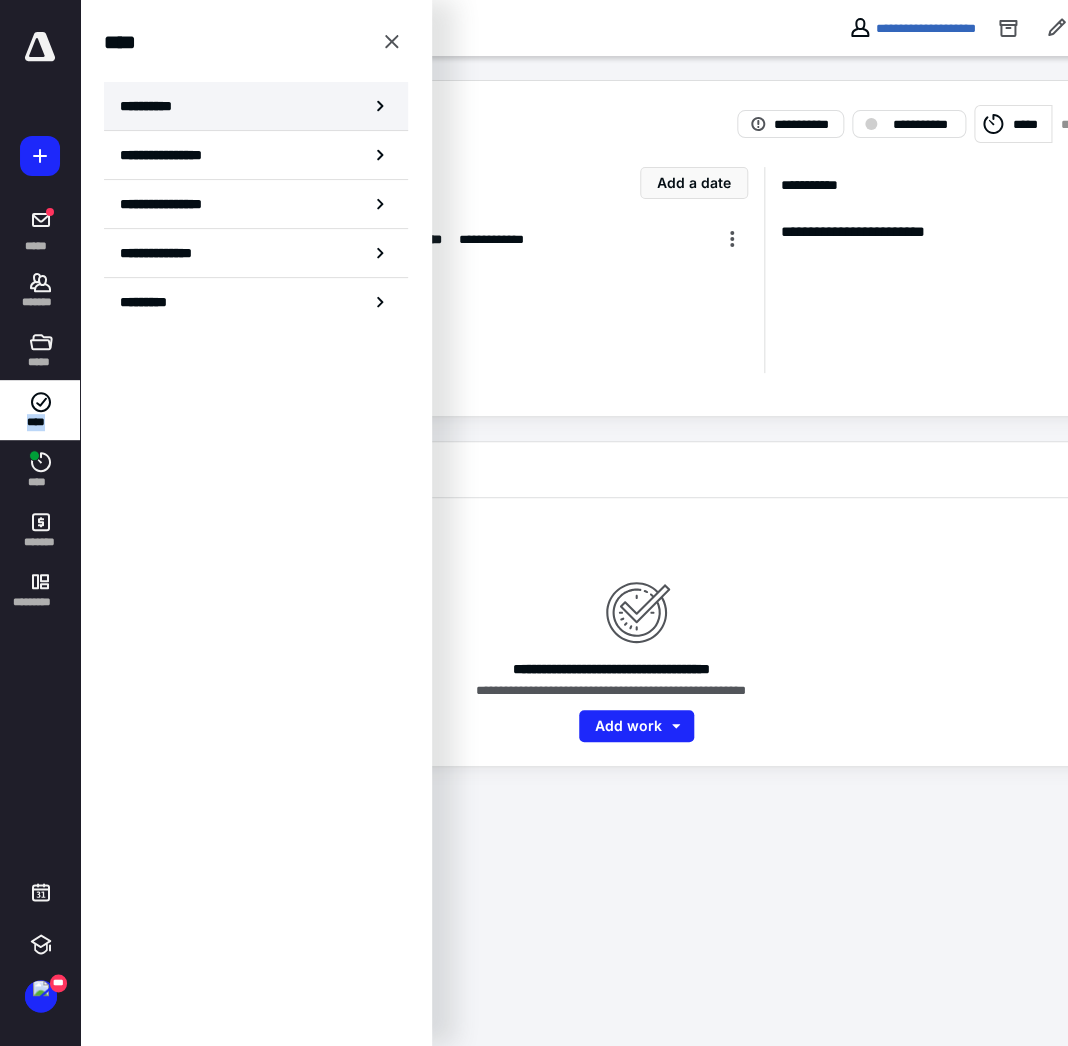 click on "**********" at bounding box center [256, 106] 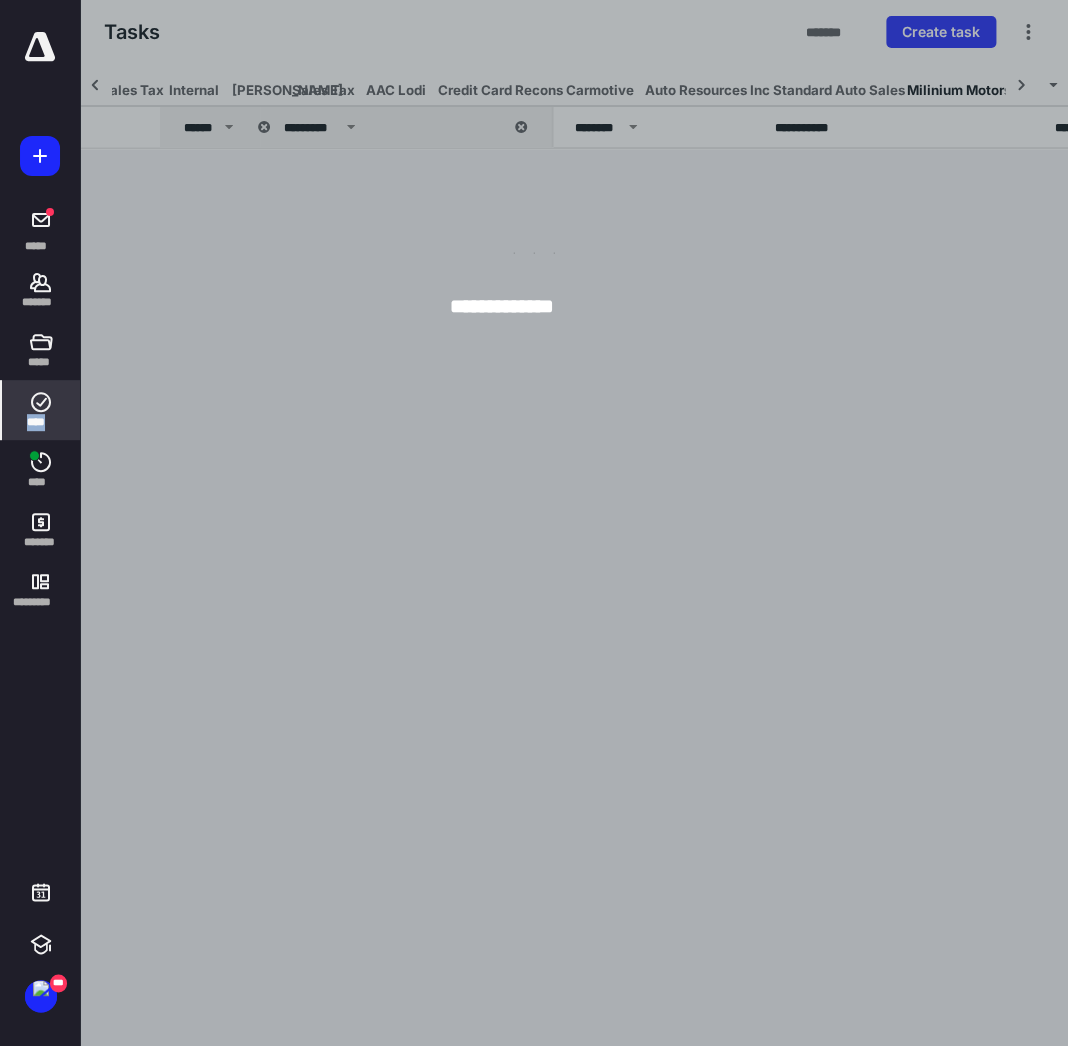 scroll, scrollTop: 0, scrollLeft: 302, axis: horizontal 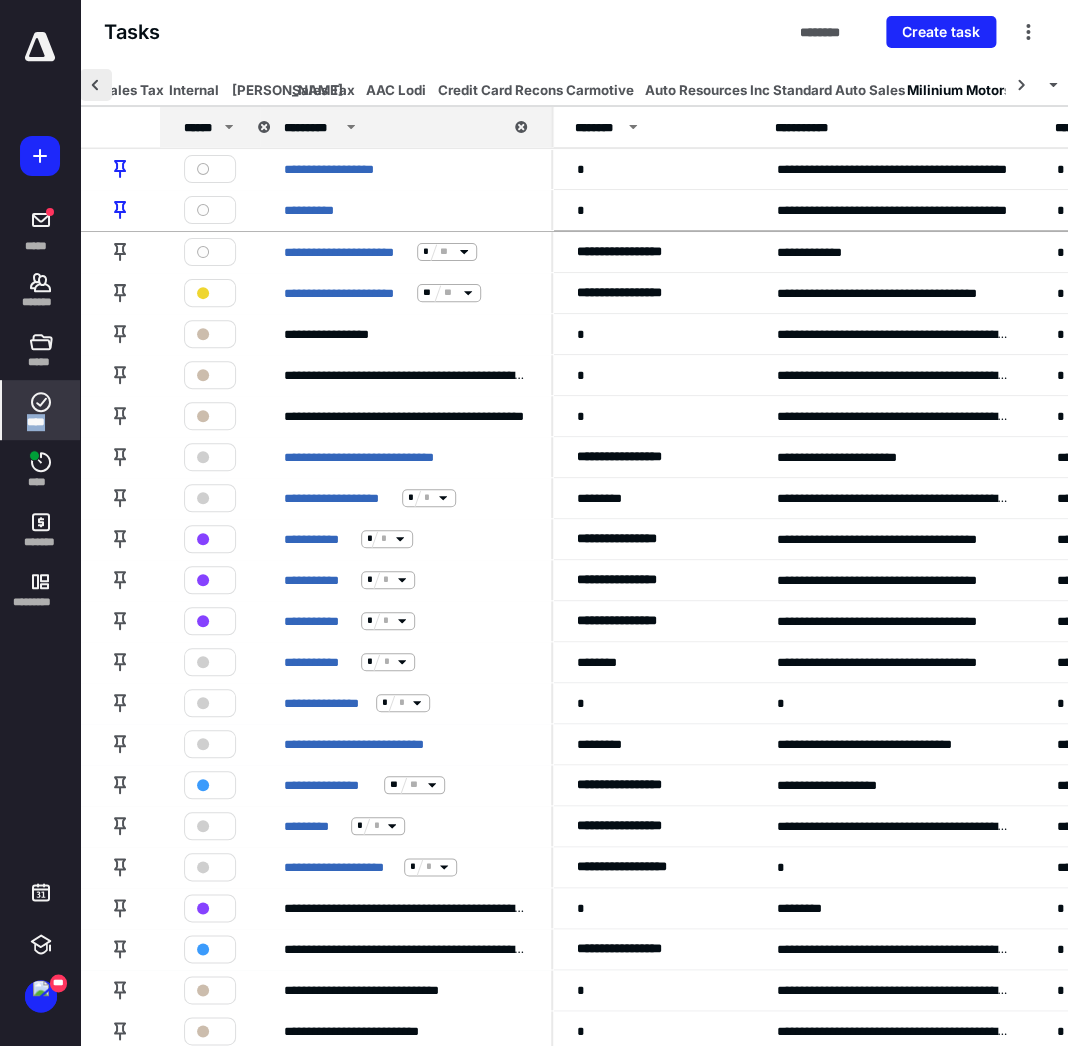 click at bounding box center [96, 85] 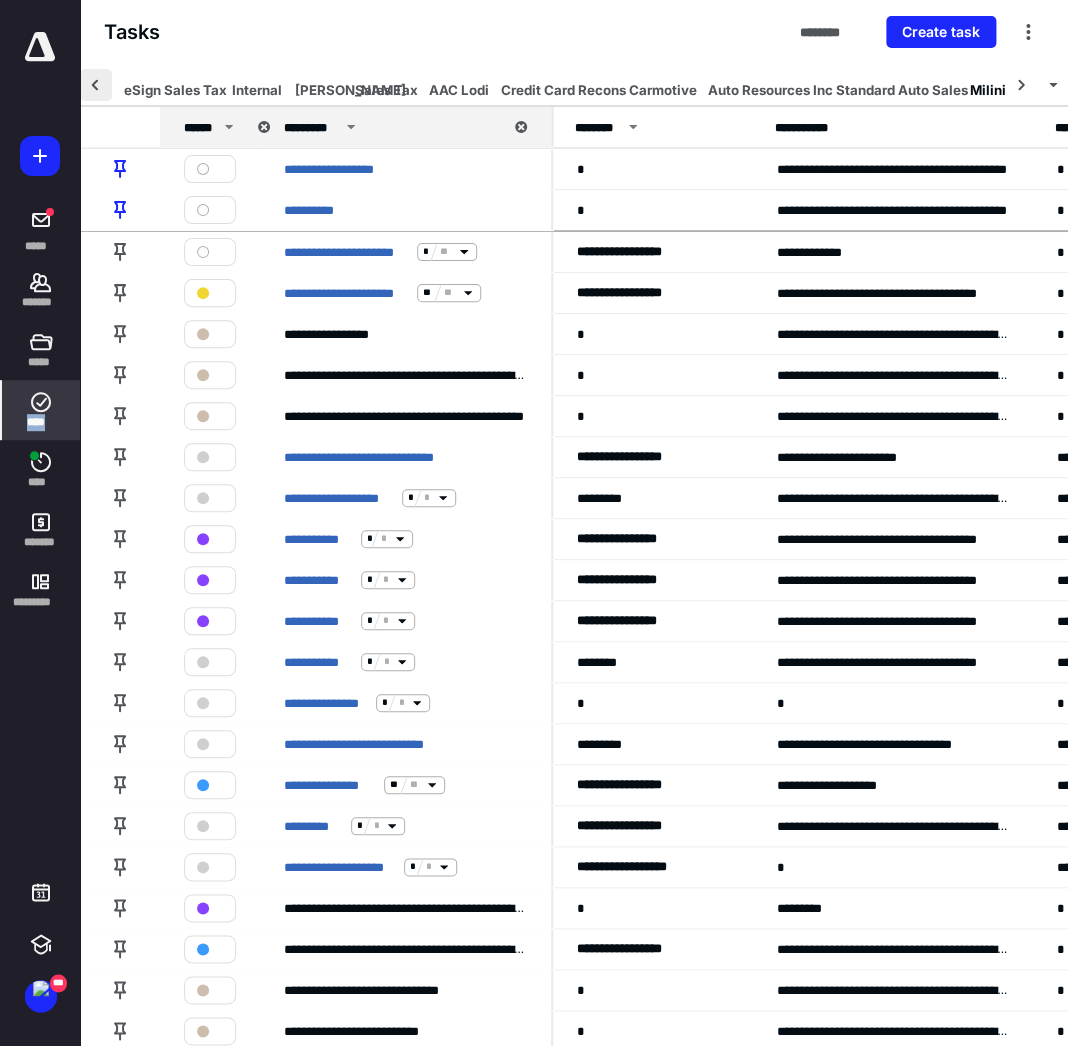 click at bounding box center (96, 85) 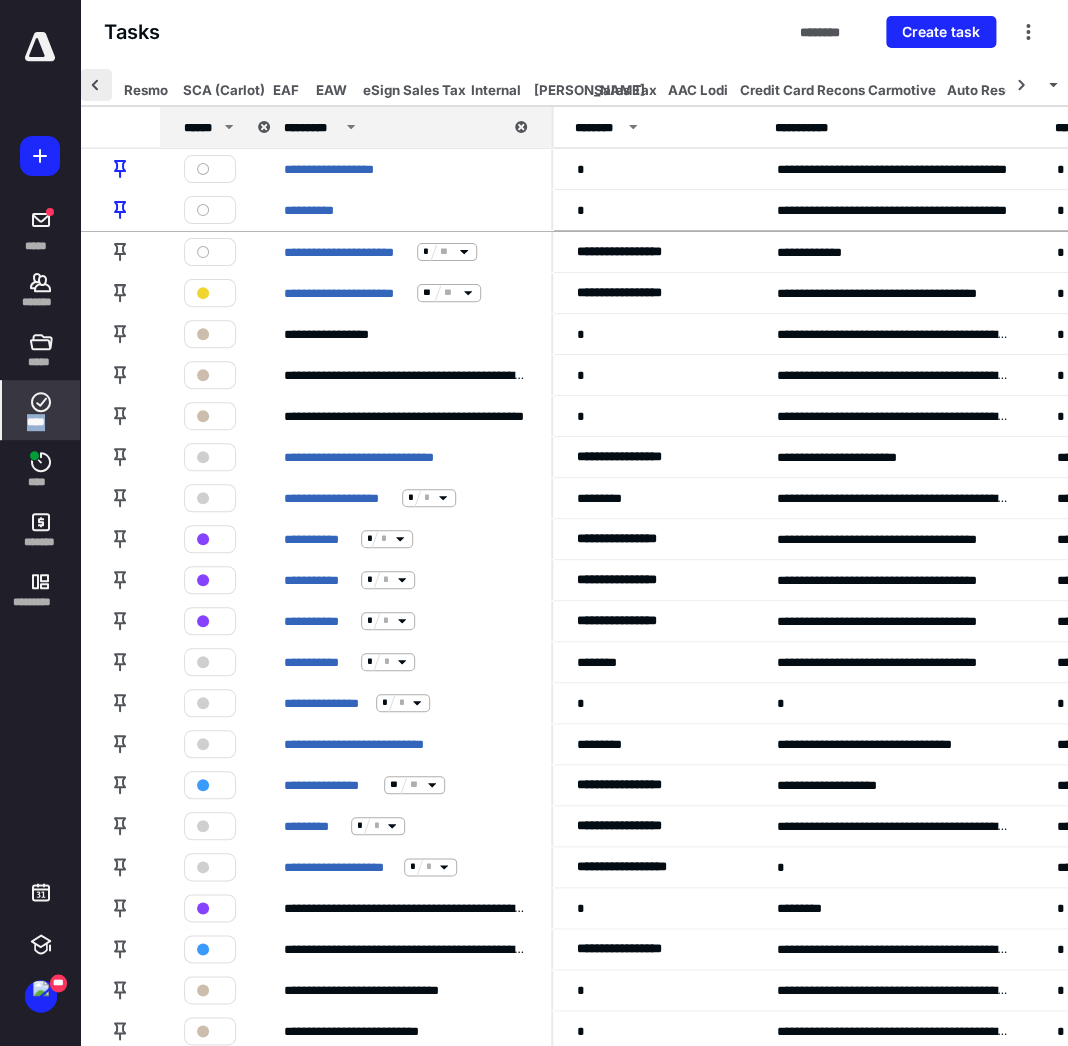 click at bounding box center (96, 85) 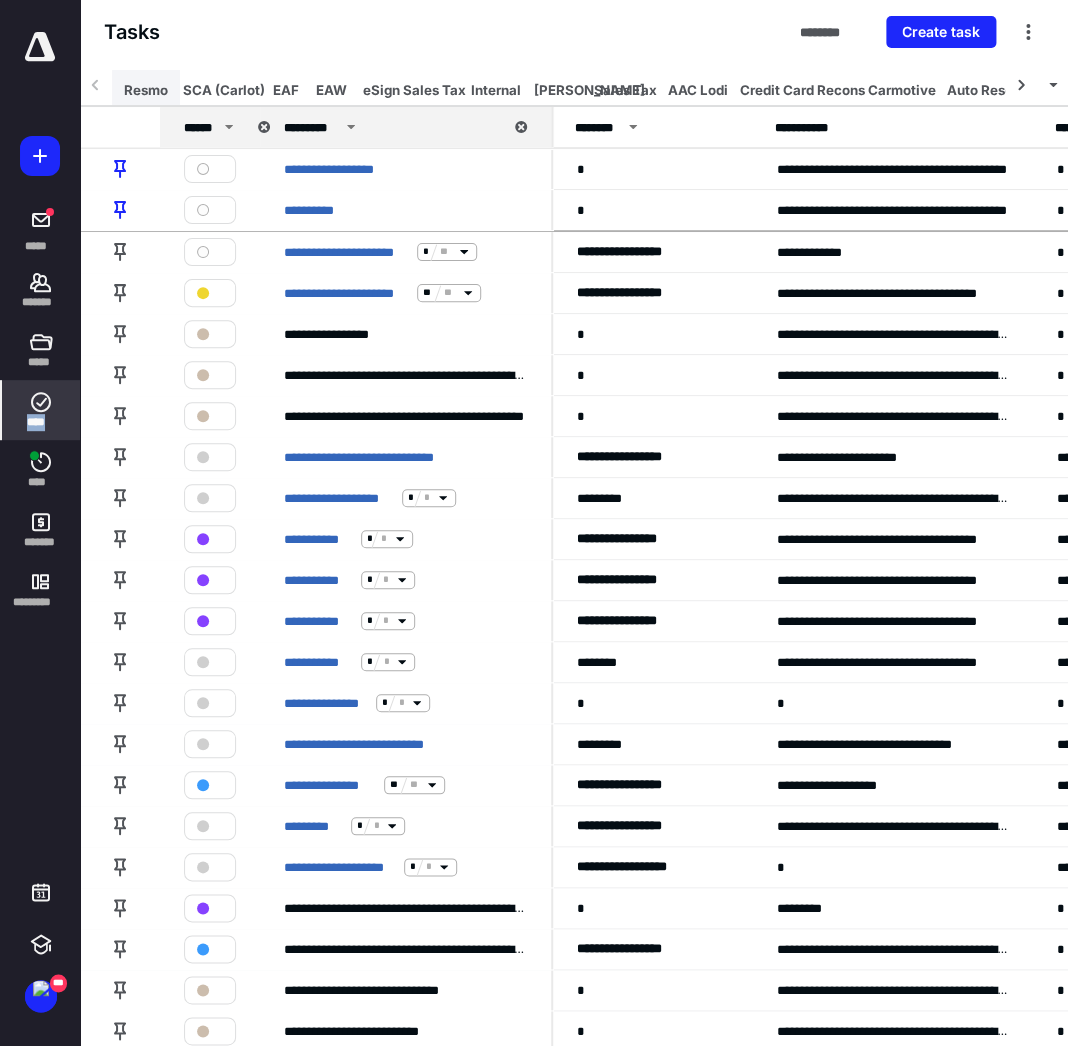 click on "Resmo" at bounding box center [146, 90] 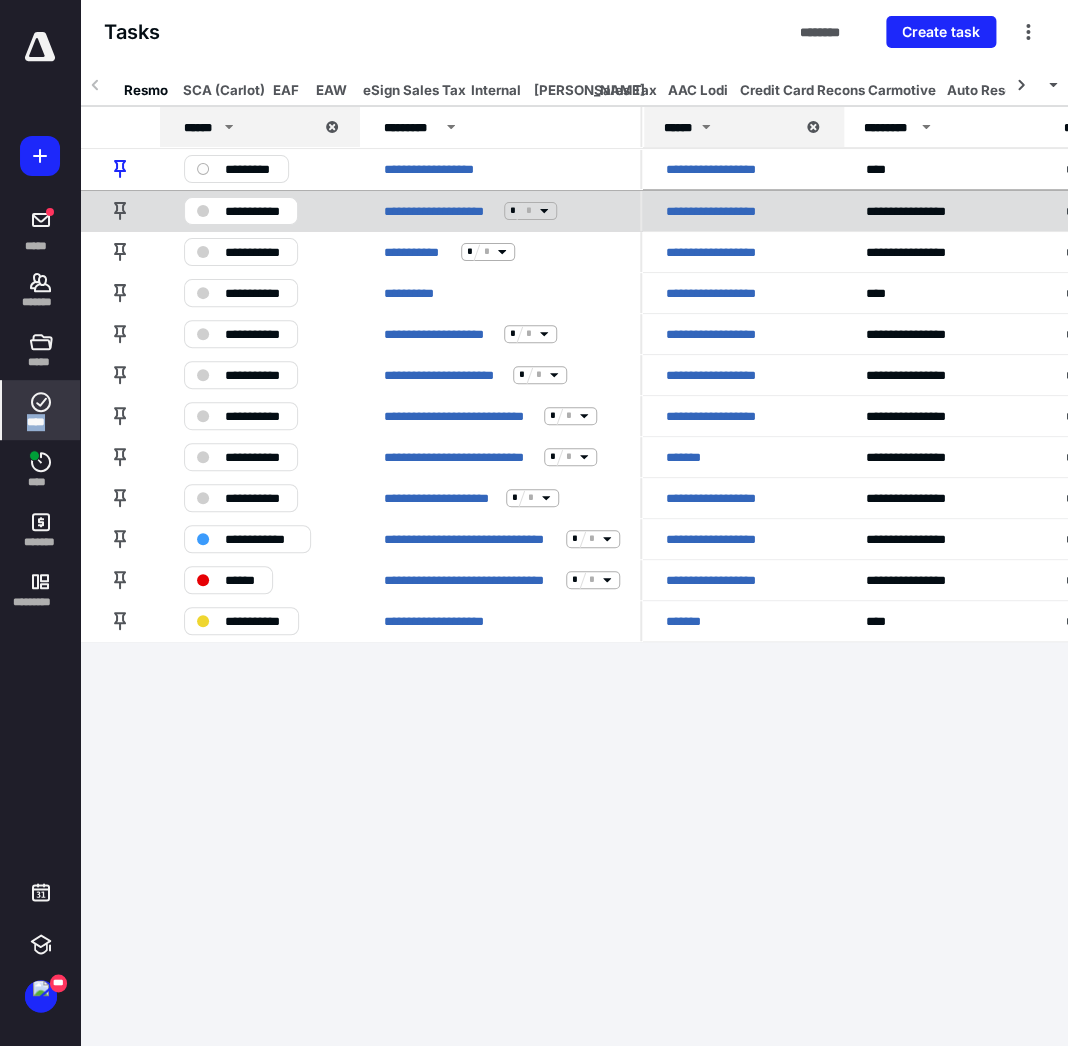 scroll, scrollTop: 0, scrollLeft: 0, axis: both 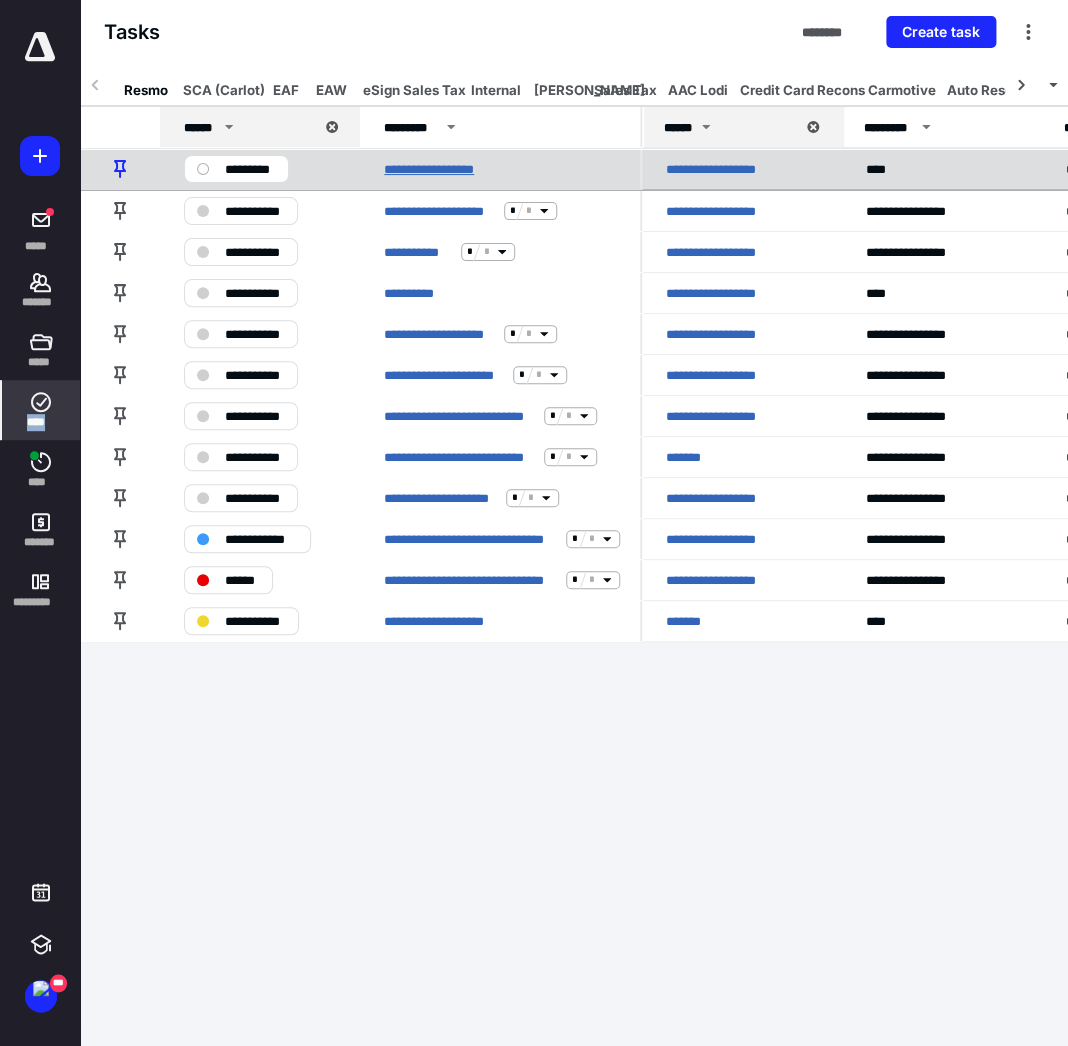 click on "**********" at bounding box center (434, 168) 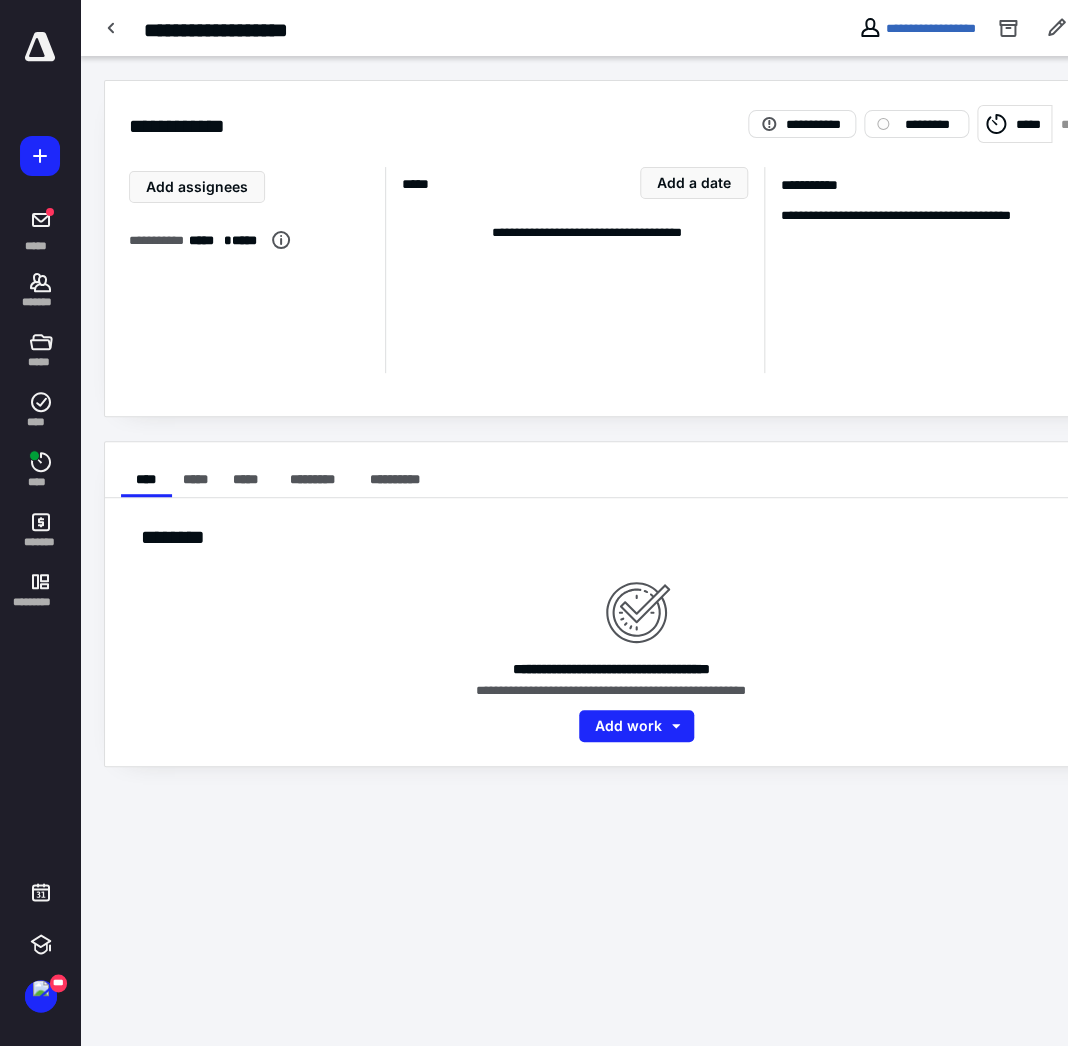 click on "*****" at bounding box center (1014, 124) 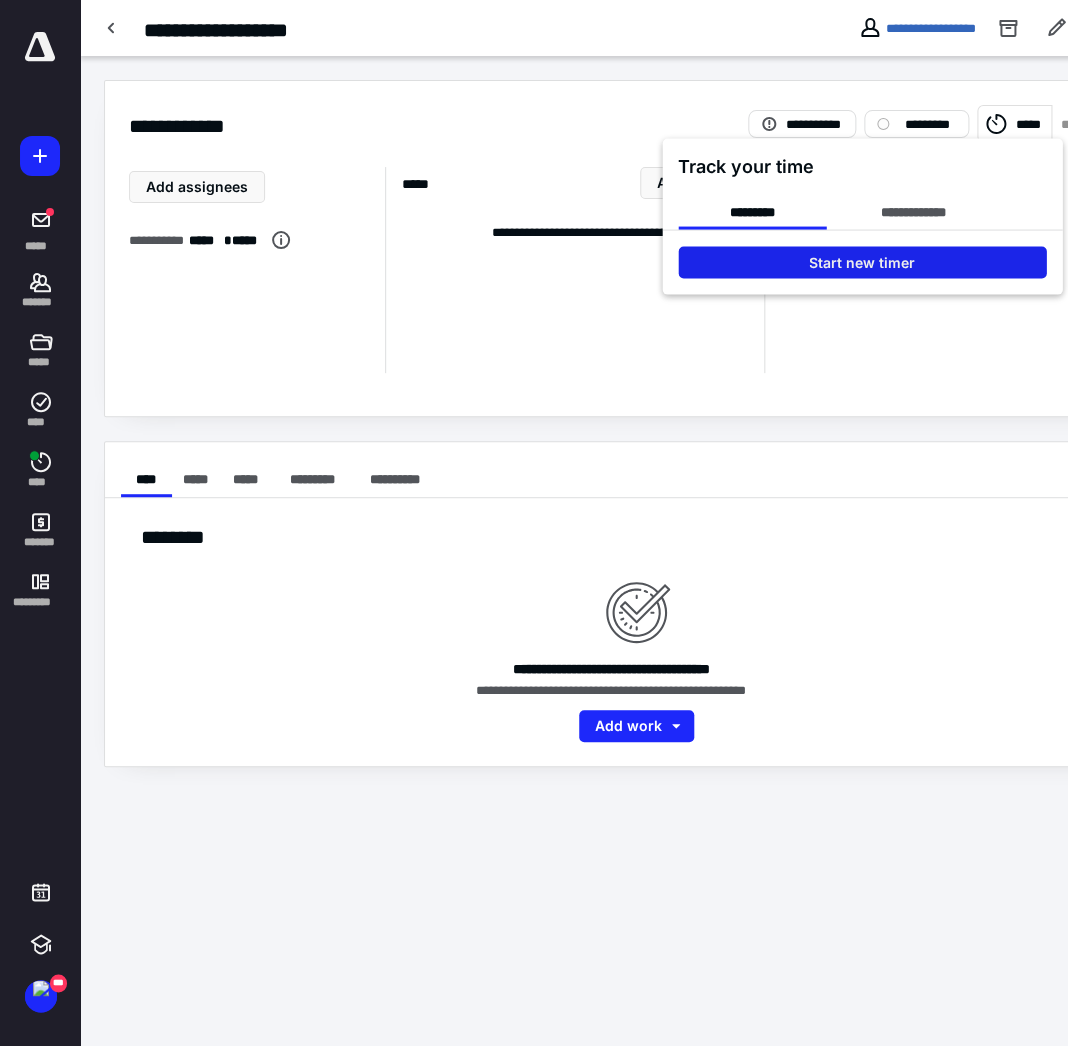 click on "Start new timer" at bounding box center [862, 262] 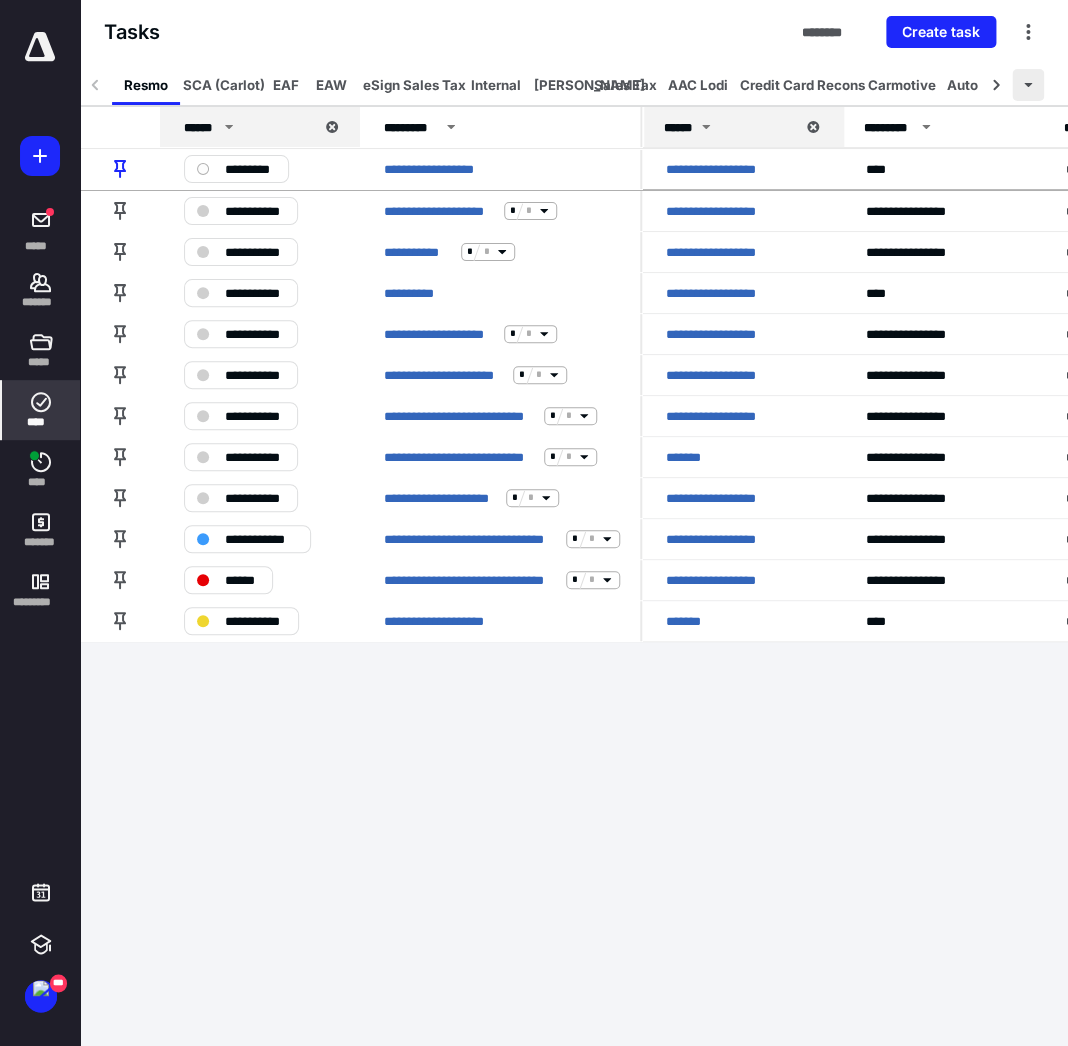 click at bounding box center (1028, 85) 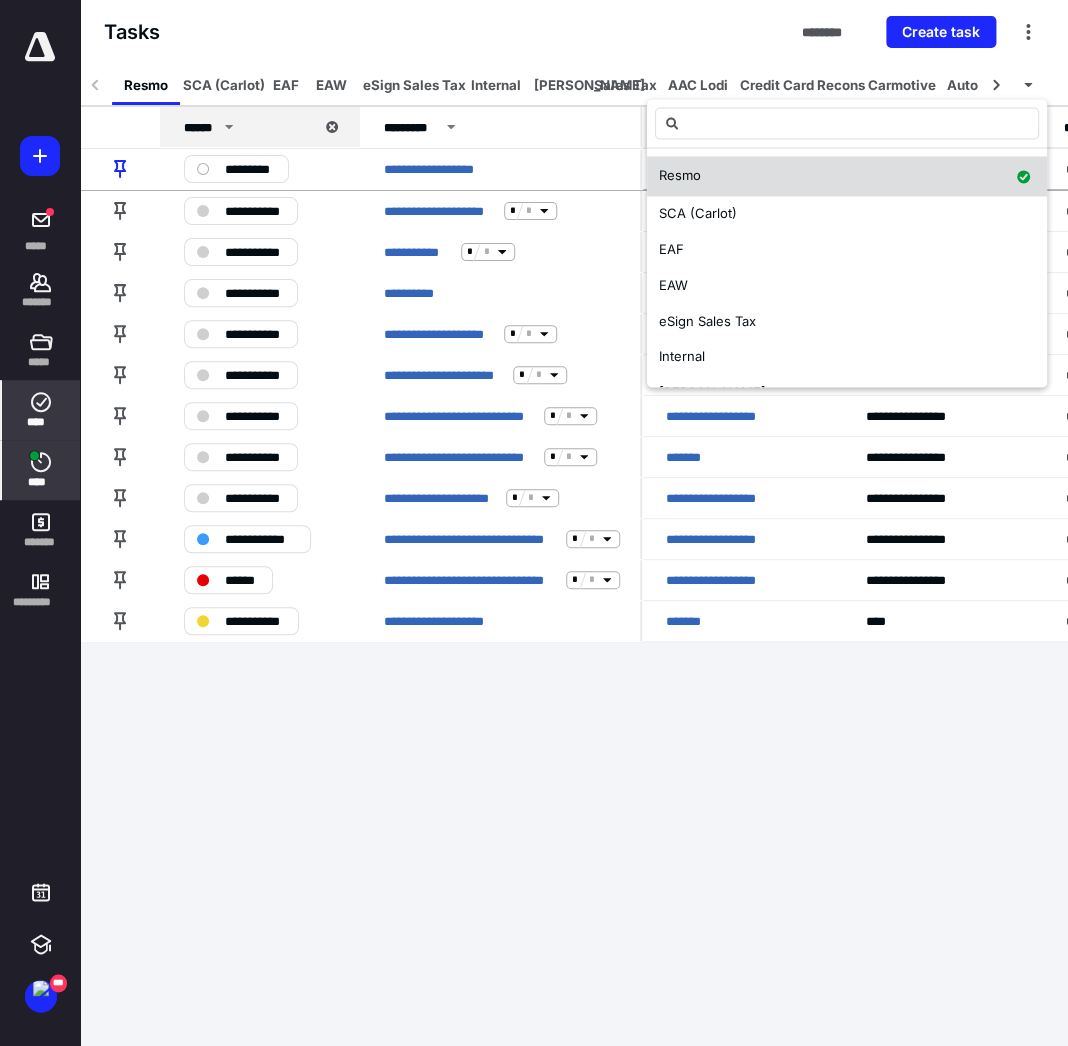 click 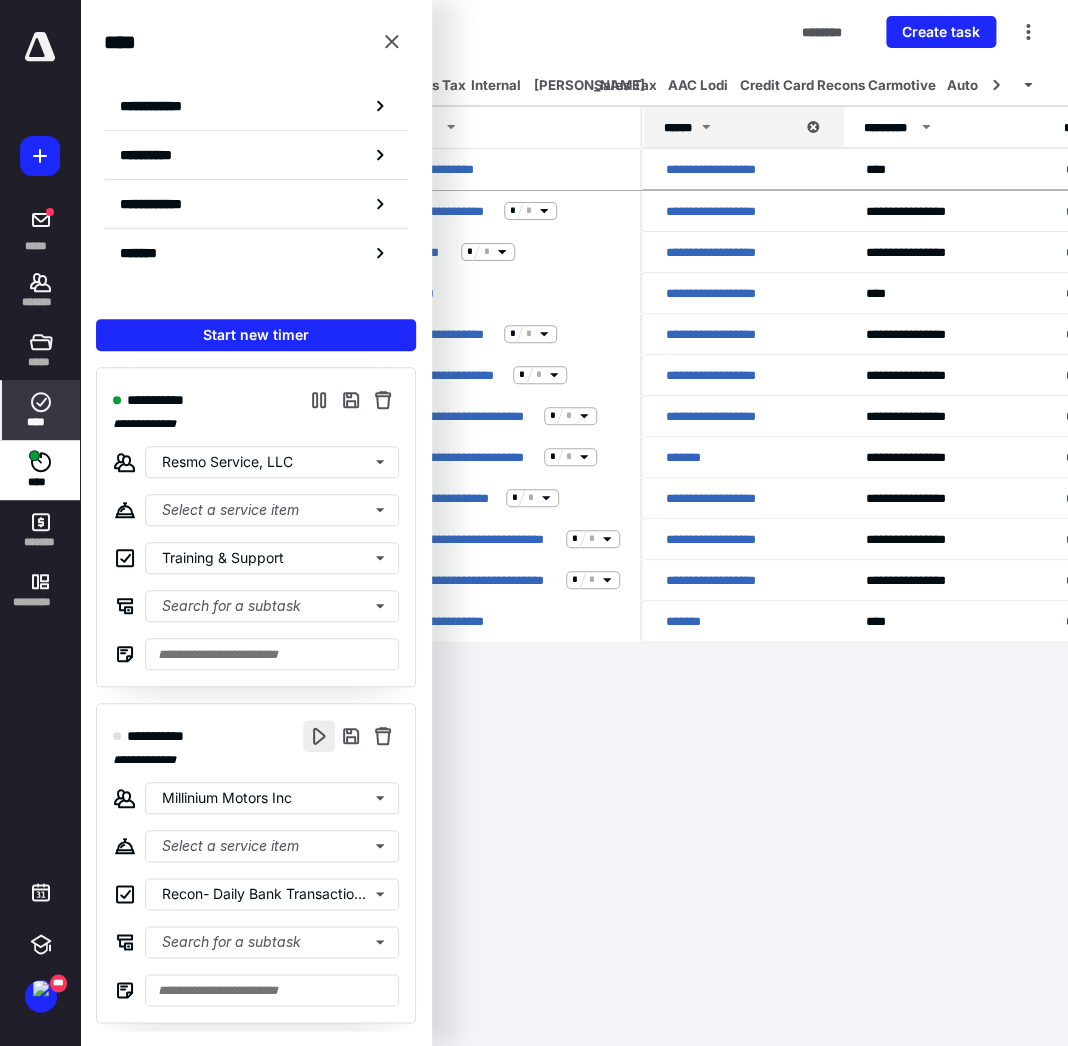 click at bounding box center (319, 736) 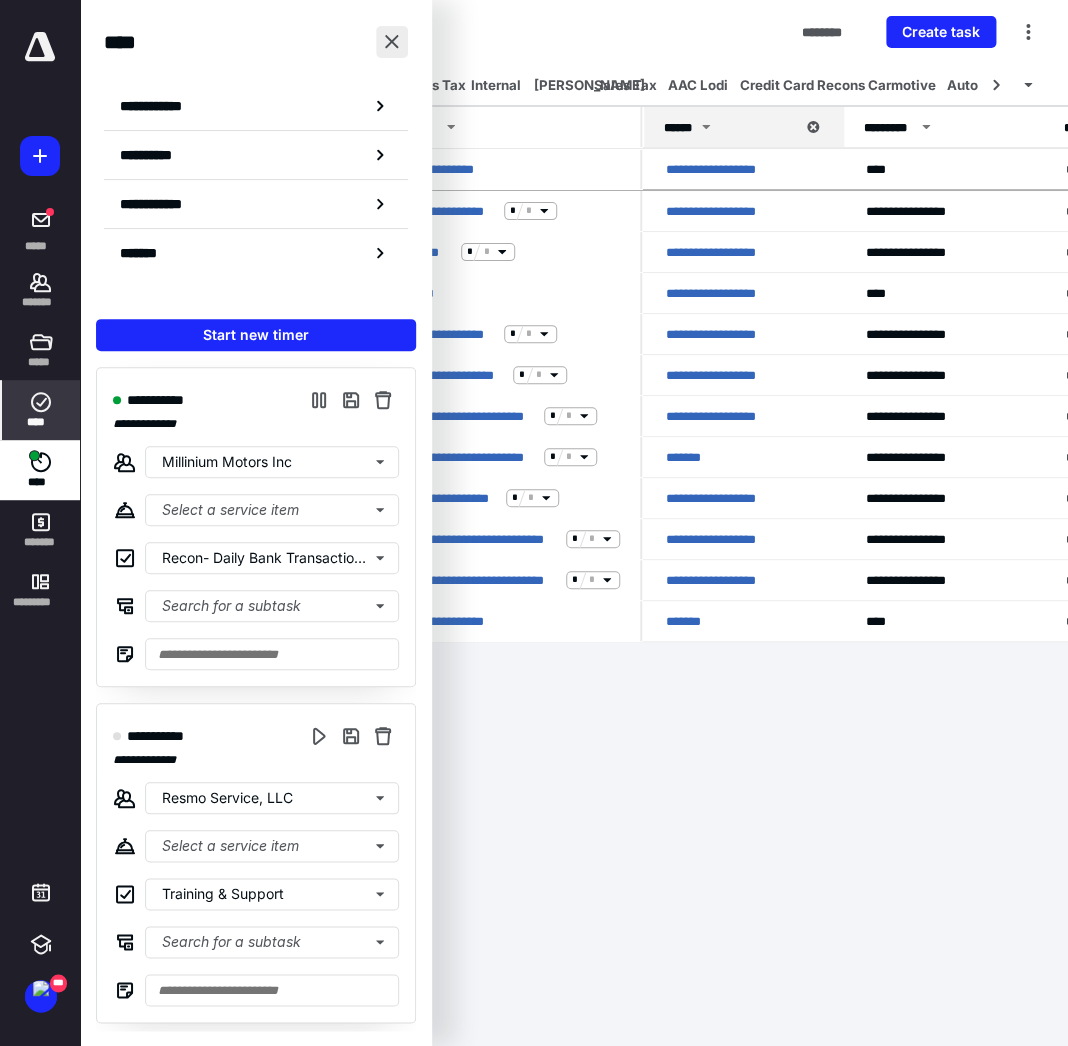 click at bounding box center [392, 42] 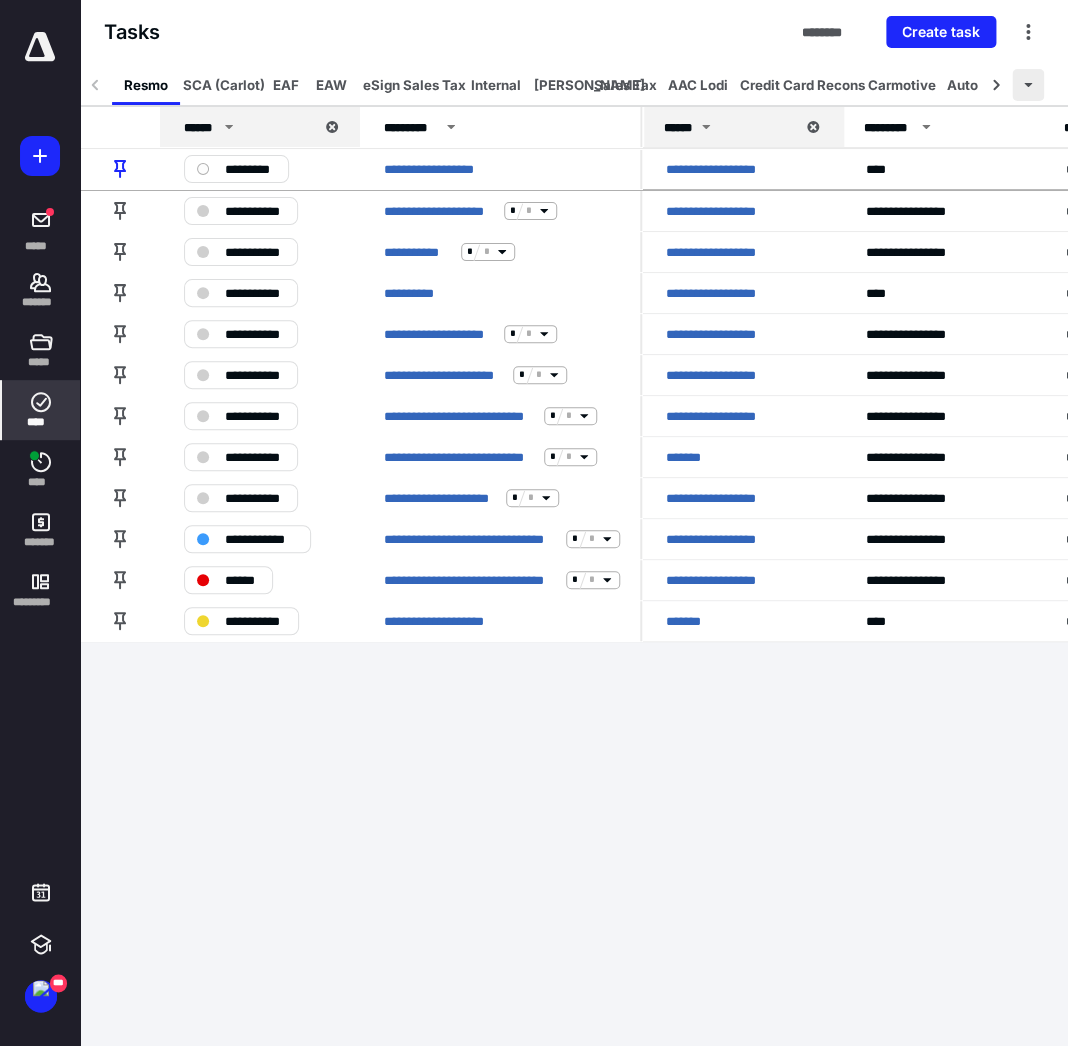 click at bounding box center (1028, 85) 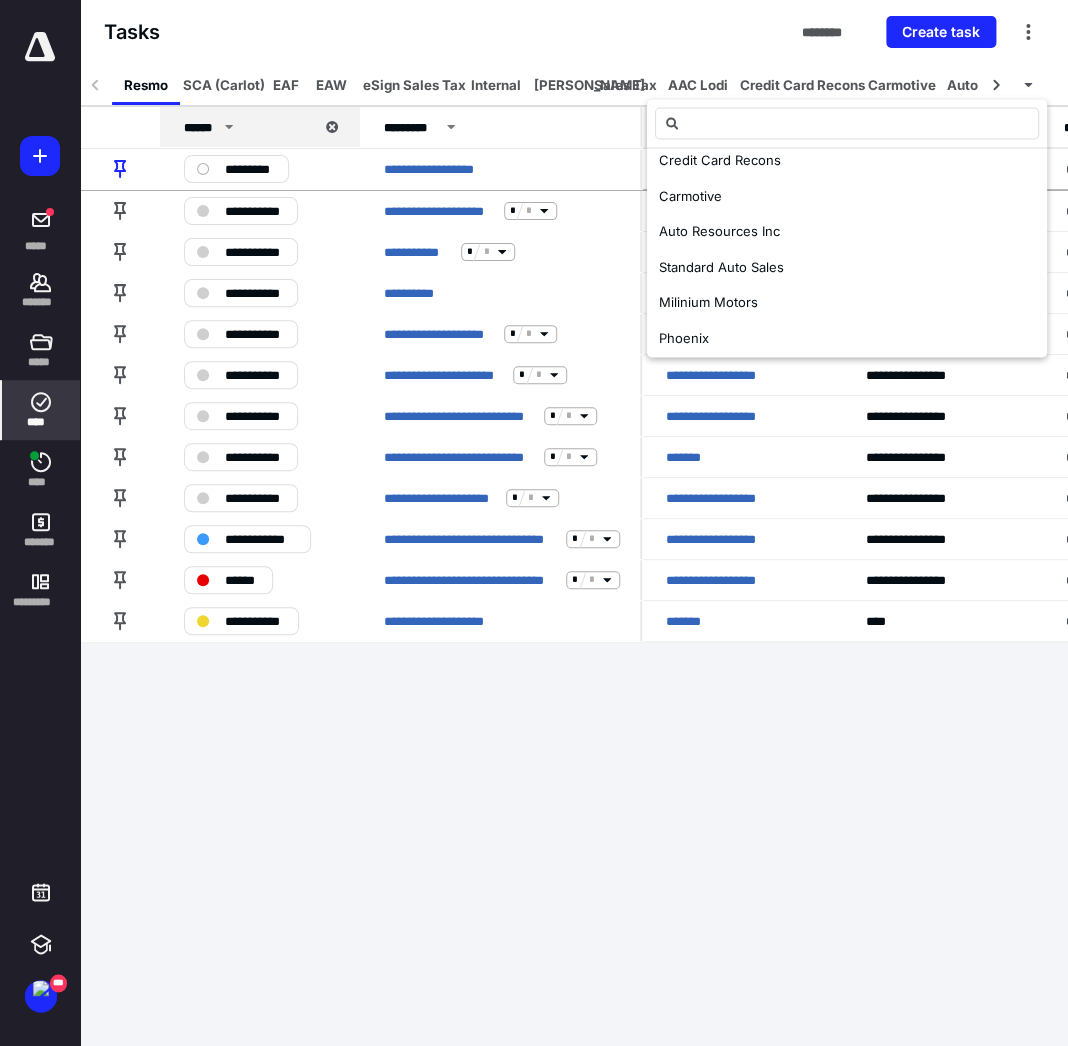 scroll, scrollTop: 348, scrollLeft: 0, axis: vertical 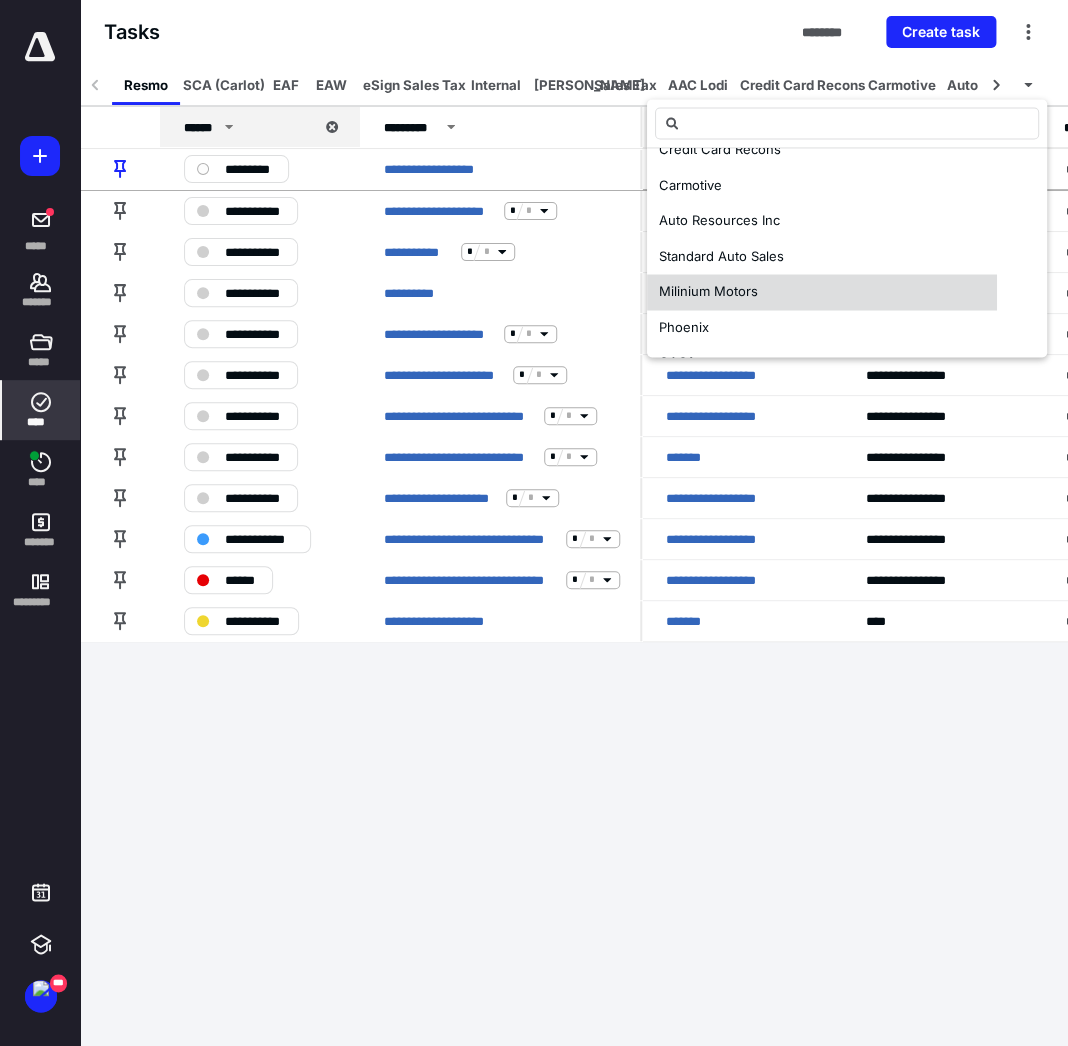 click on "Milinium Motors" at bounding box center (707, 291) 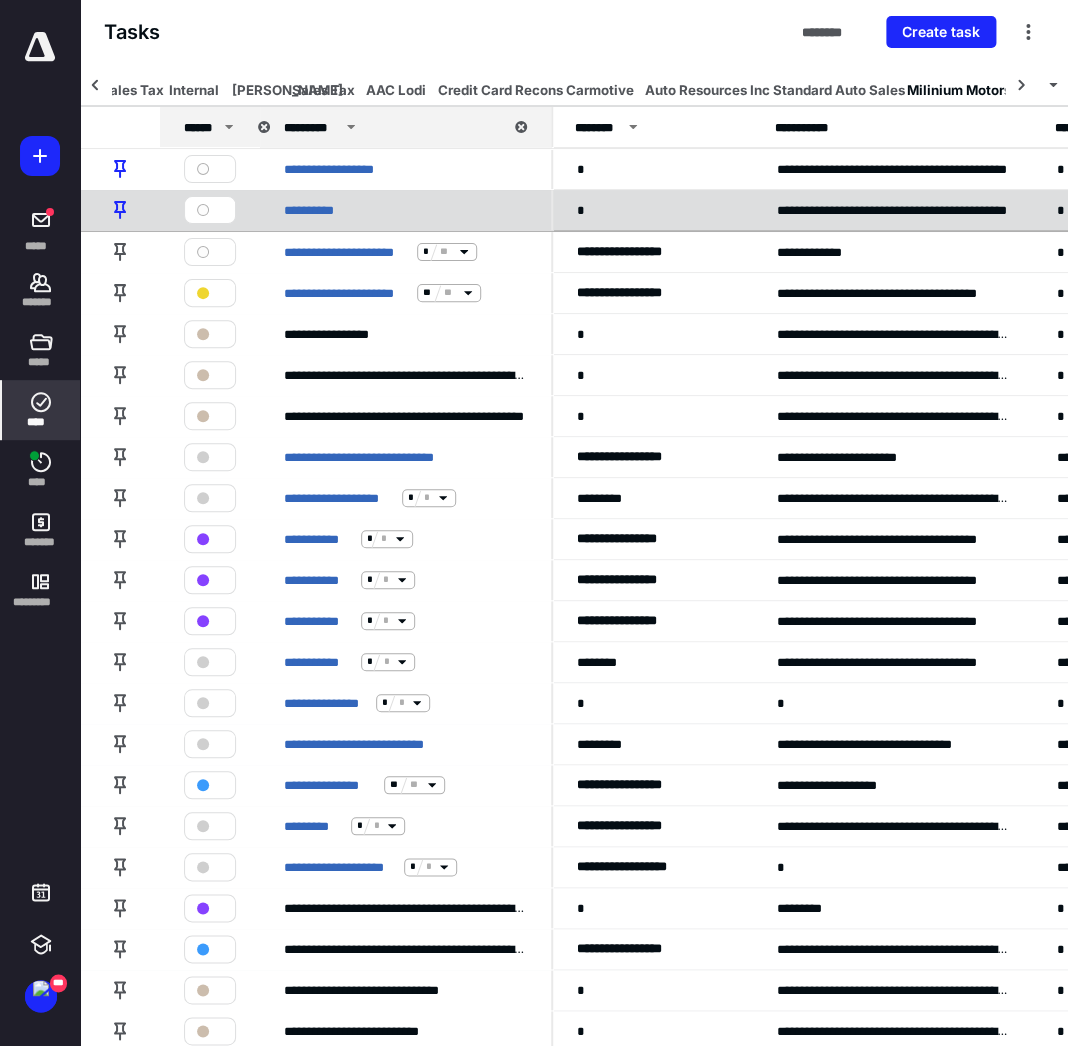 scroll, scrollTop: 0, scrollLeft: 302, axis: horizontal 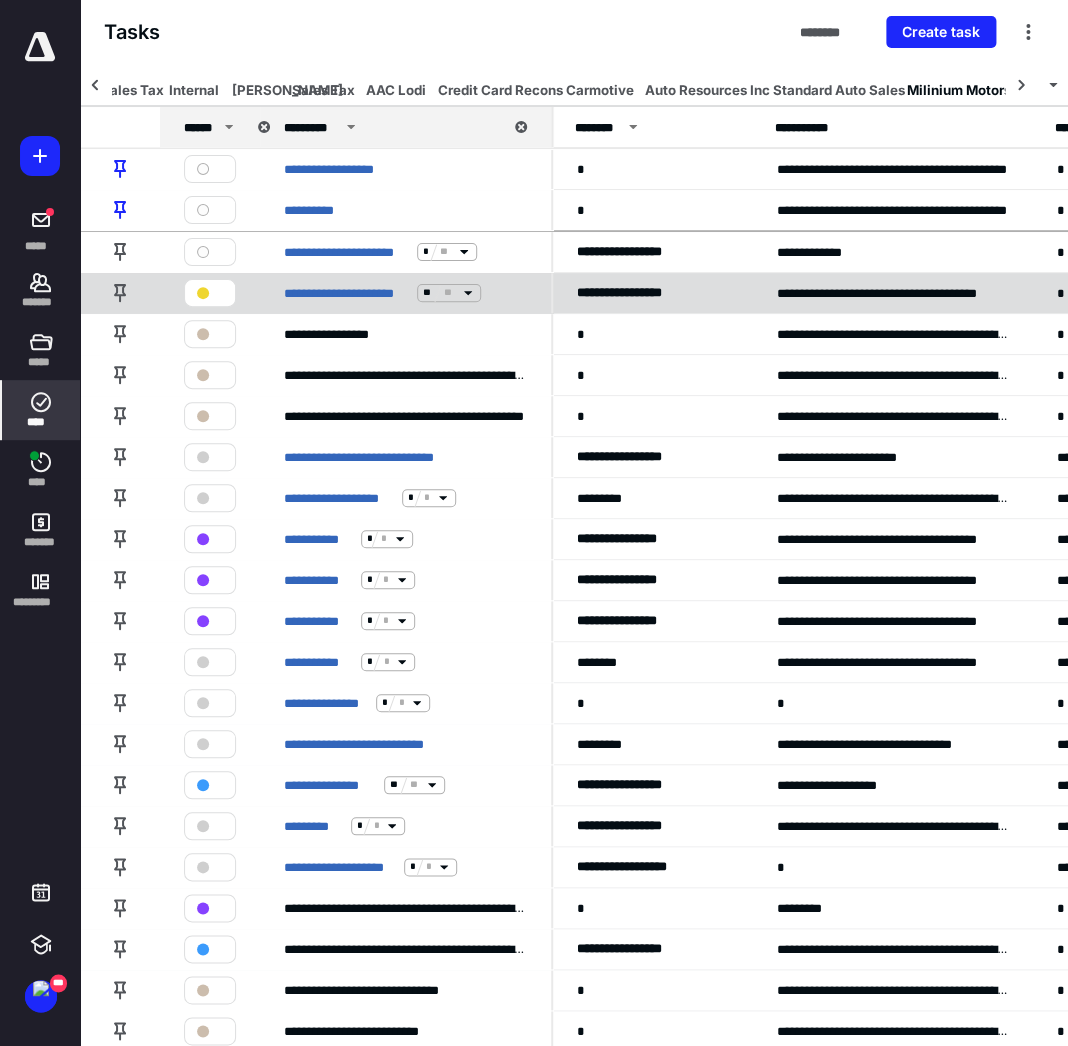 click on "**********" at bounding box center (210, 293) 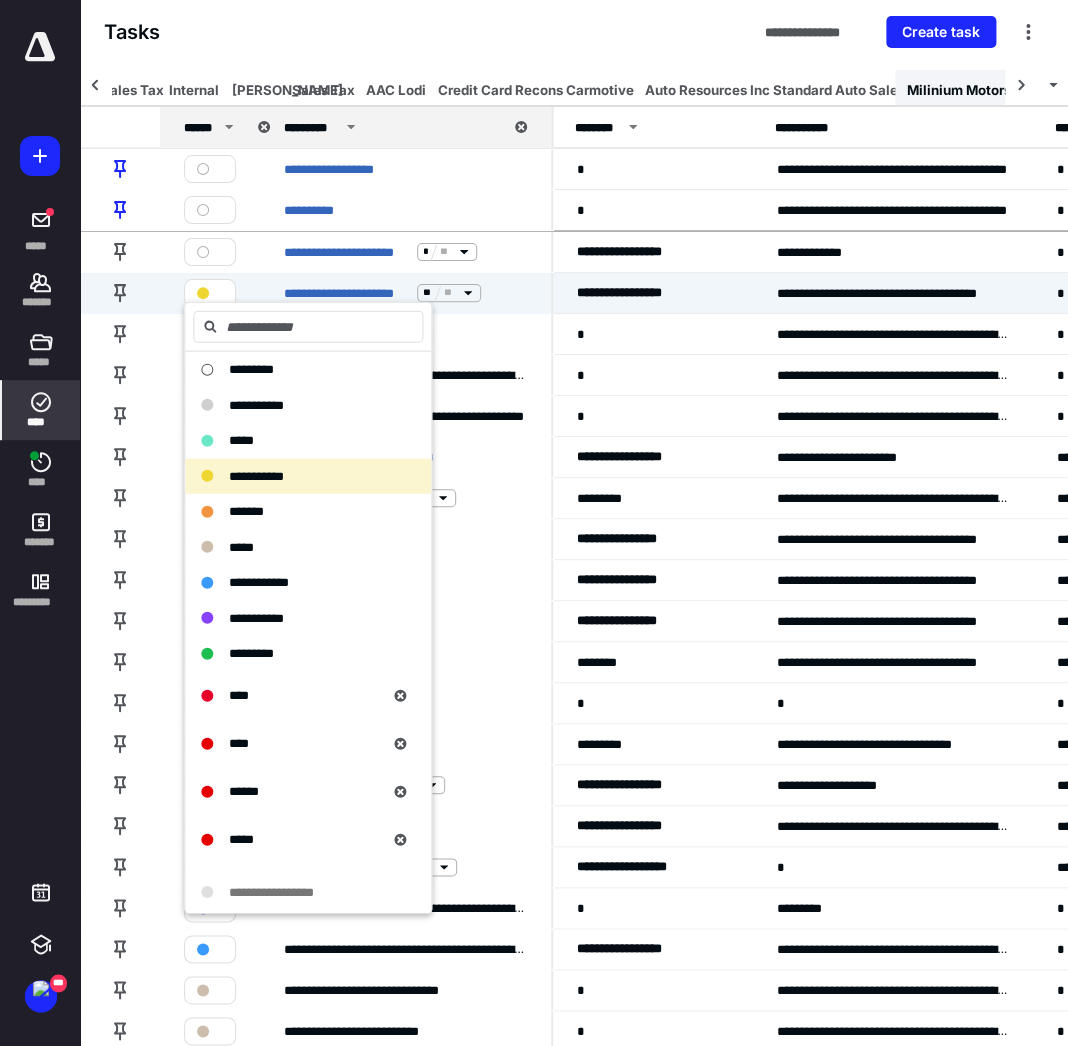 click on "Milinium Motors" at bounding box center [959, 90] 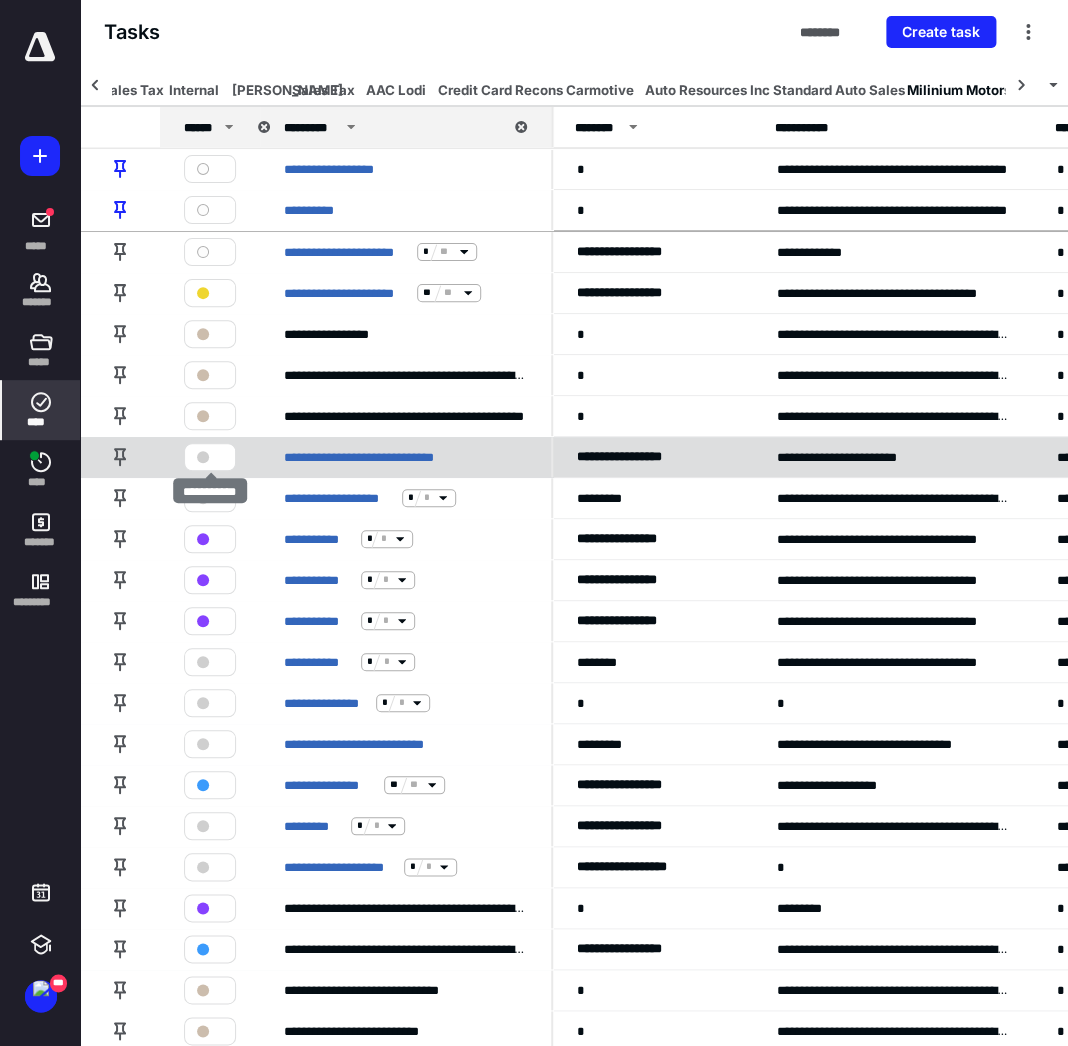 click on "**********" at bounding box center (210, 457) 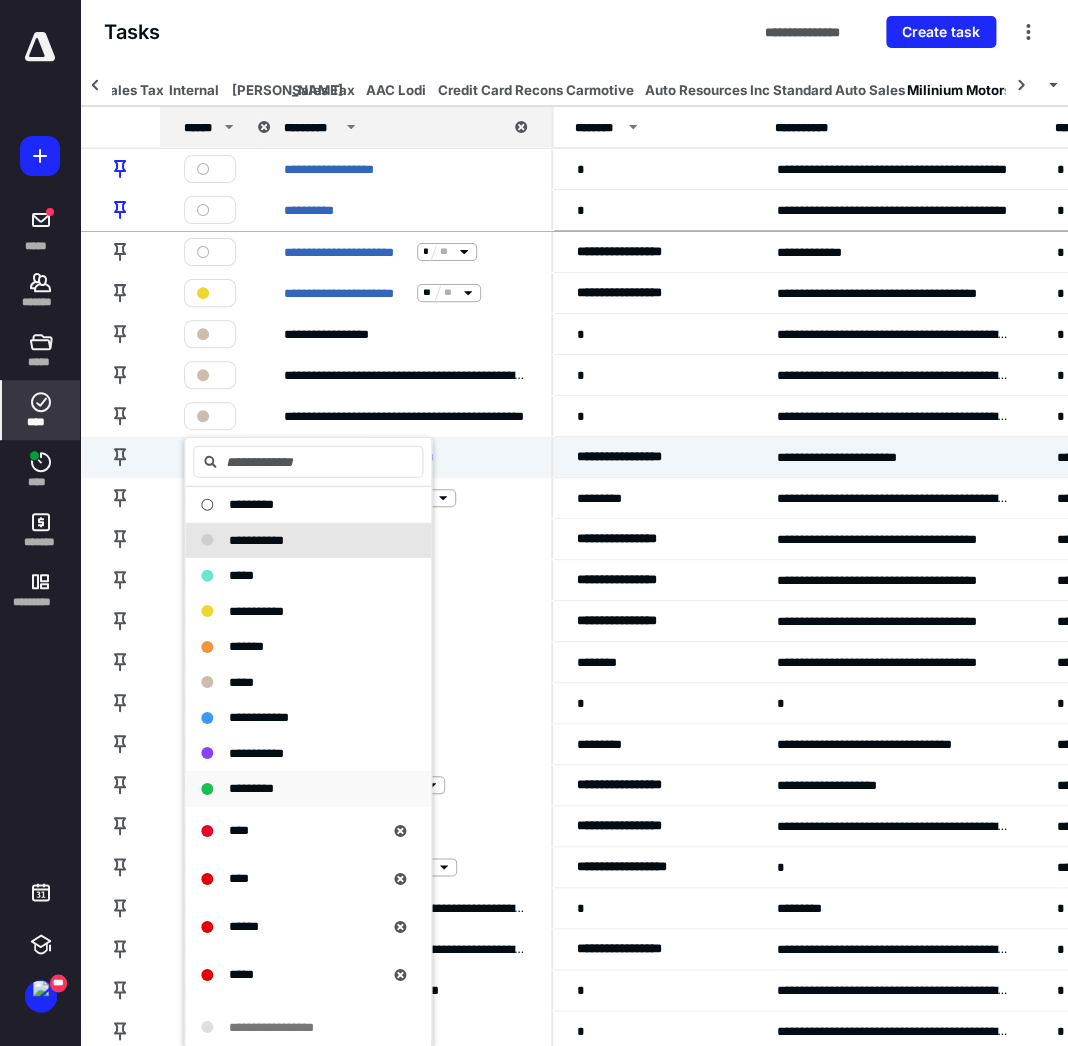 click on "*********" at bounding box center (251, 788) 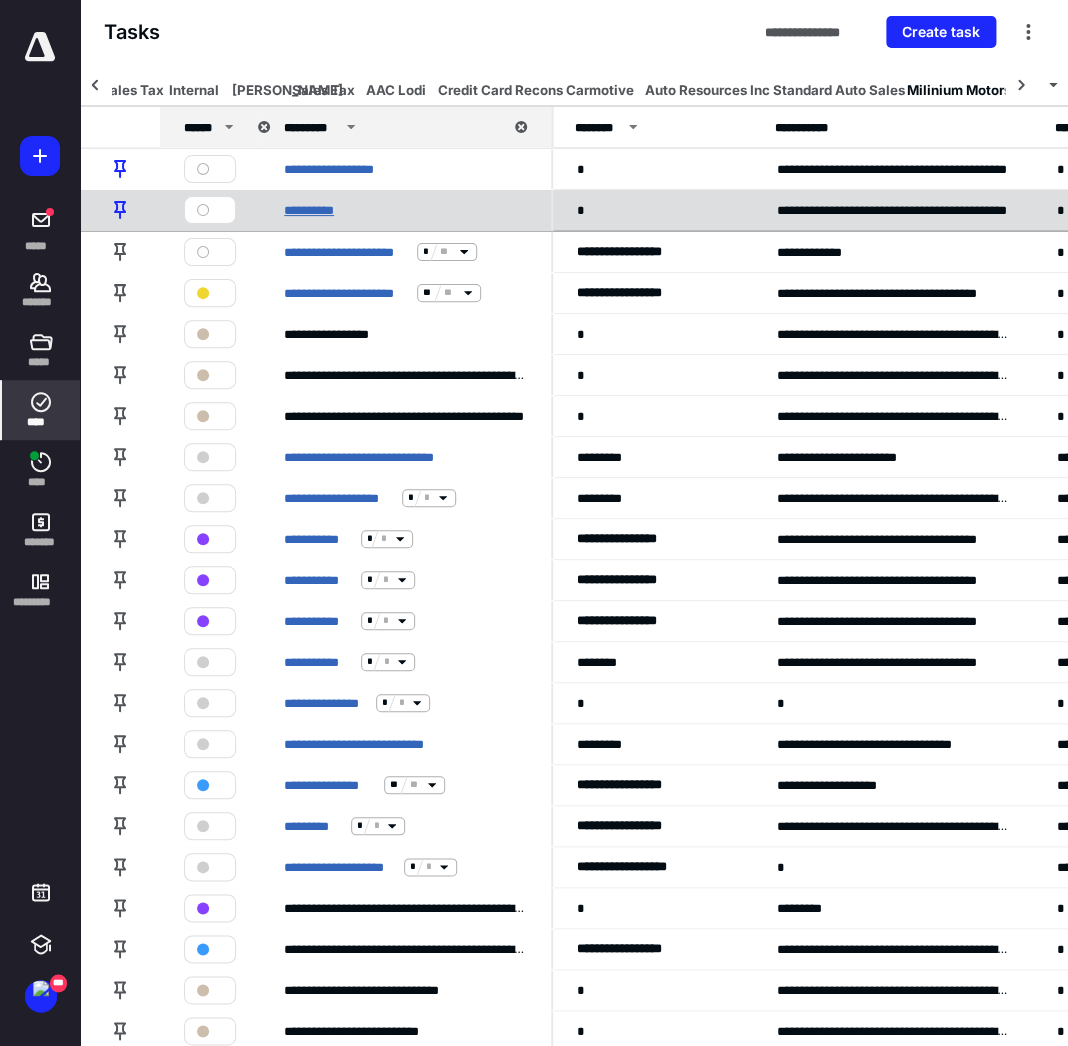 click on "**********" at bounding box center [405, 209] 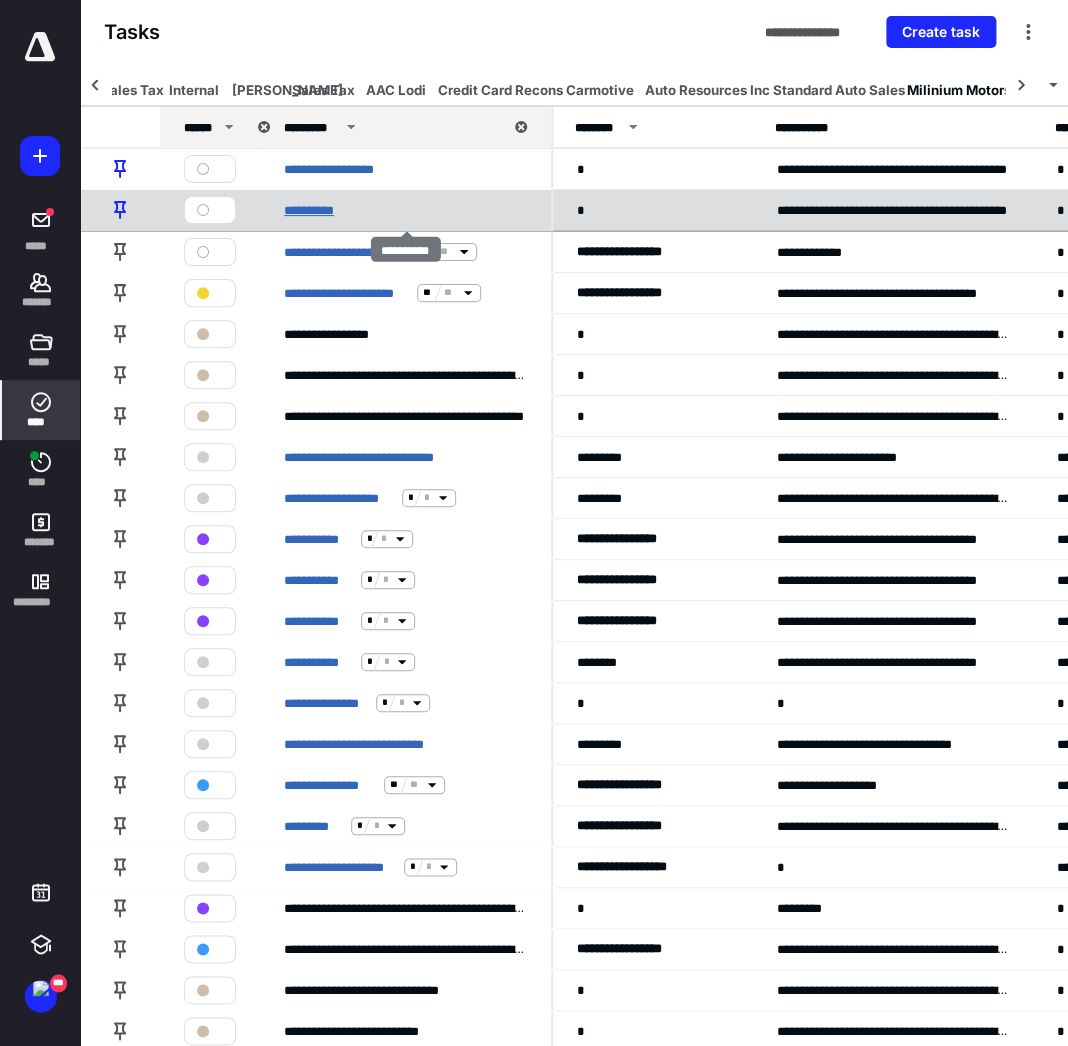 click on "**********" at bounding box center (312, 209) 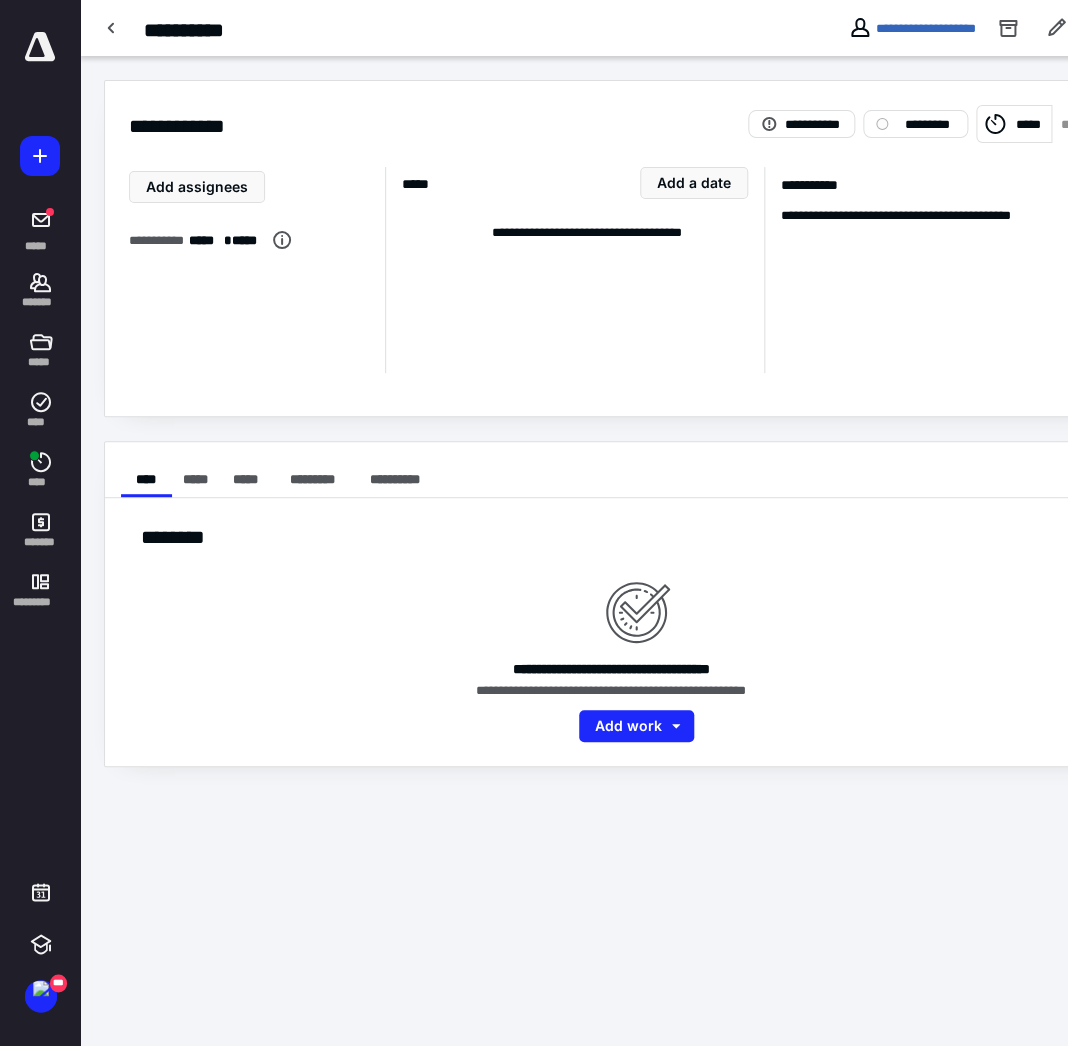 click on "*****" at bounding box center [1013, 124] 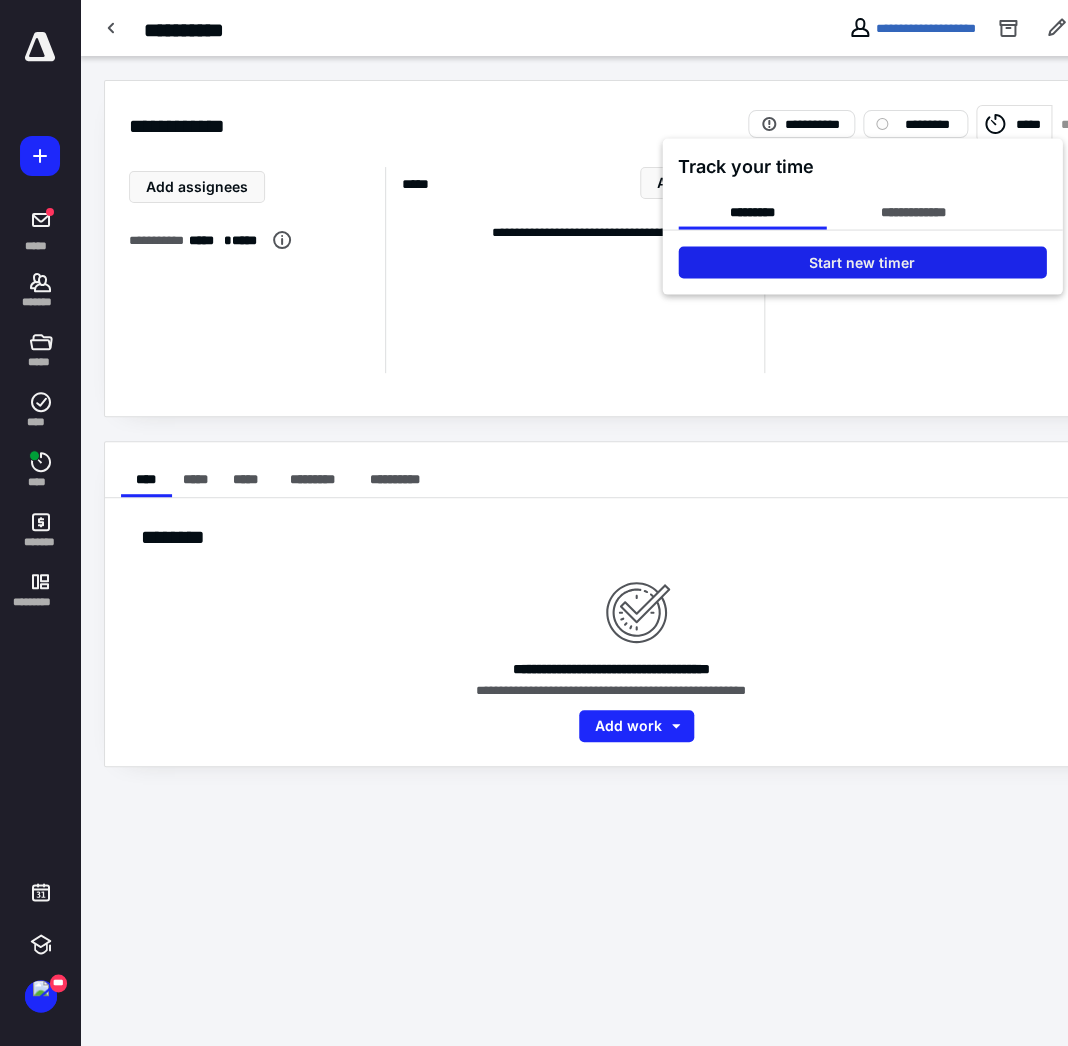 click on "Start new timer" at bounding box center [862, 262] 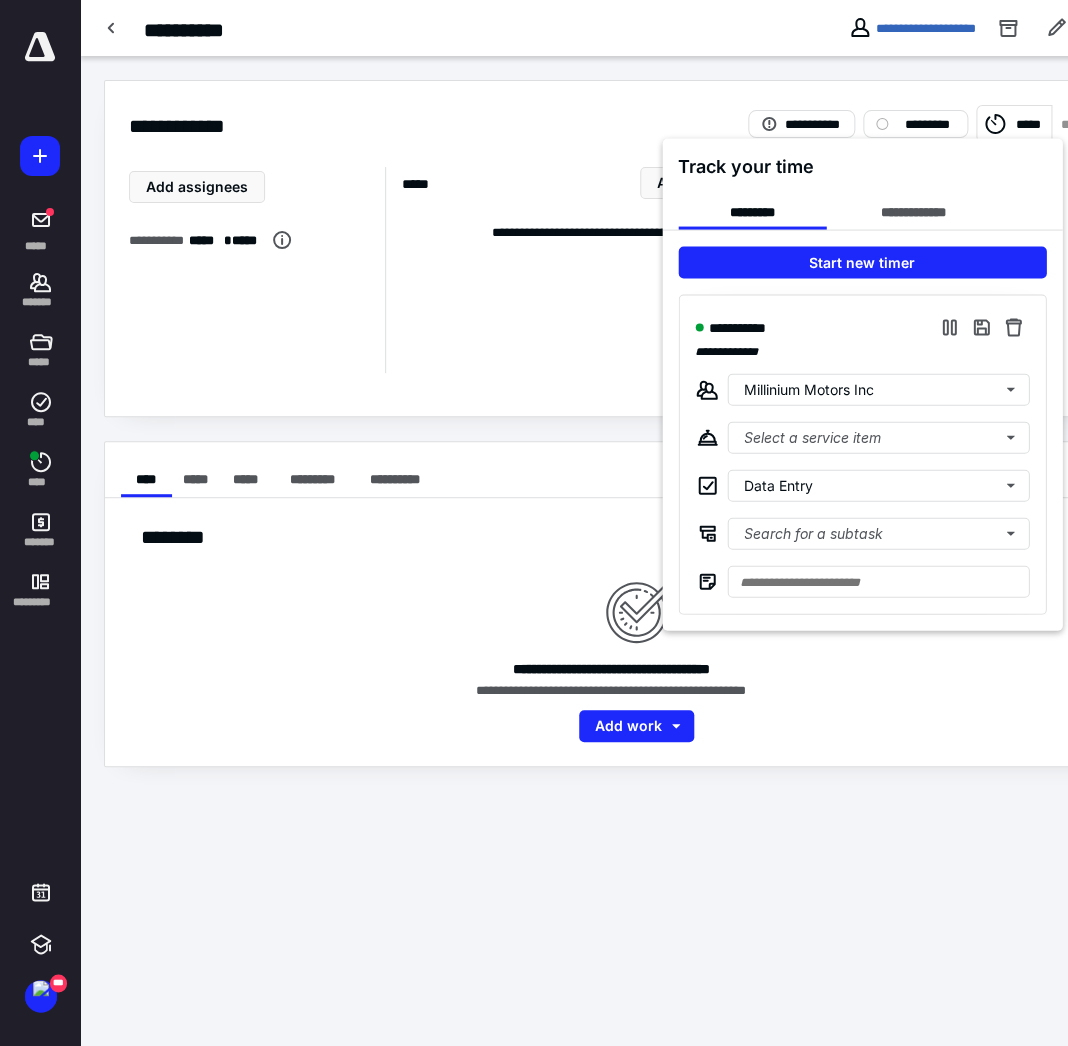 click at bounding box center [534, 523] 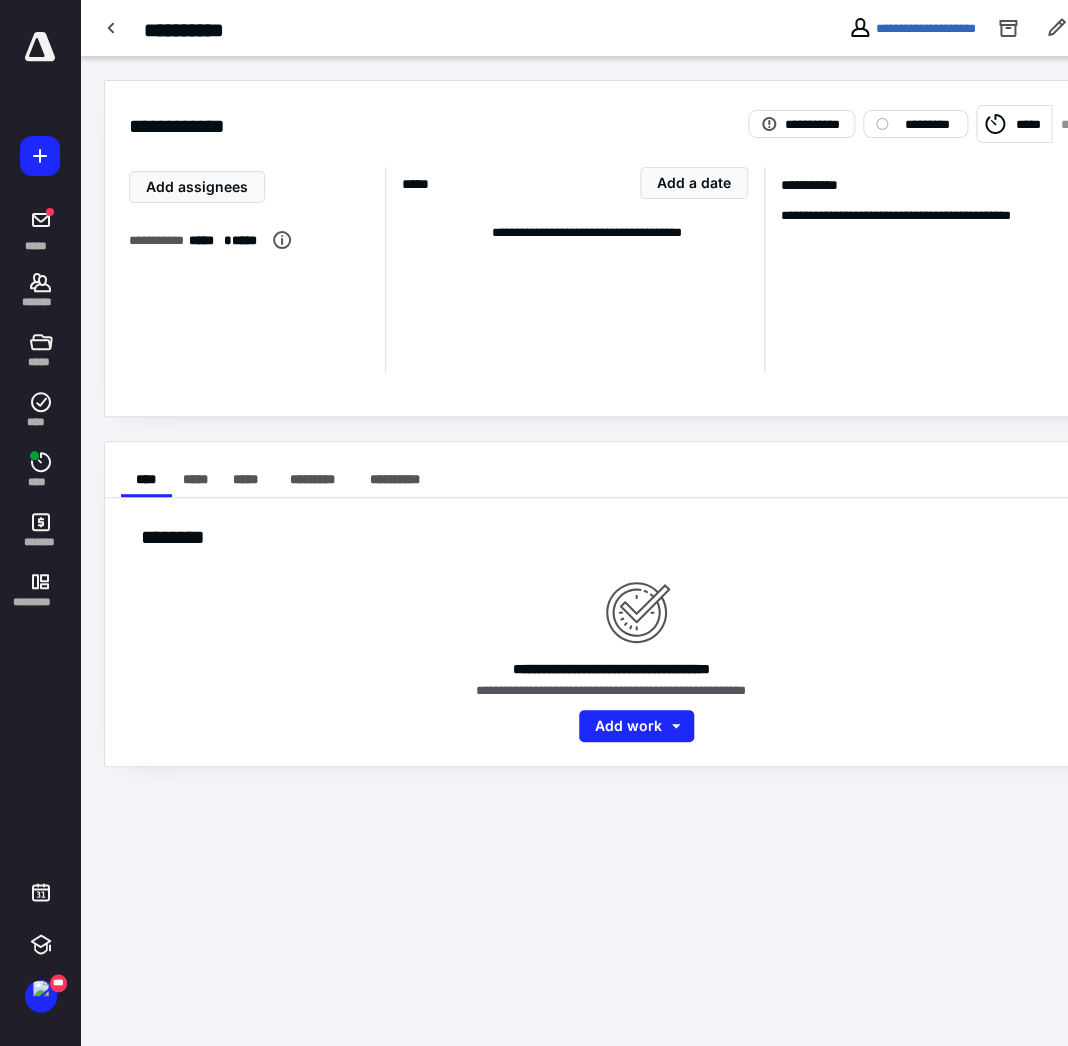 click at bounding box center [112, 28] 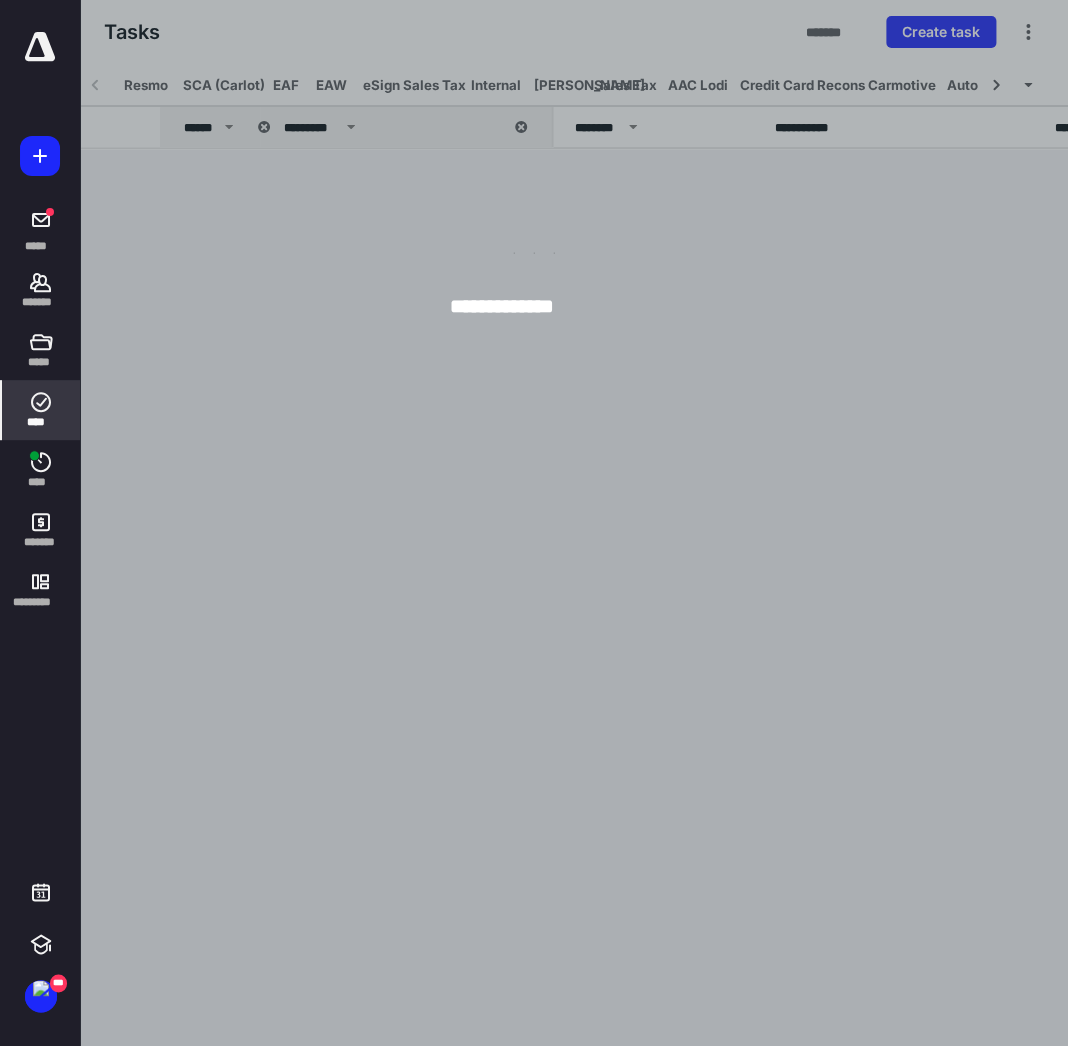 scroll, scrollTop: 0, scrollLeft: 302, axis: horizontal 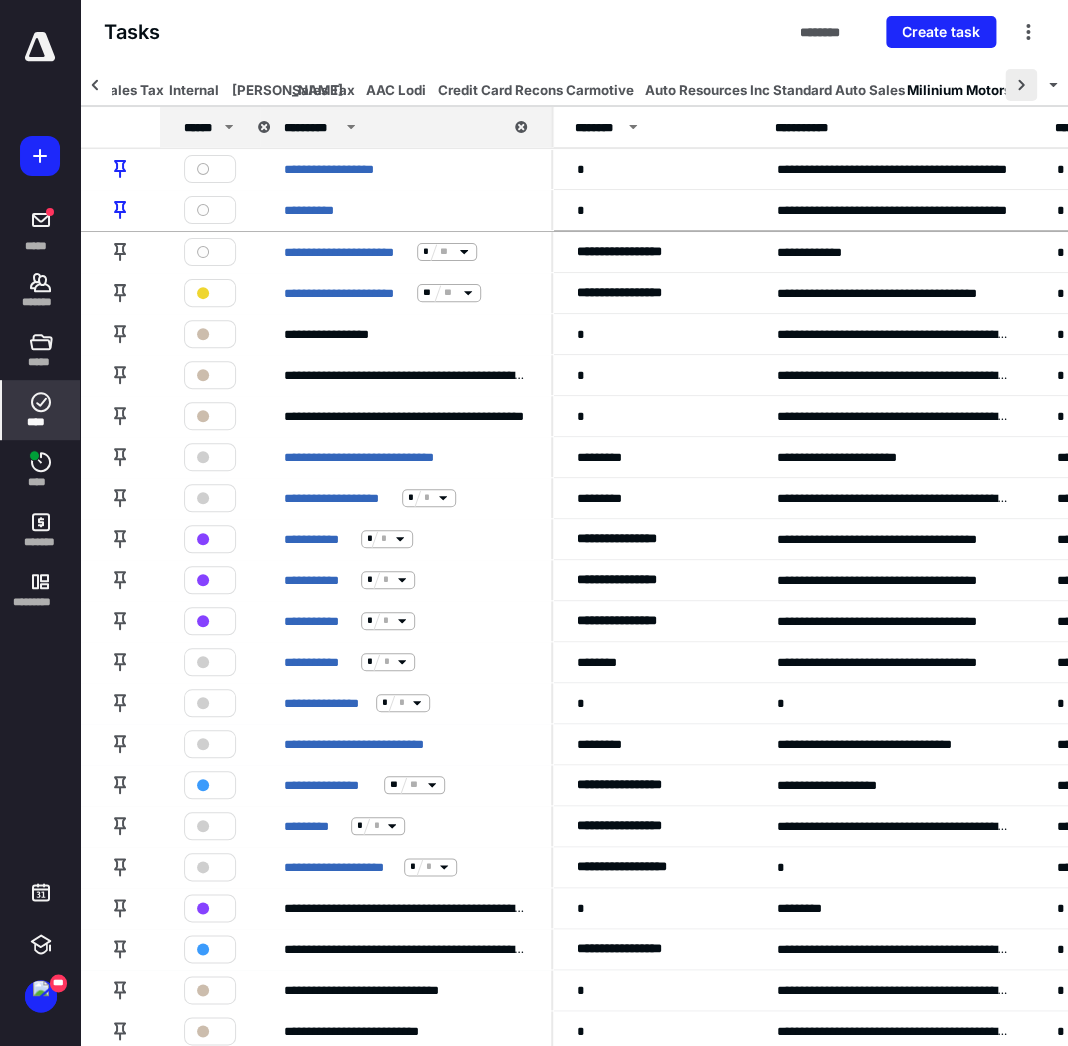 click at bounding box center (1021, 85) 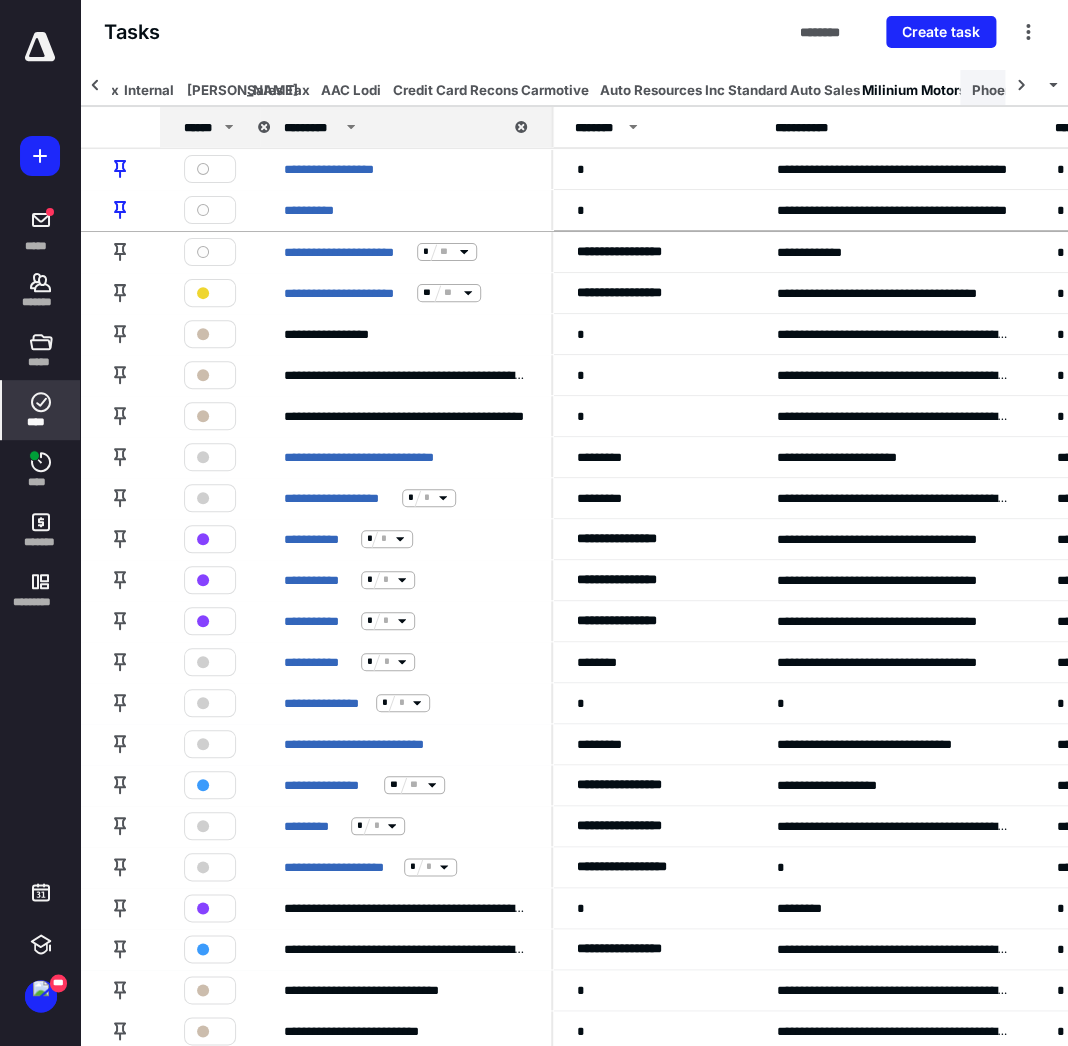 click on "Phoenix" at bounding box center [998, 90] 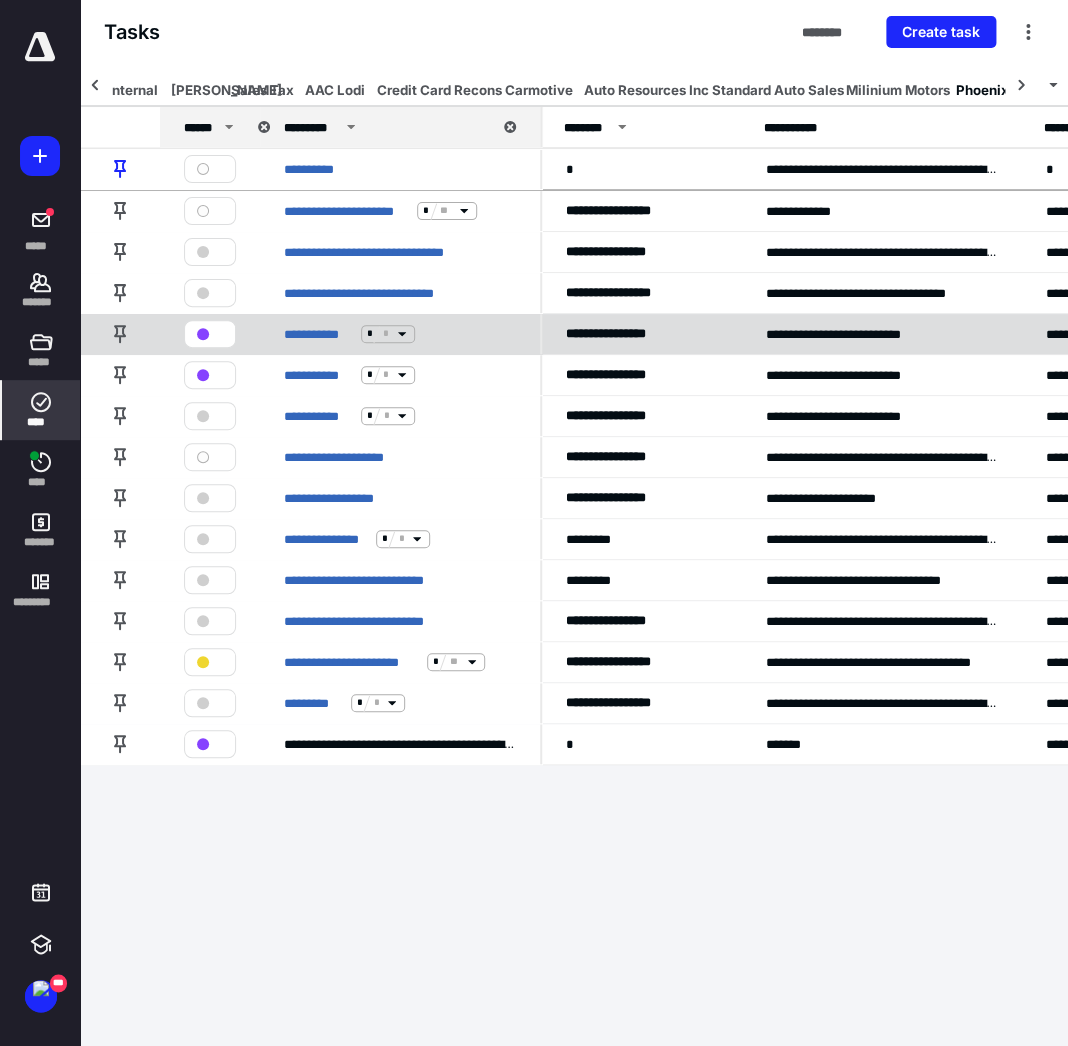 scroll, scrollTop: 0, scrollLeft: 368, axis: horizontal 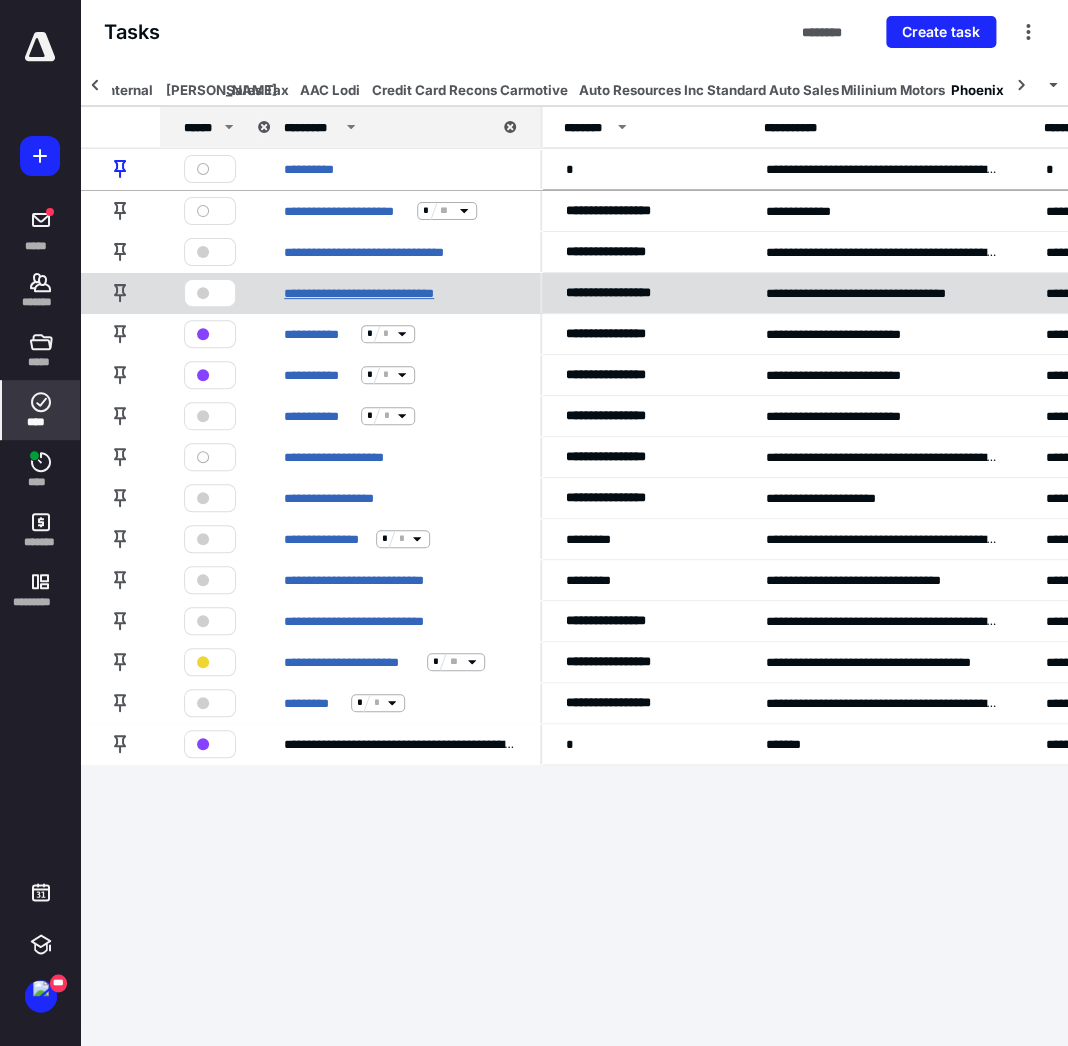 click on "**********" at bounding box center [369, 292] 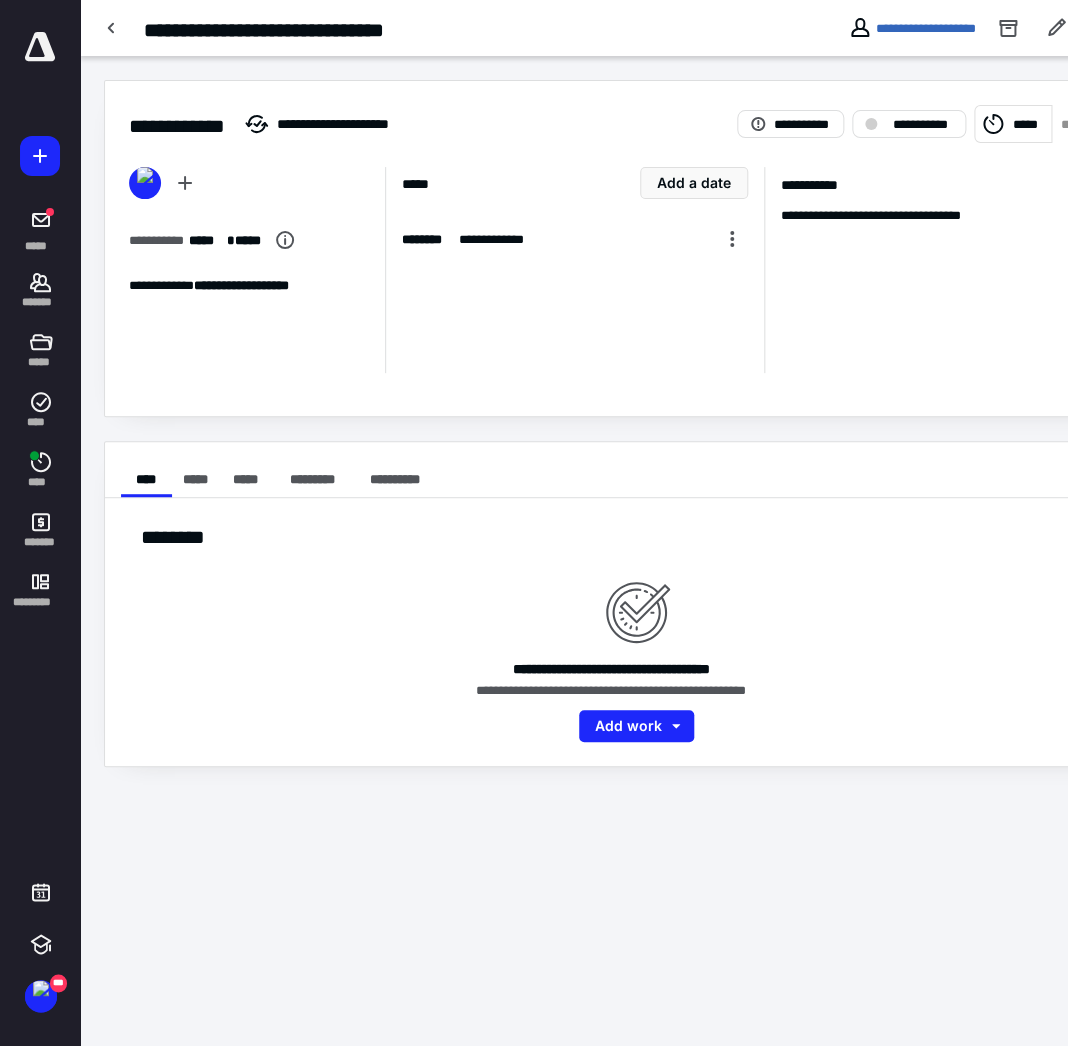 click on "*****" at bounding box center [1013, 124] 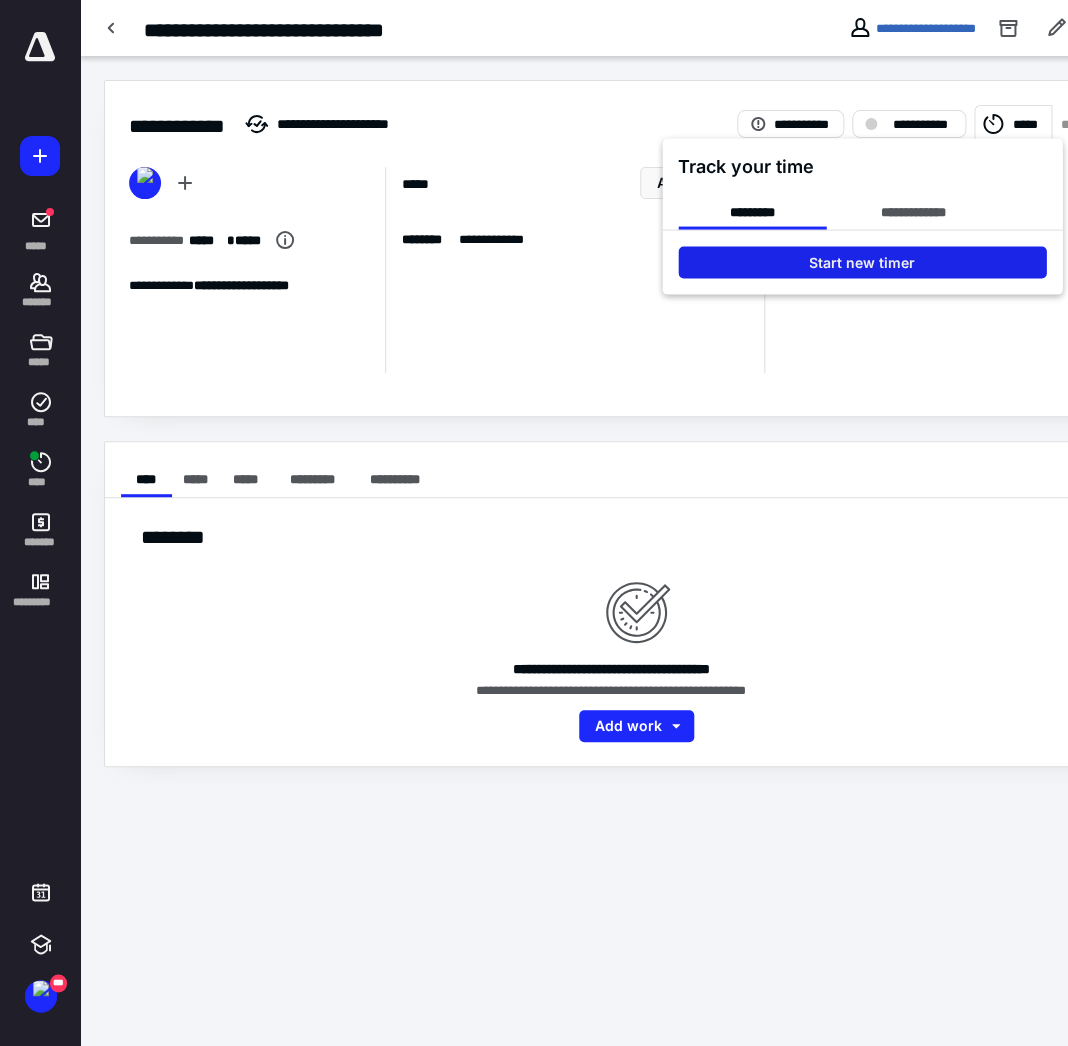 click on "Start new timer" at bounding box center (862, 262) 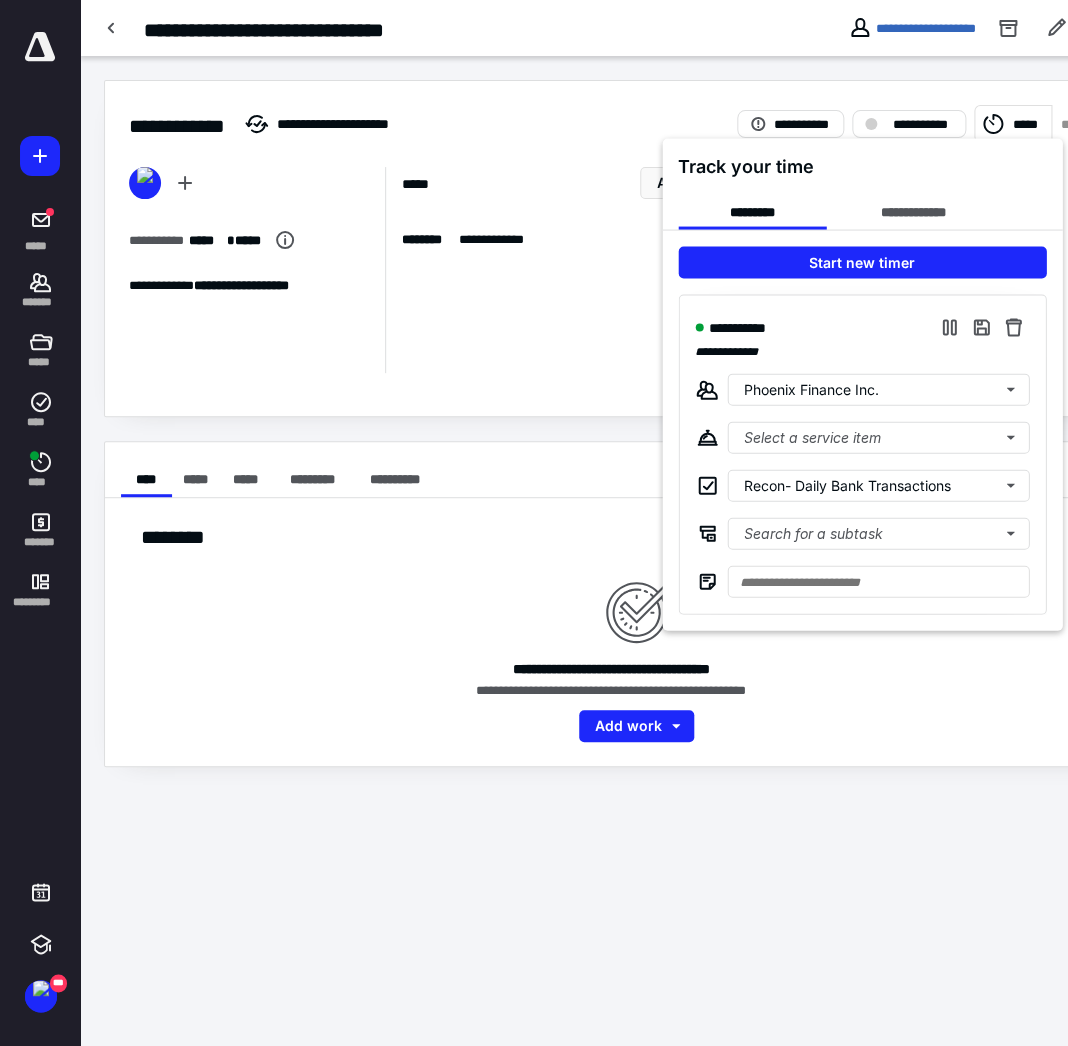 click at bounding box center [534, 523] 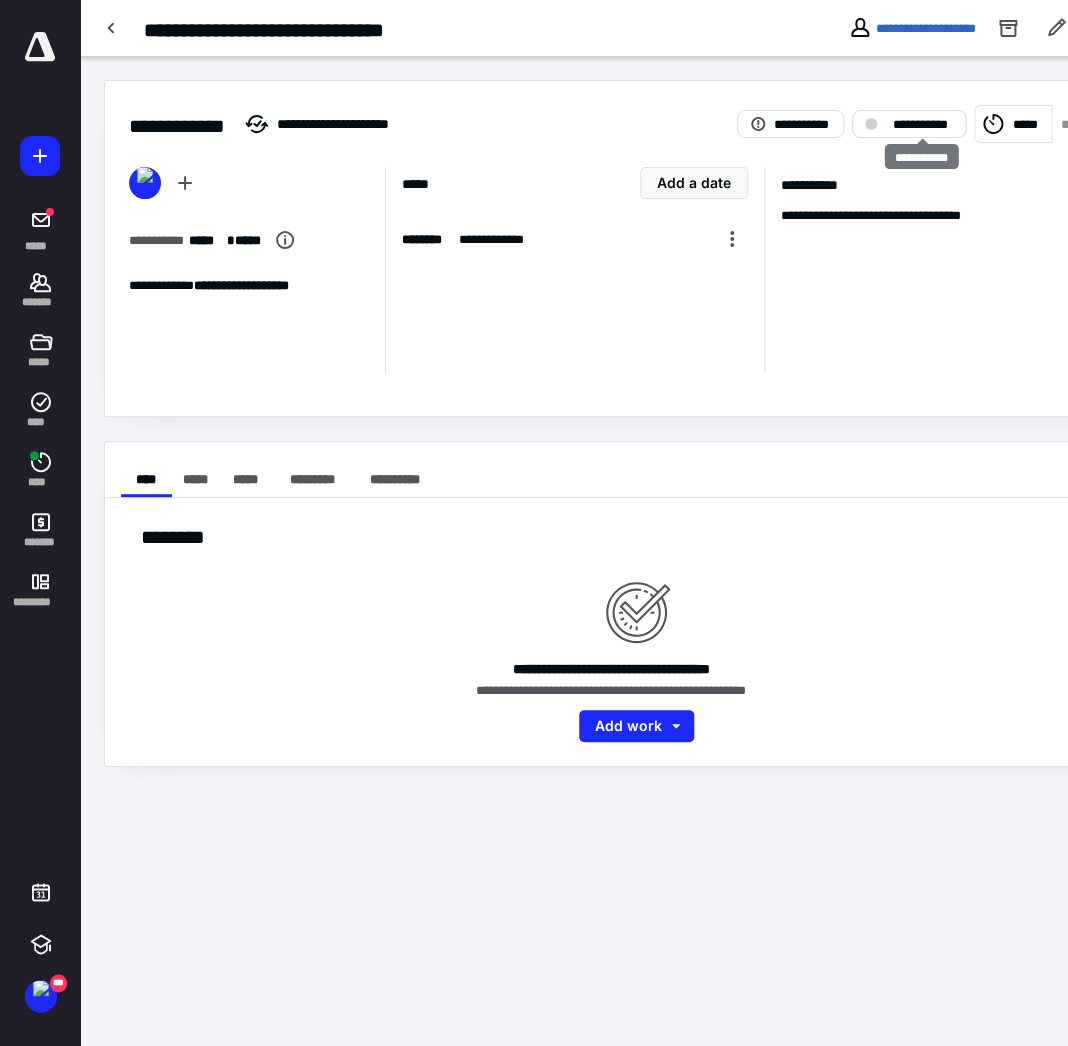 click on "**********" at bounding box center (923, 124) 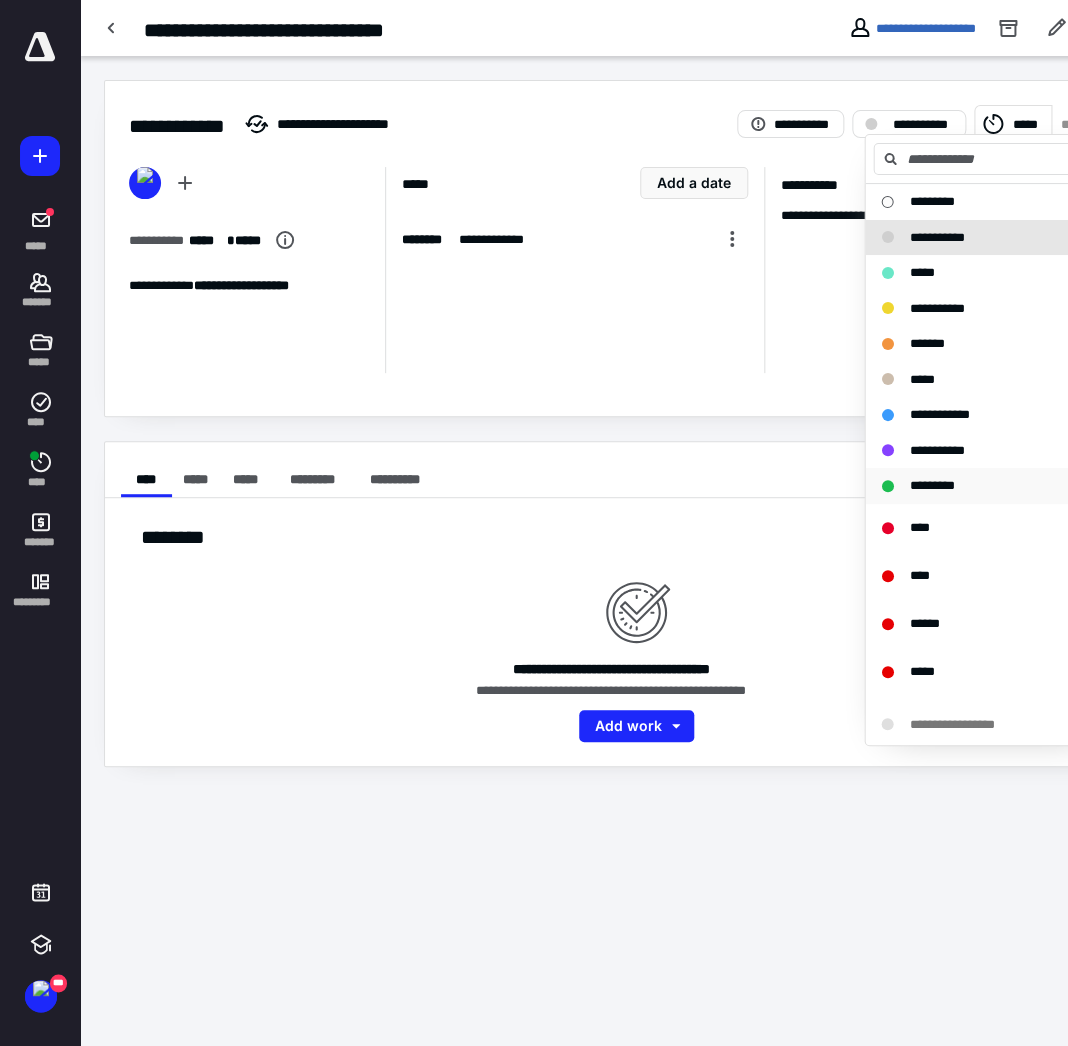 click on "*********" at bounding box center (931, 485) 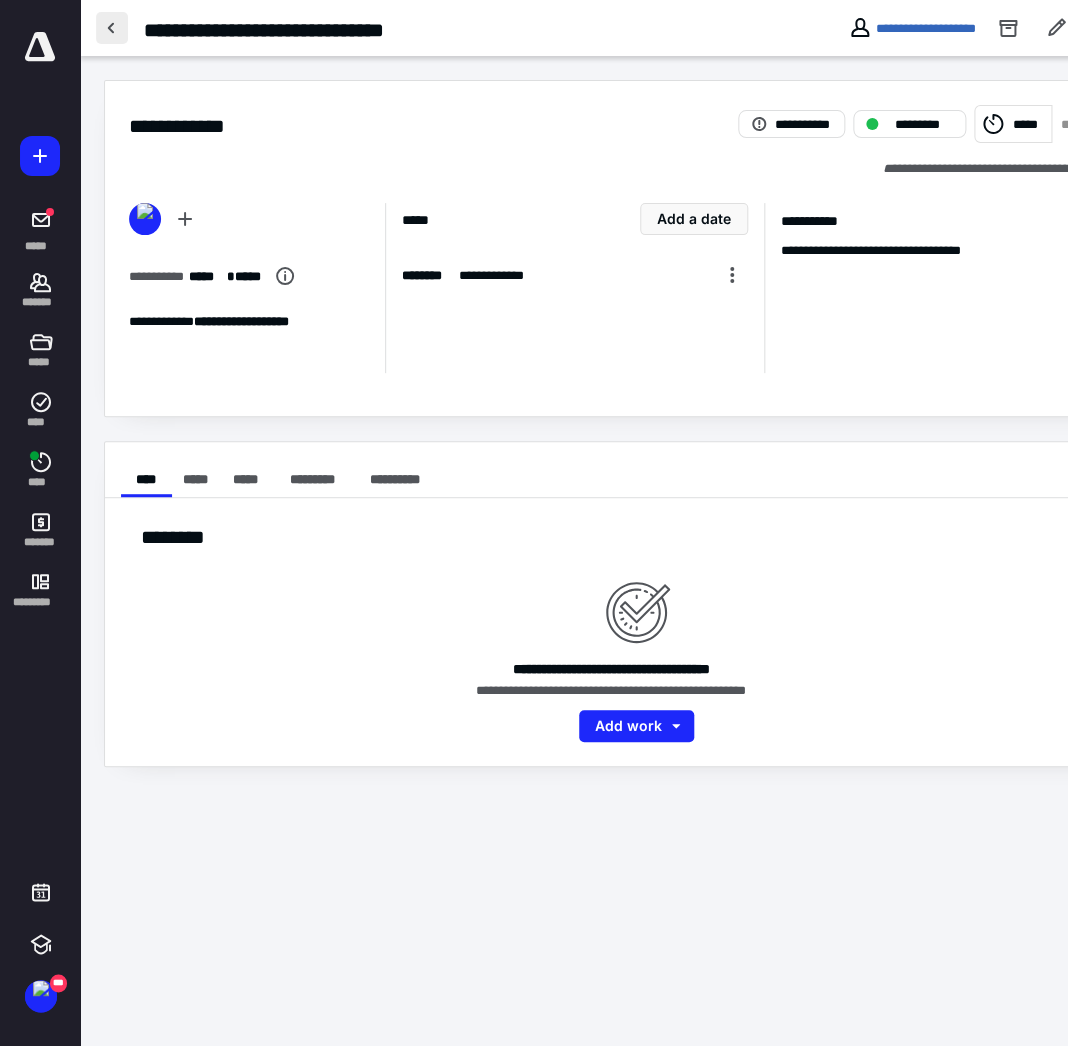 click at bounding box center (112, 28) 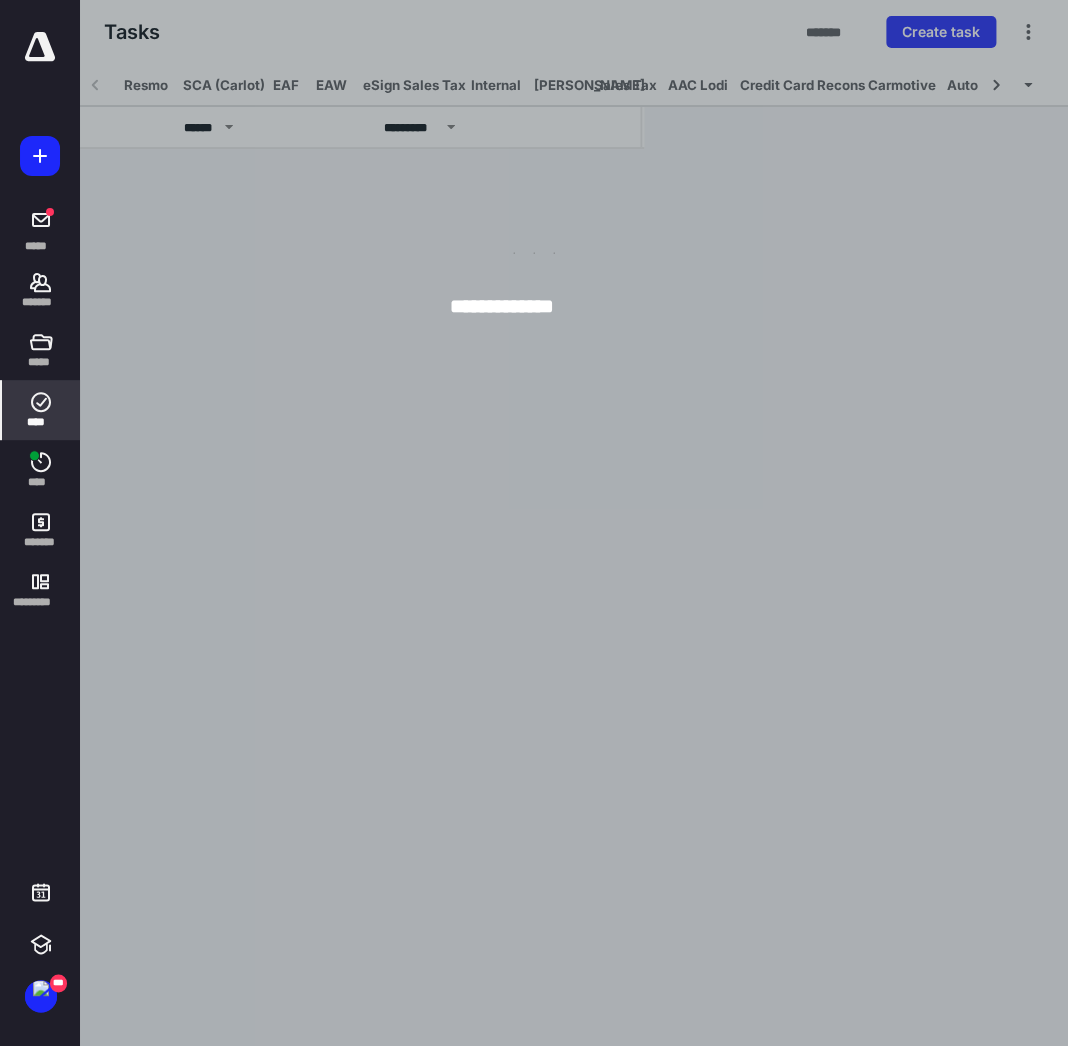 scroll, scrollTop: 0, scrollLeft: 368, axis: horizontal 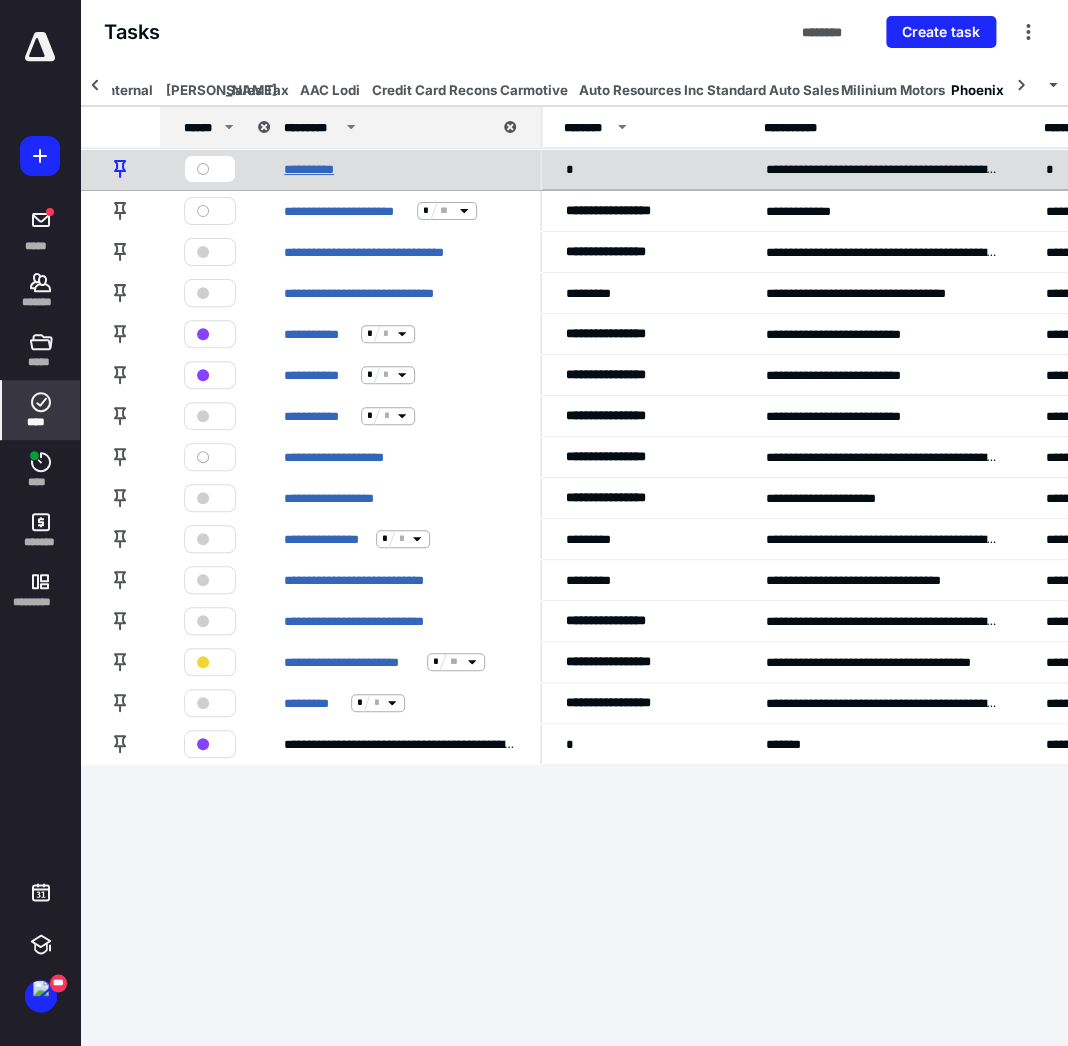 click on "**********" at bounding box center (312, 168) 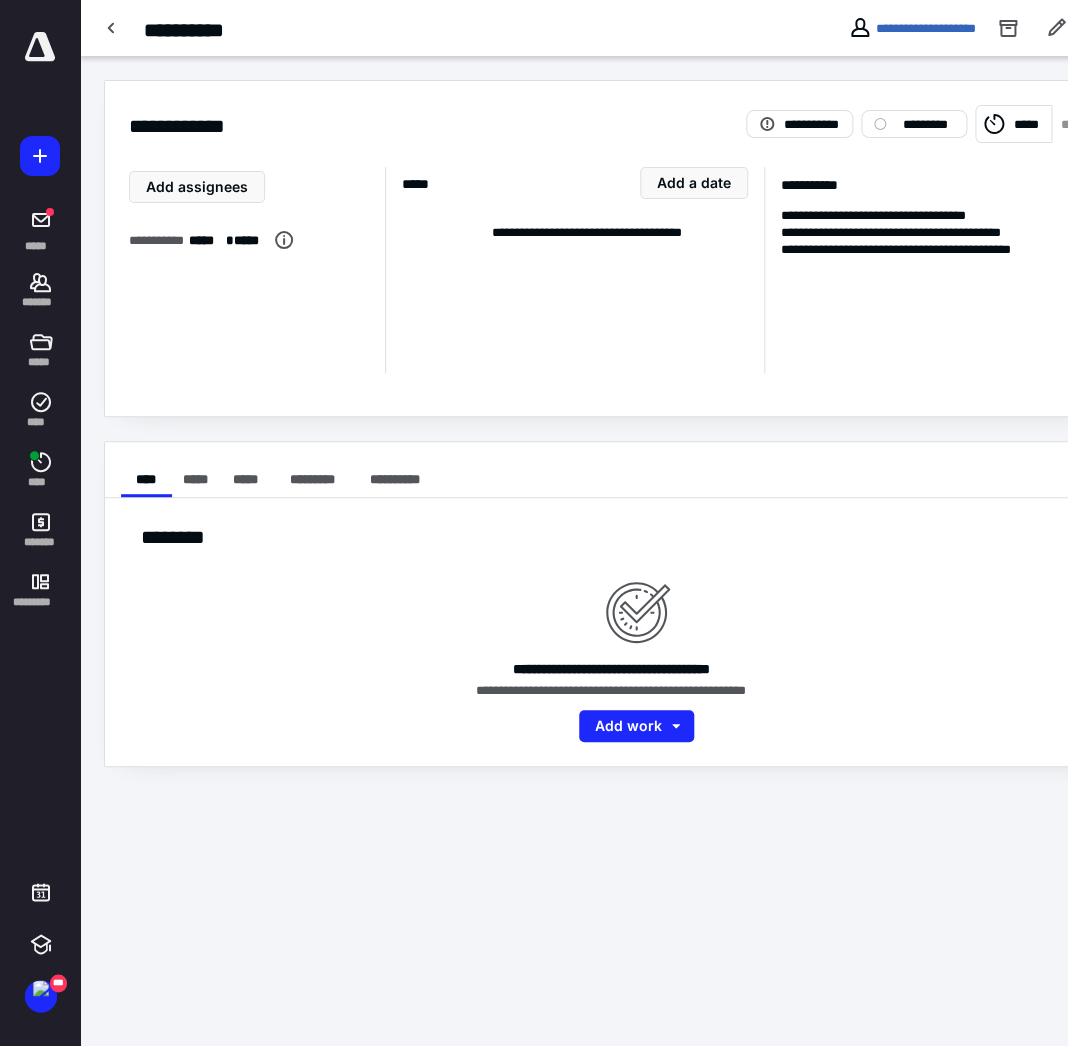 click on "*****" at bounding box center [1029, 123] 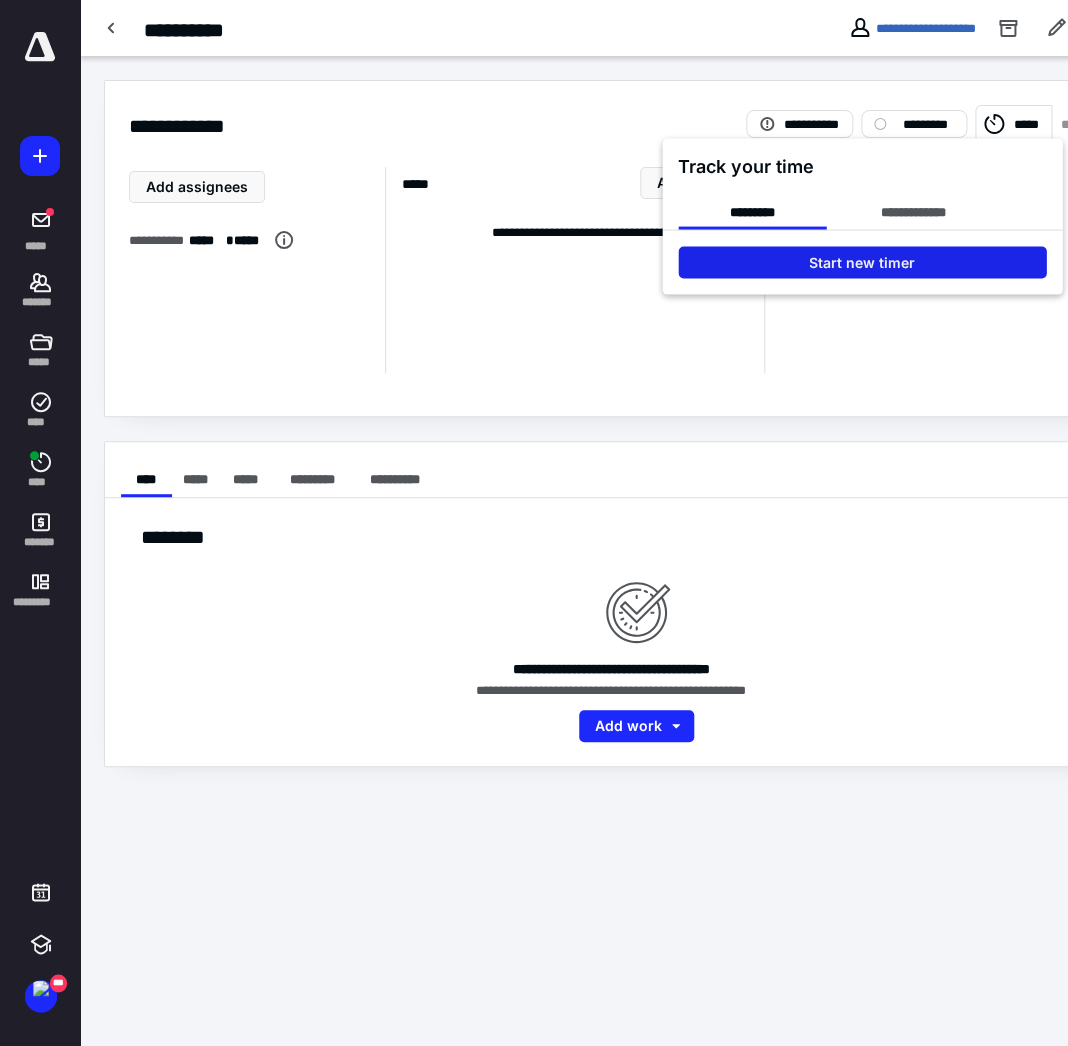 click on "Start new timer" at bounding box center (862, 262) 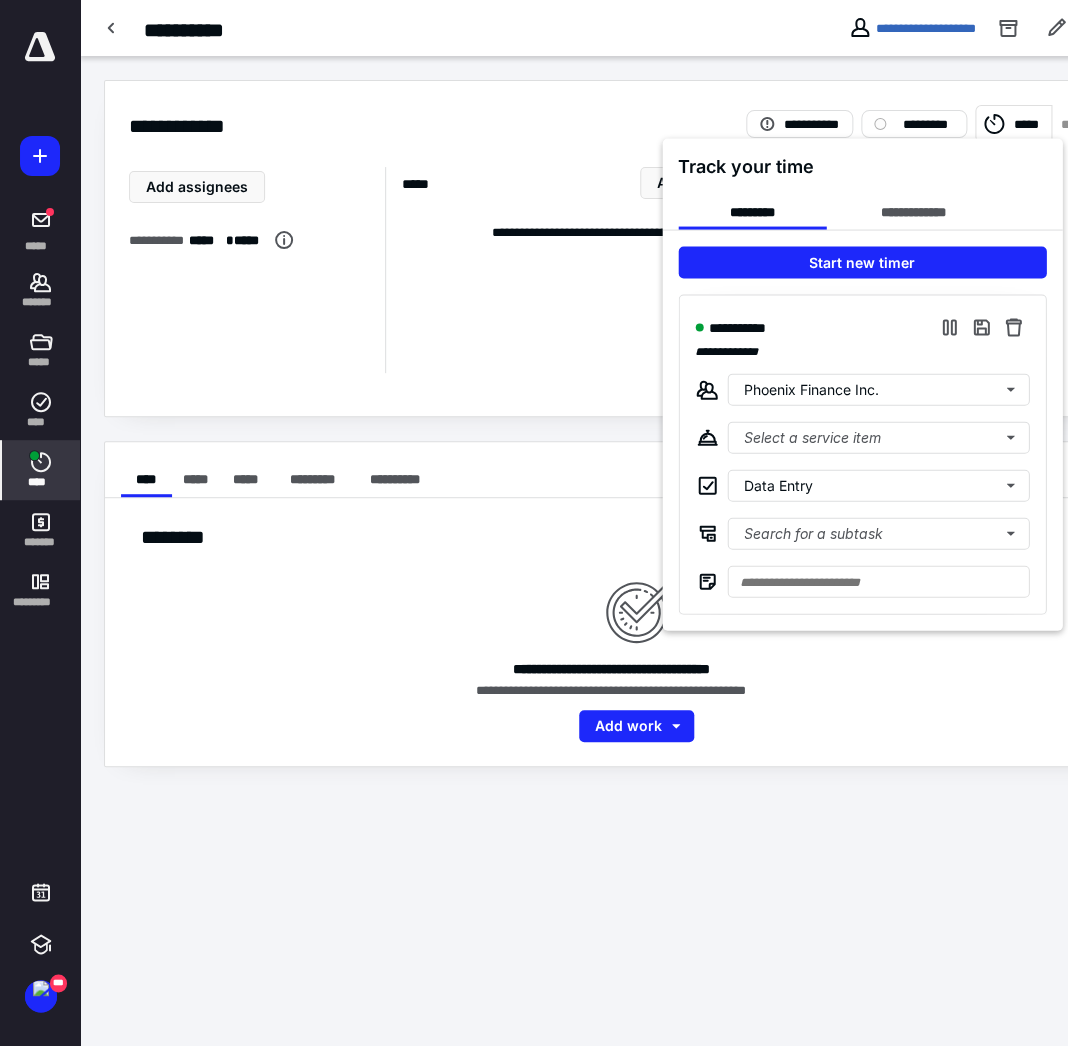 click at bounding box center [534, 523] 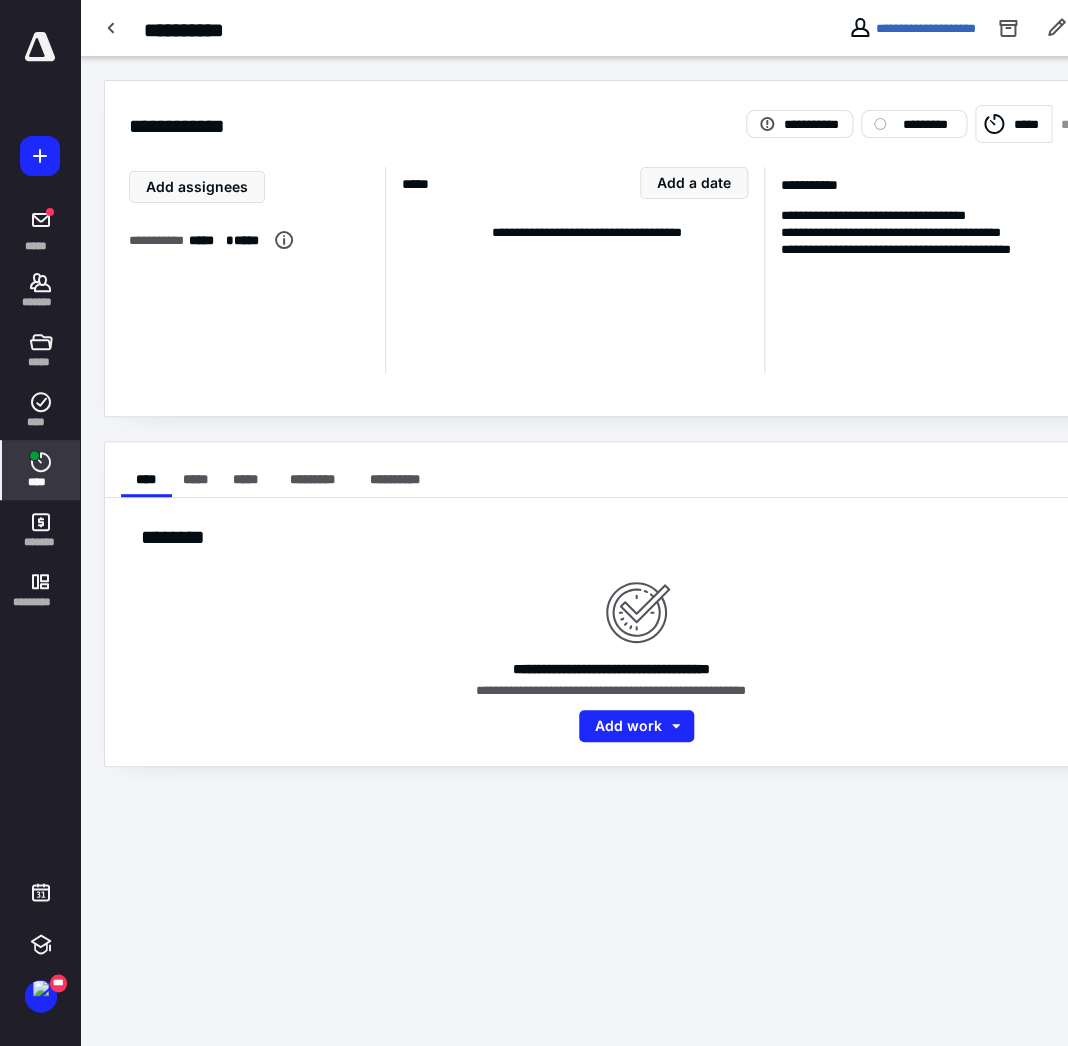 click on "****" at bounding box center (41, 470) 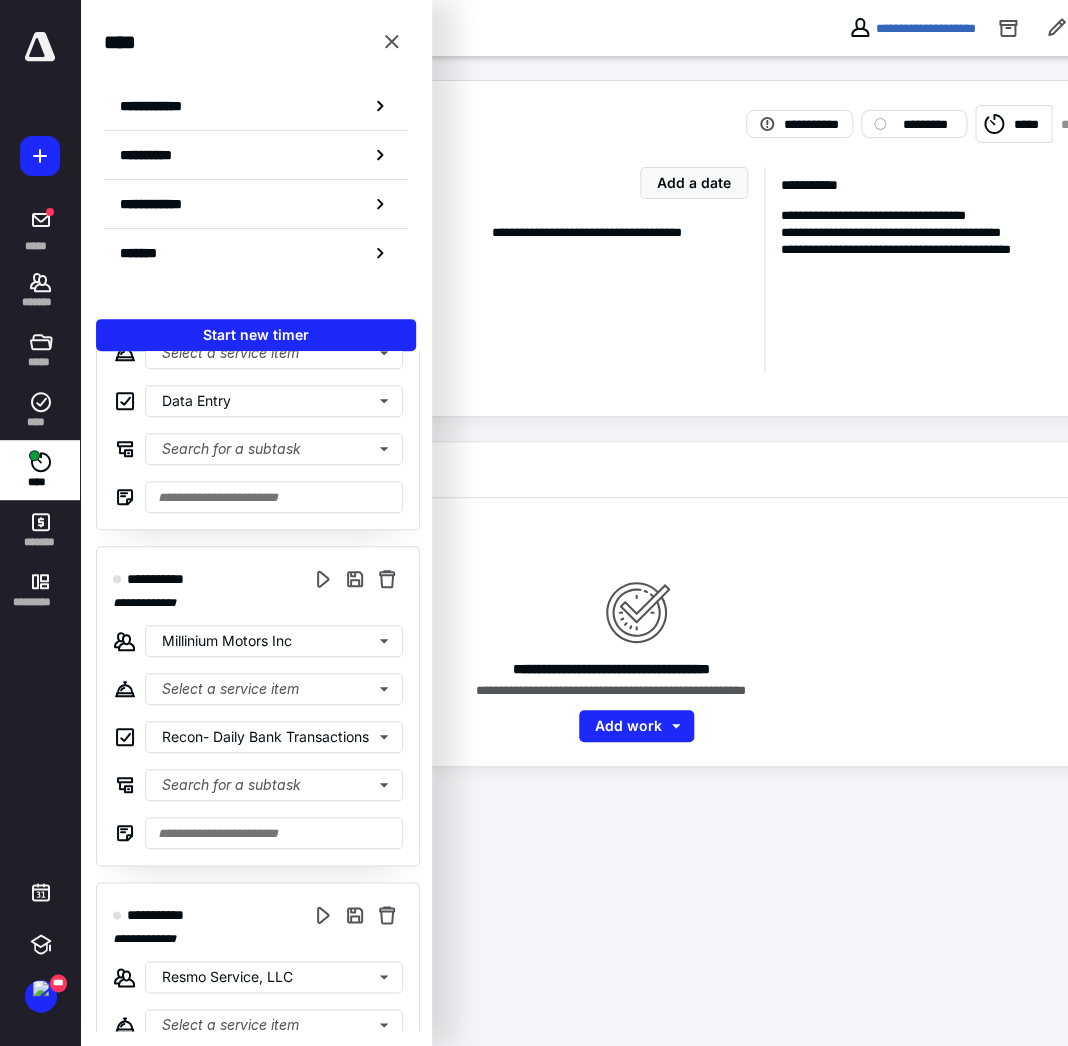 scroll, scrollTop: 938, scrollLeft: 0, axis: vertical 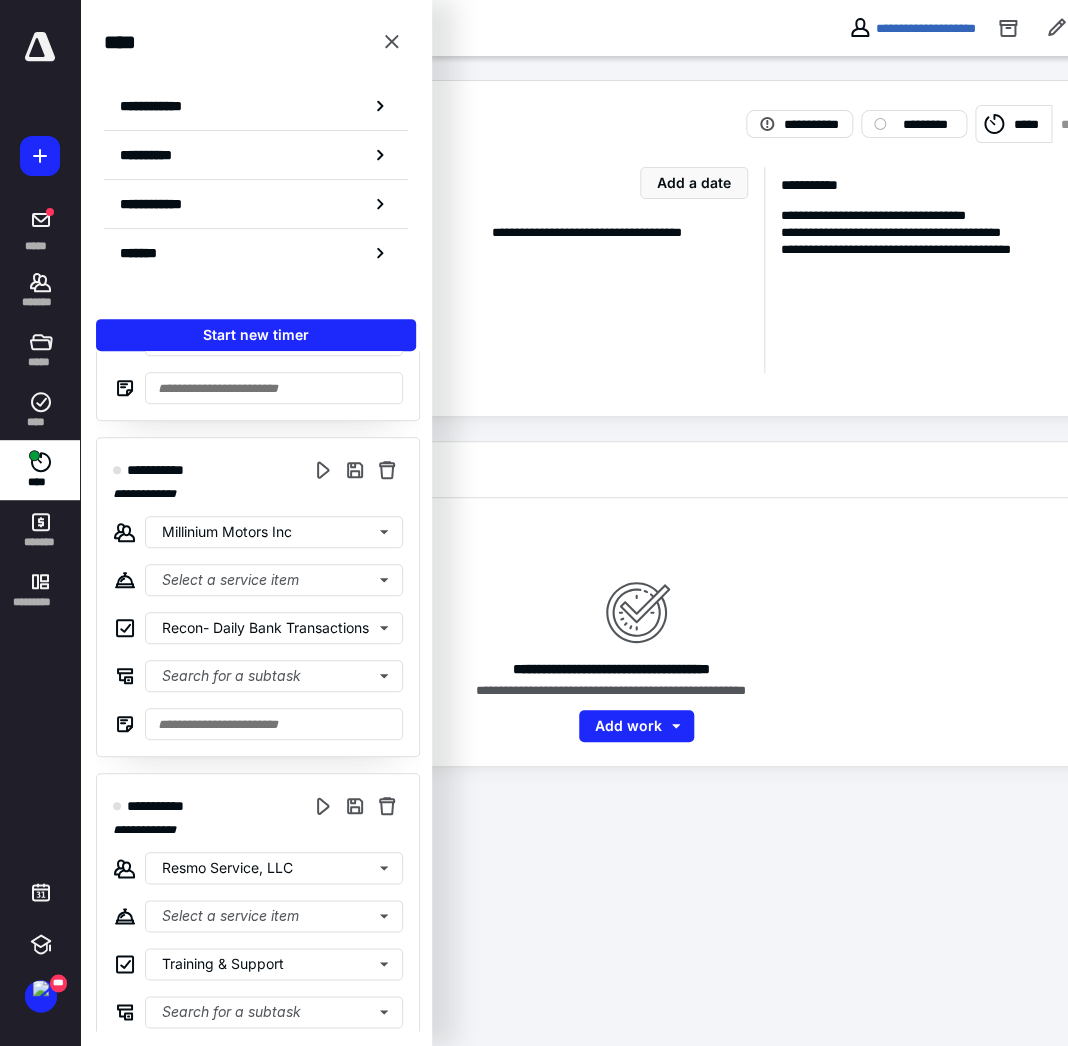 click at bounding box center [274, 1060] 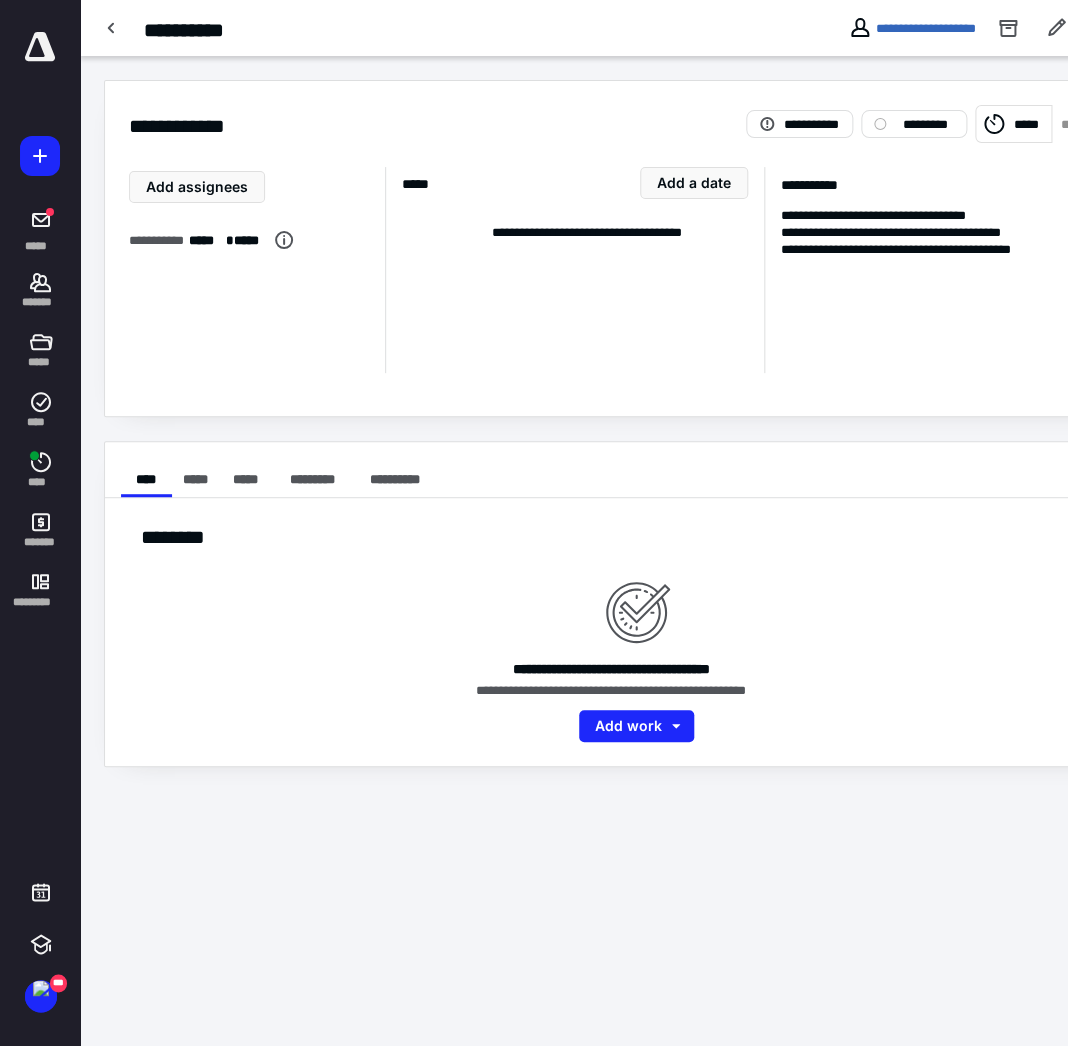 click 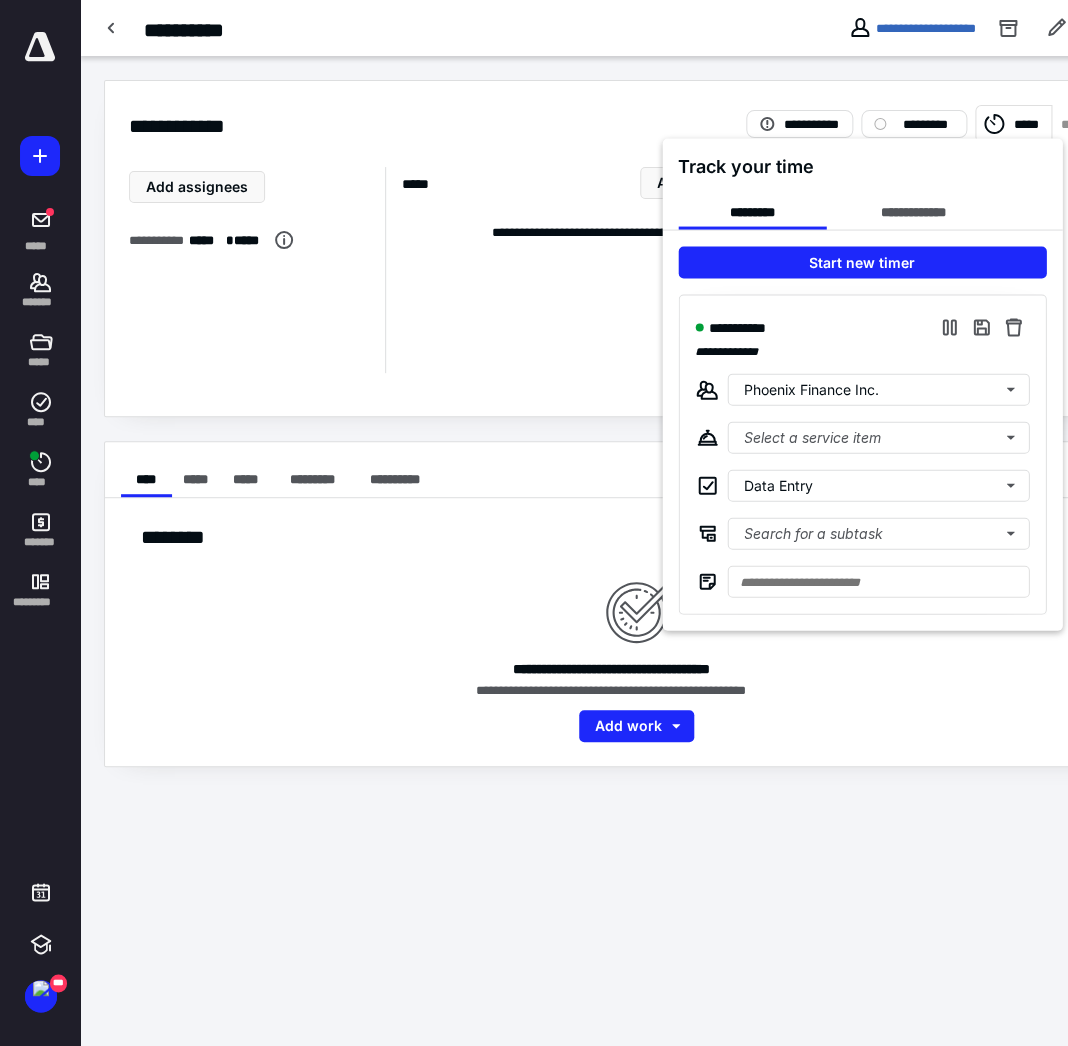 click at bounding box center (534, 523) 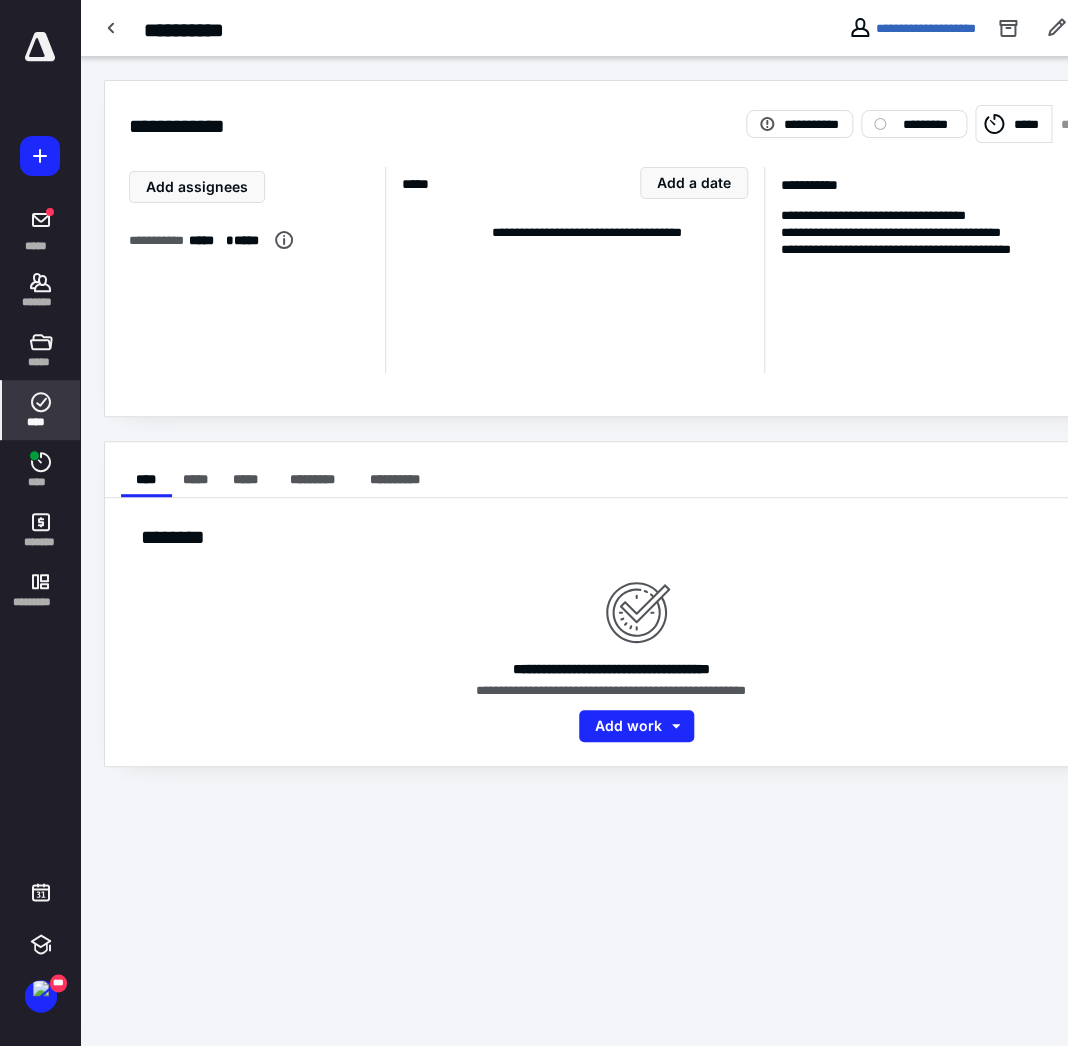 click on "****" at bounding box center [41, 410] 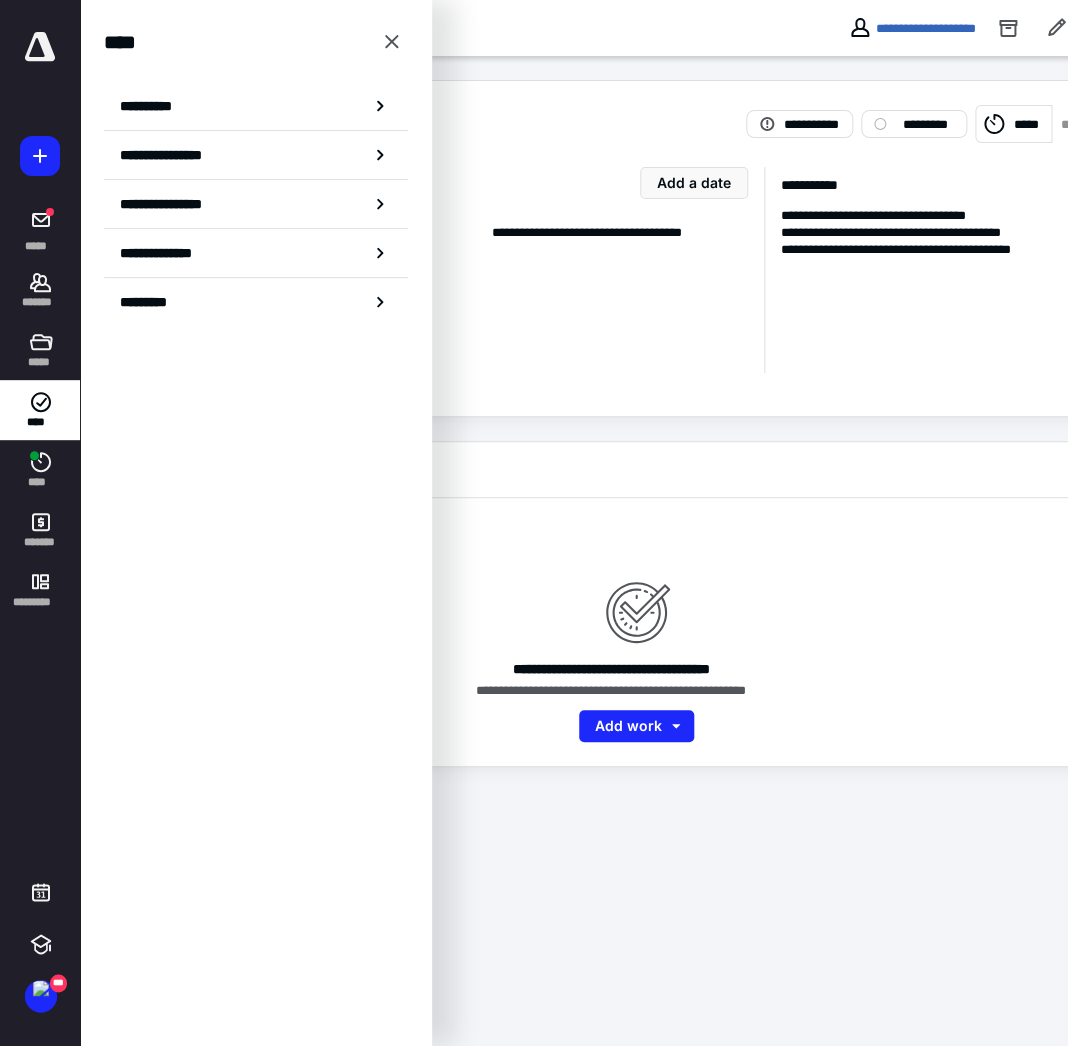 click on "**********" at bounding box center [256, 106] 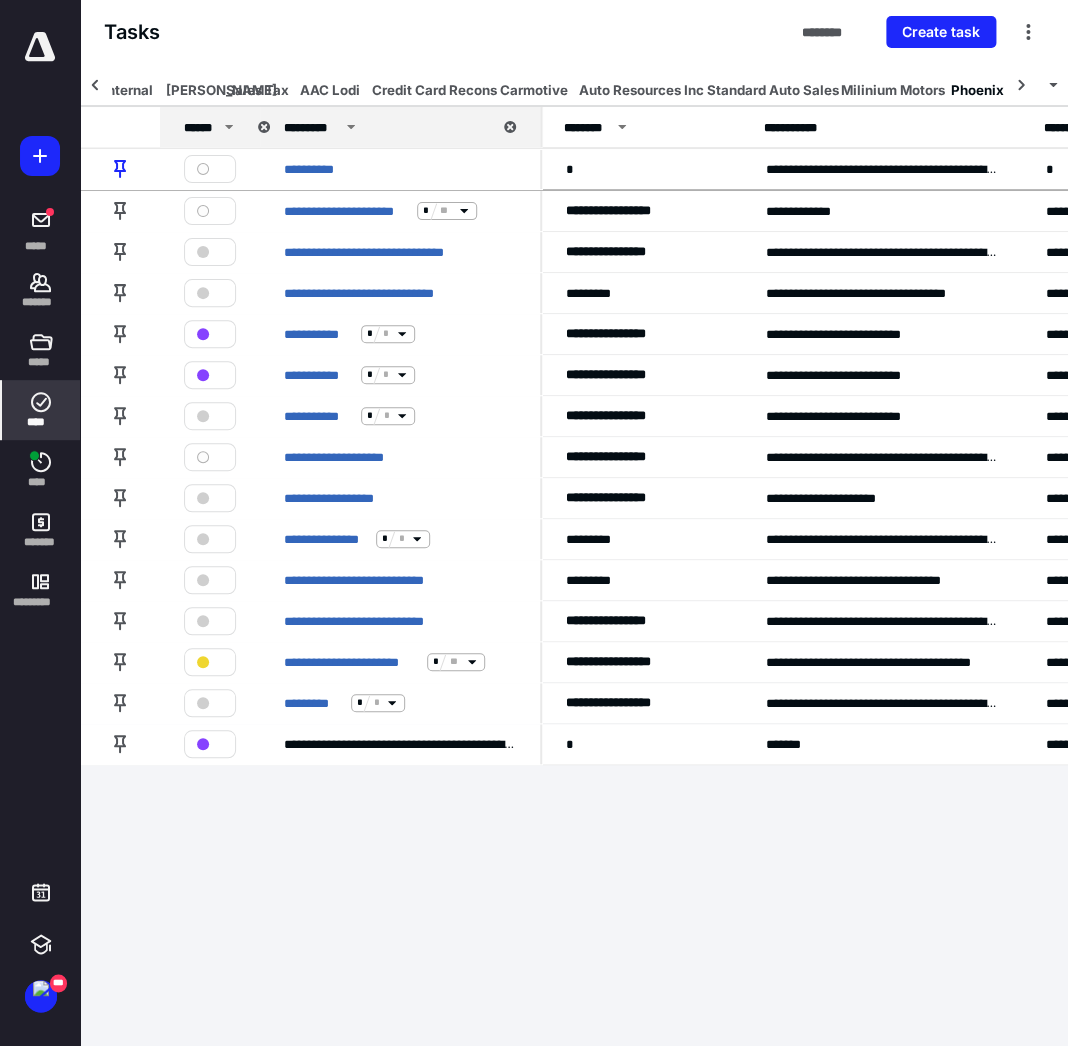 scroll, scrollTop: 0, scrollLeft: 368, axis: horizontal 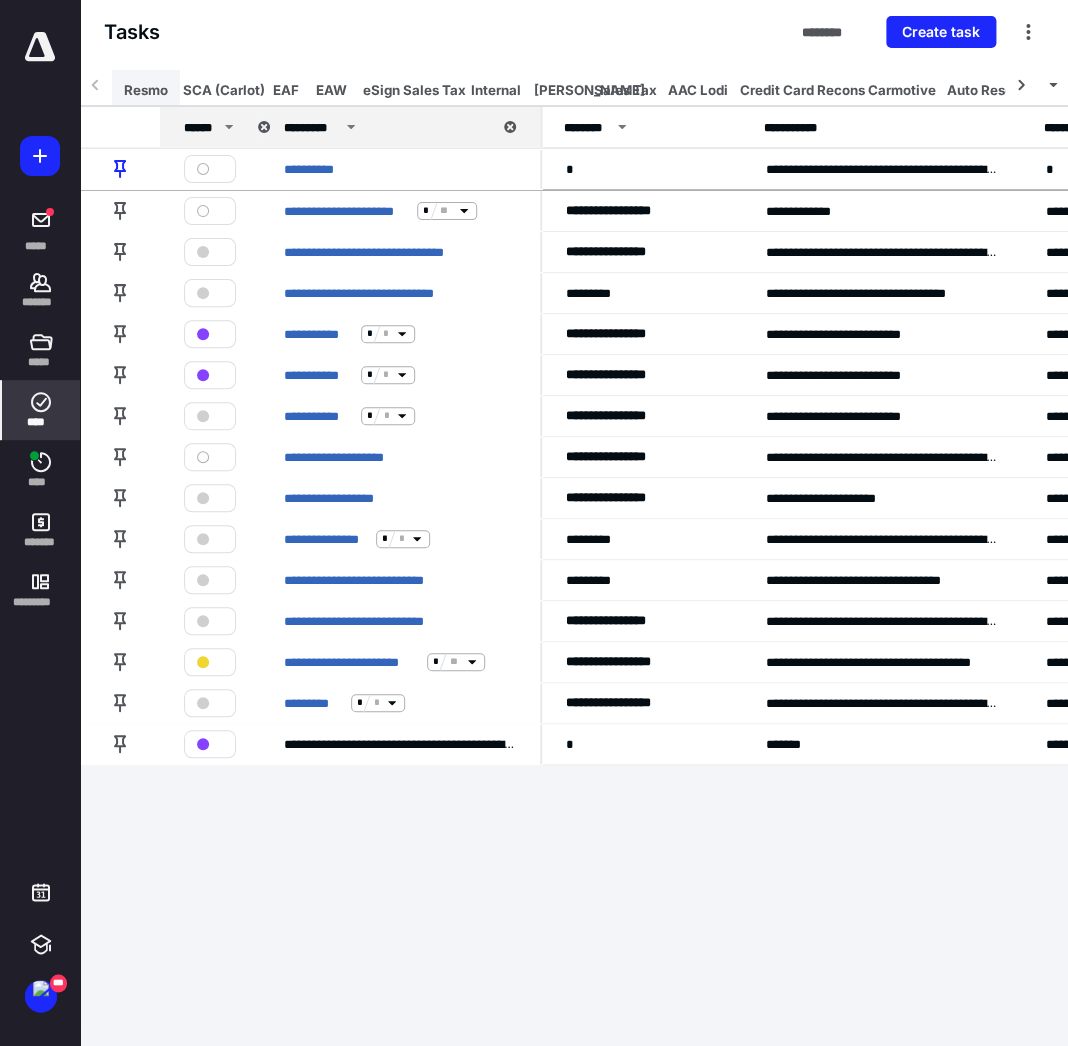 click on "Resmo" at bounding box center (146, 90) 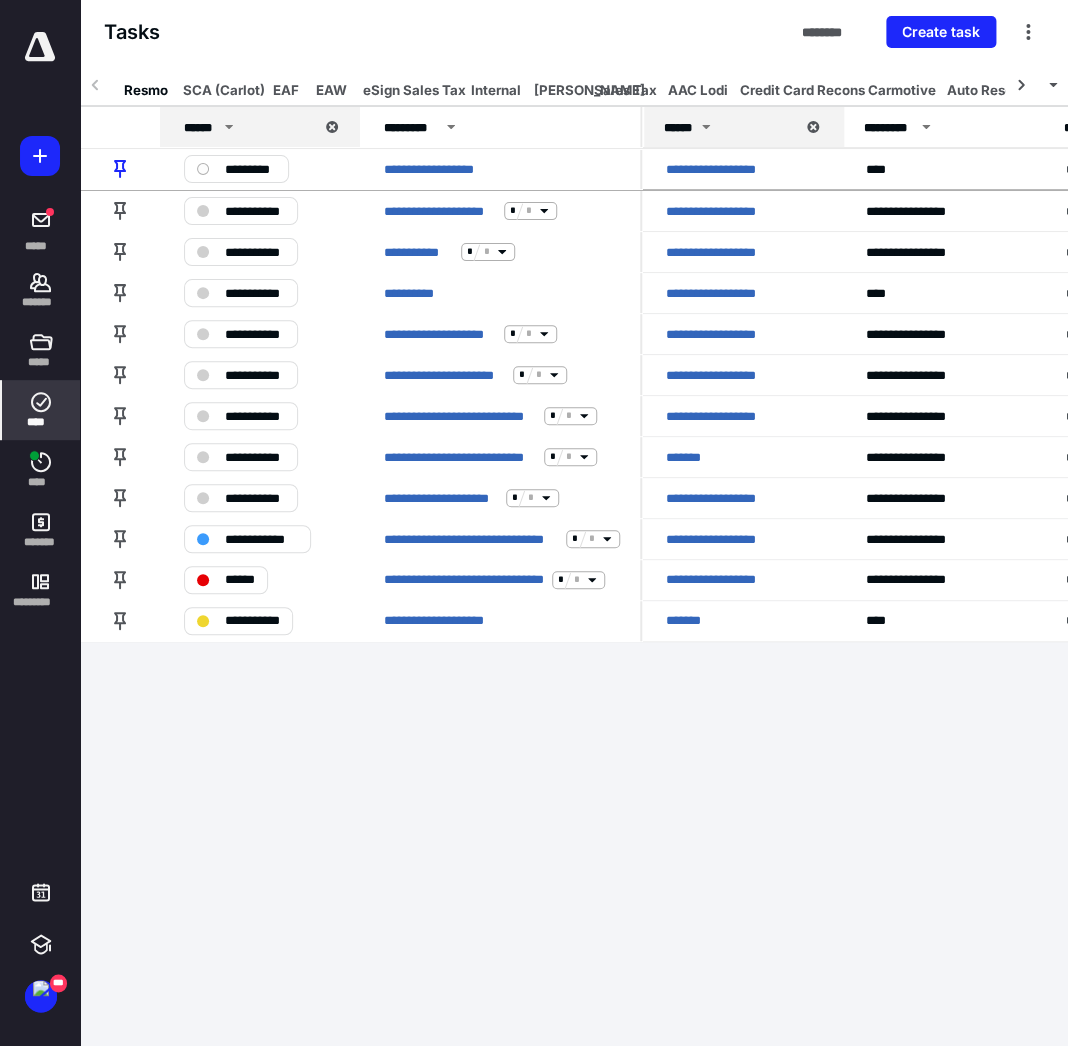 scroll, scrollTop: 0, scrollLeft: 0, axis: both 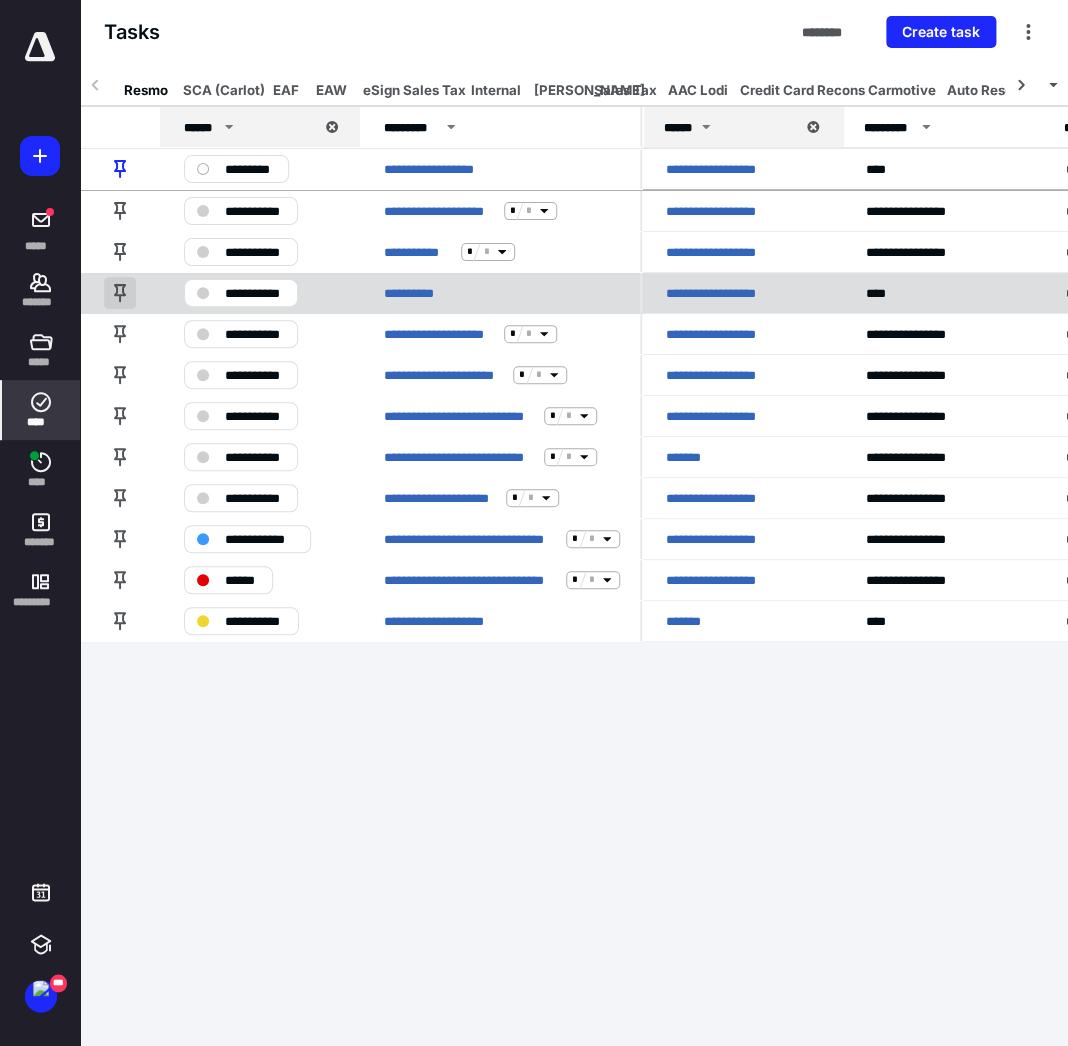 click at bounding box center [120, 293] 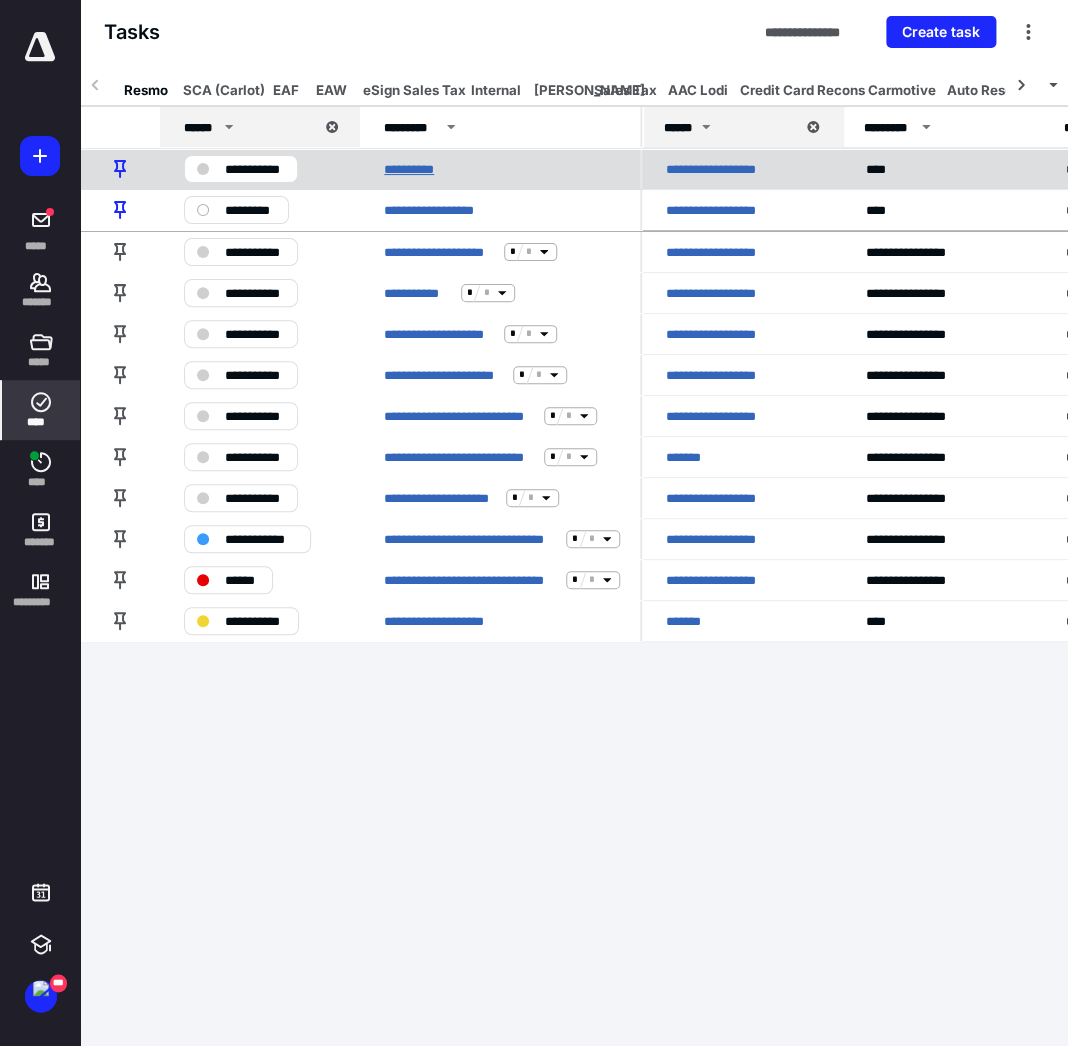 click on "**********" at bounding box center [412, 168] 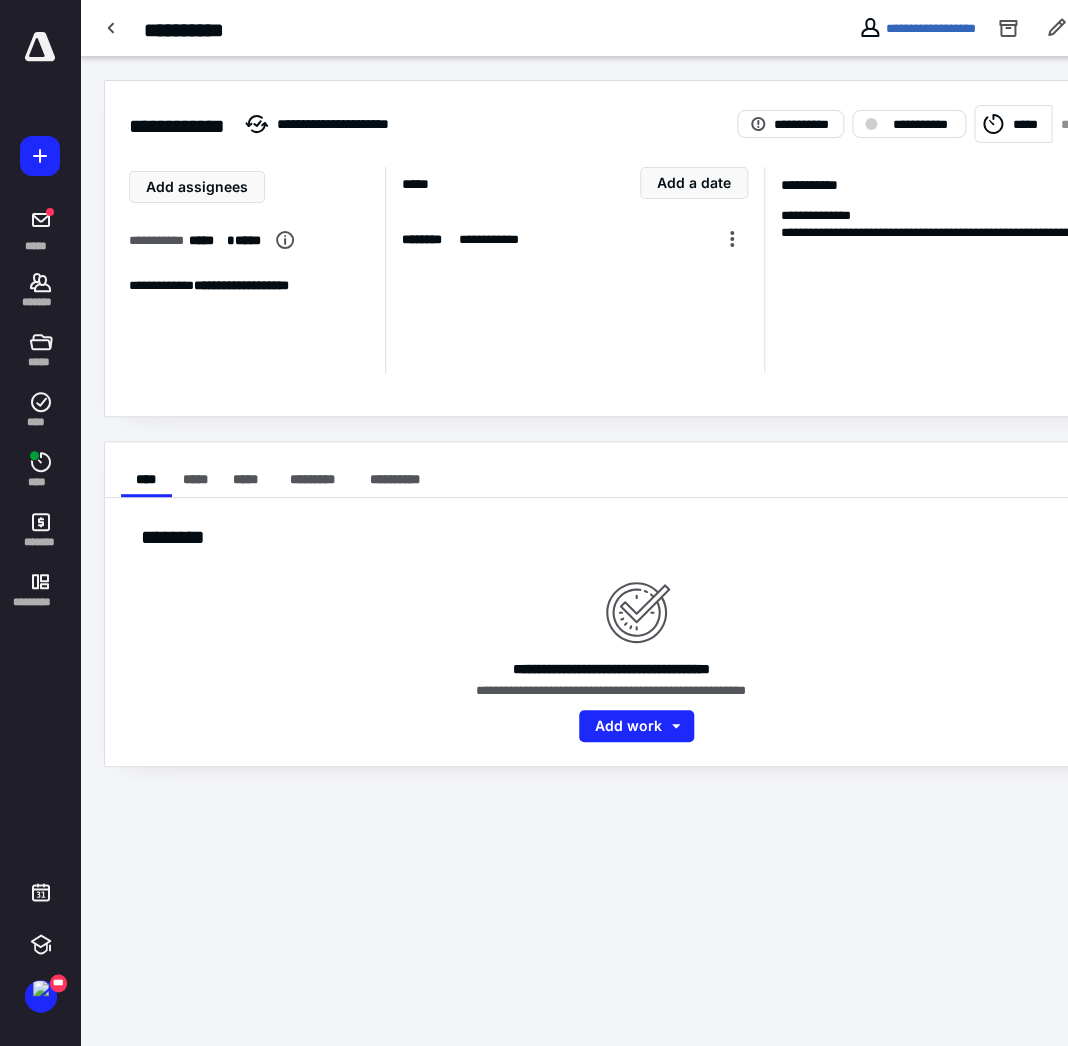 click on "*****" at bounding box center [1029, 123] 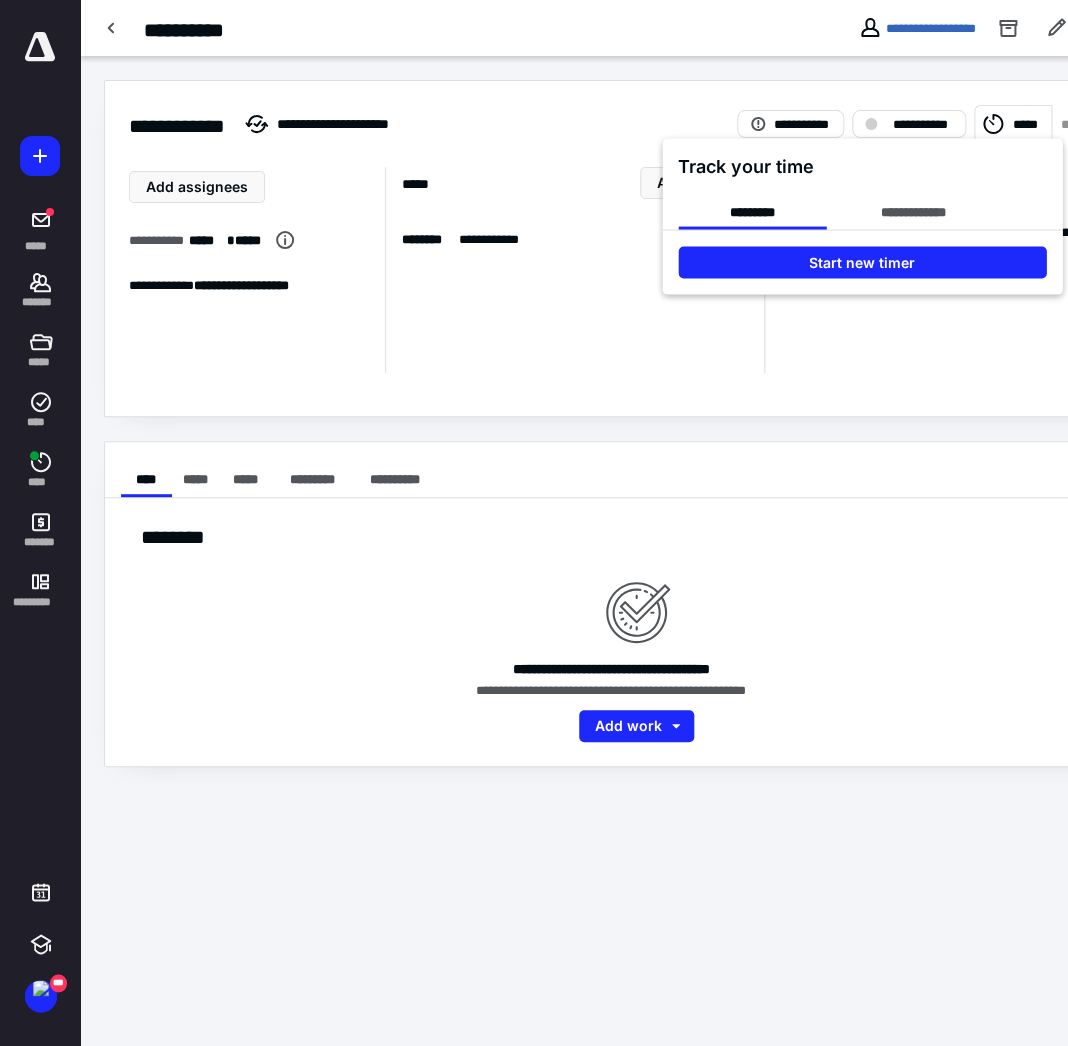 drag, startPoint x: 564, startPoint y: 99, endPoint x: 452, endPoint y: 94, distance: 112.11155 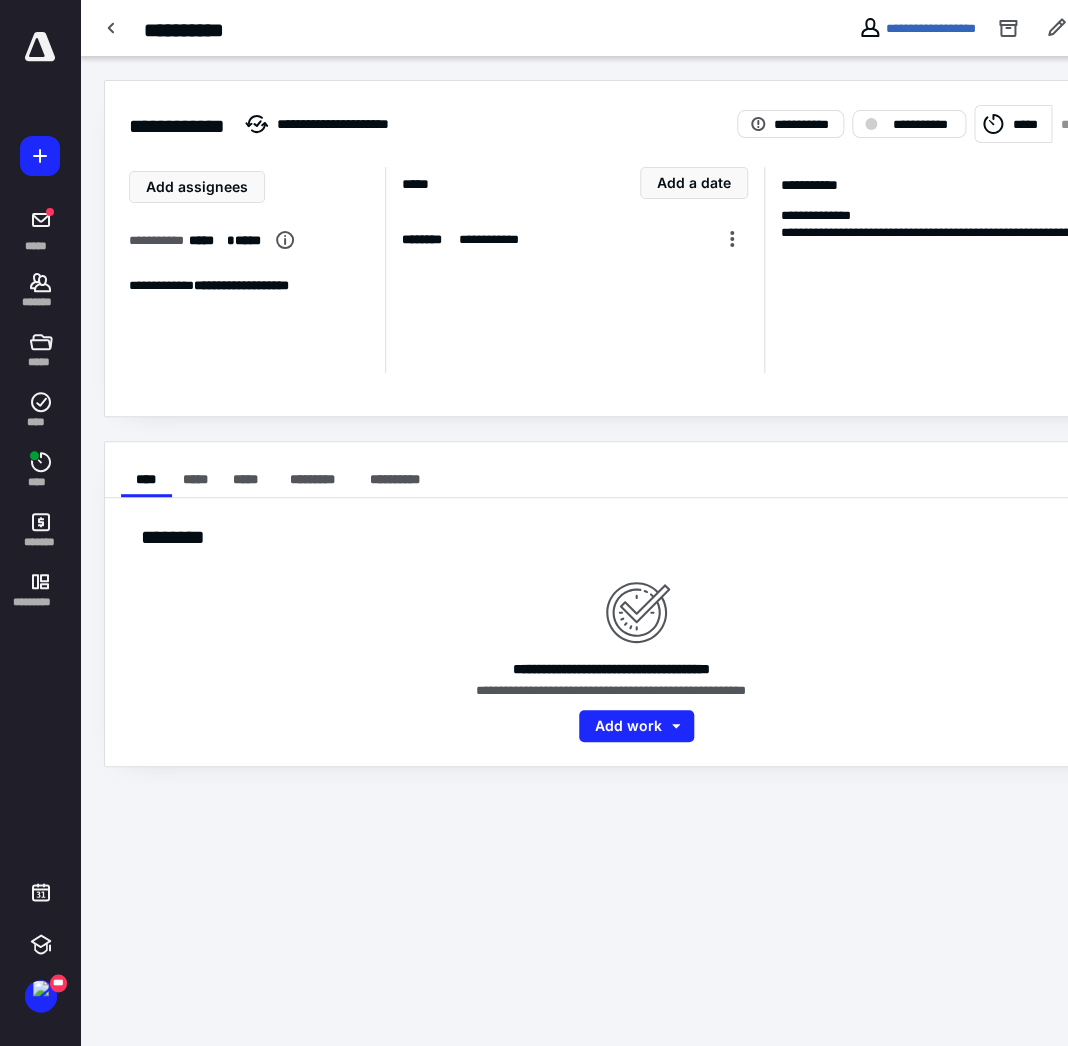 click 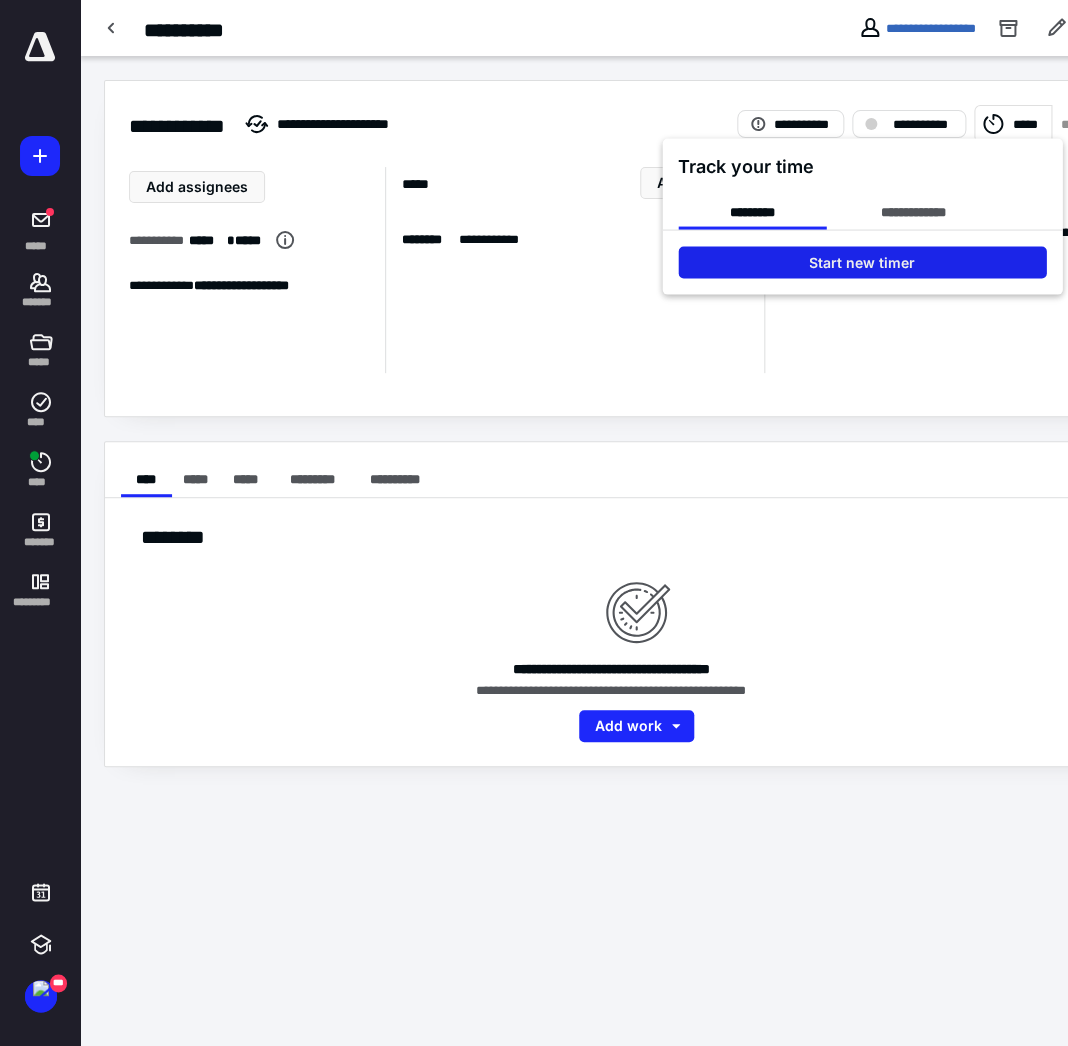 click on "Start new timer" at bounding box center [862, 262] 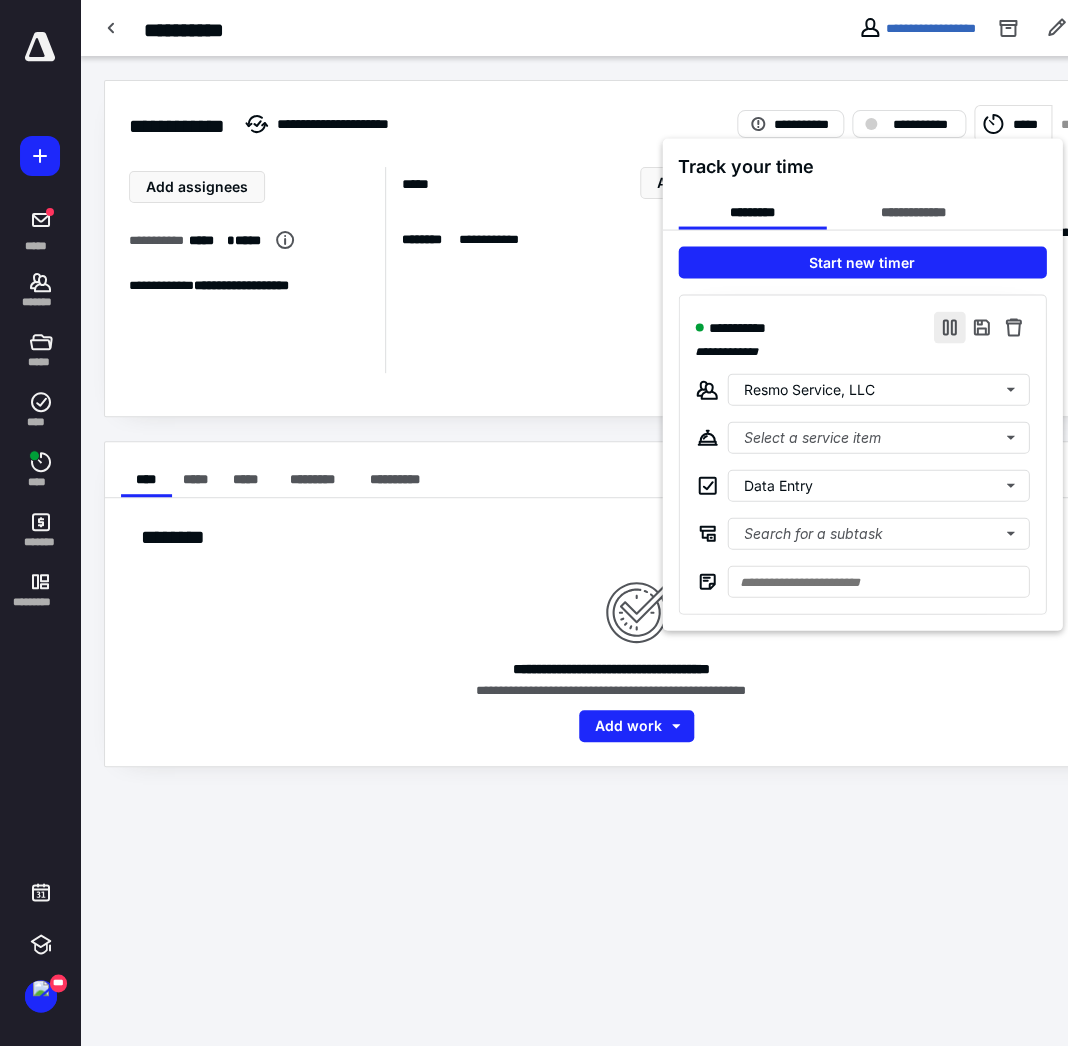 click at bounding box center (949, 327) 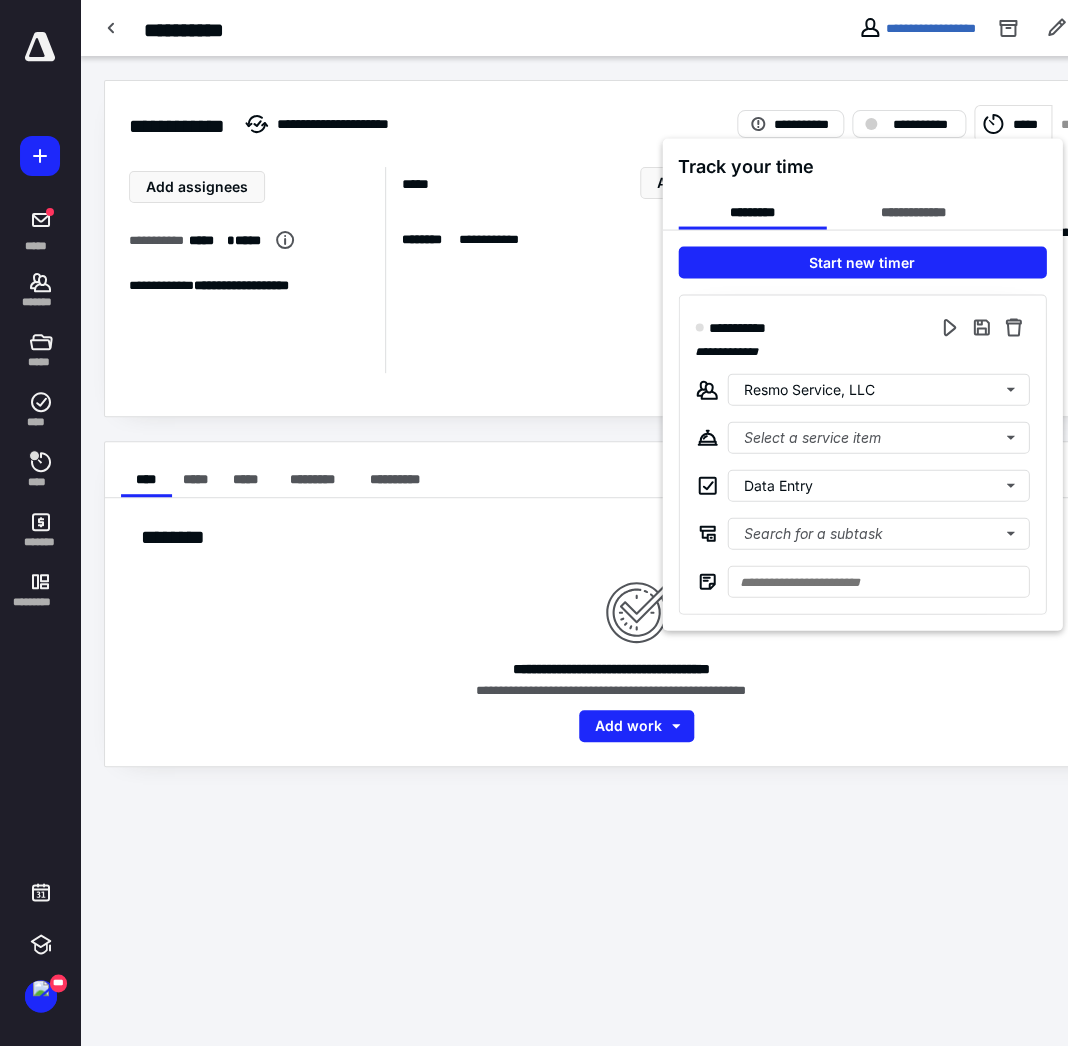 click at bounding box center (534, 523) 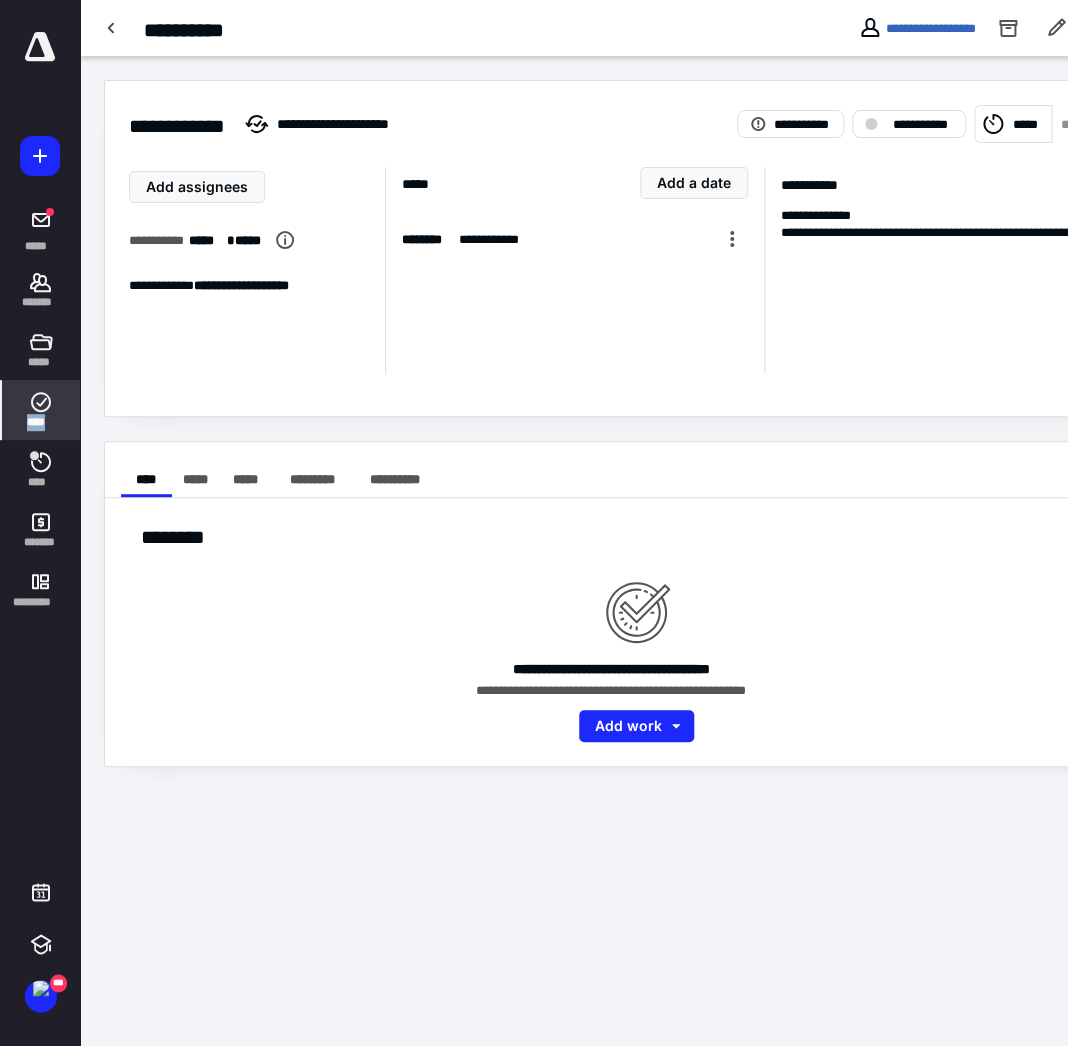 click on "****" at bounding box center [41, 422] 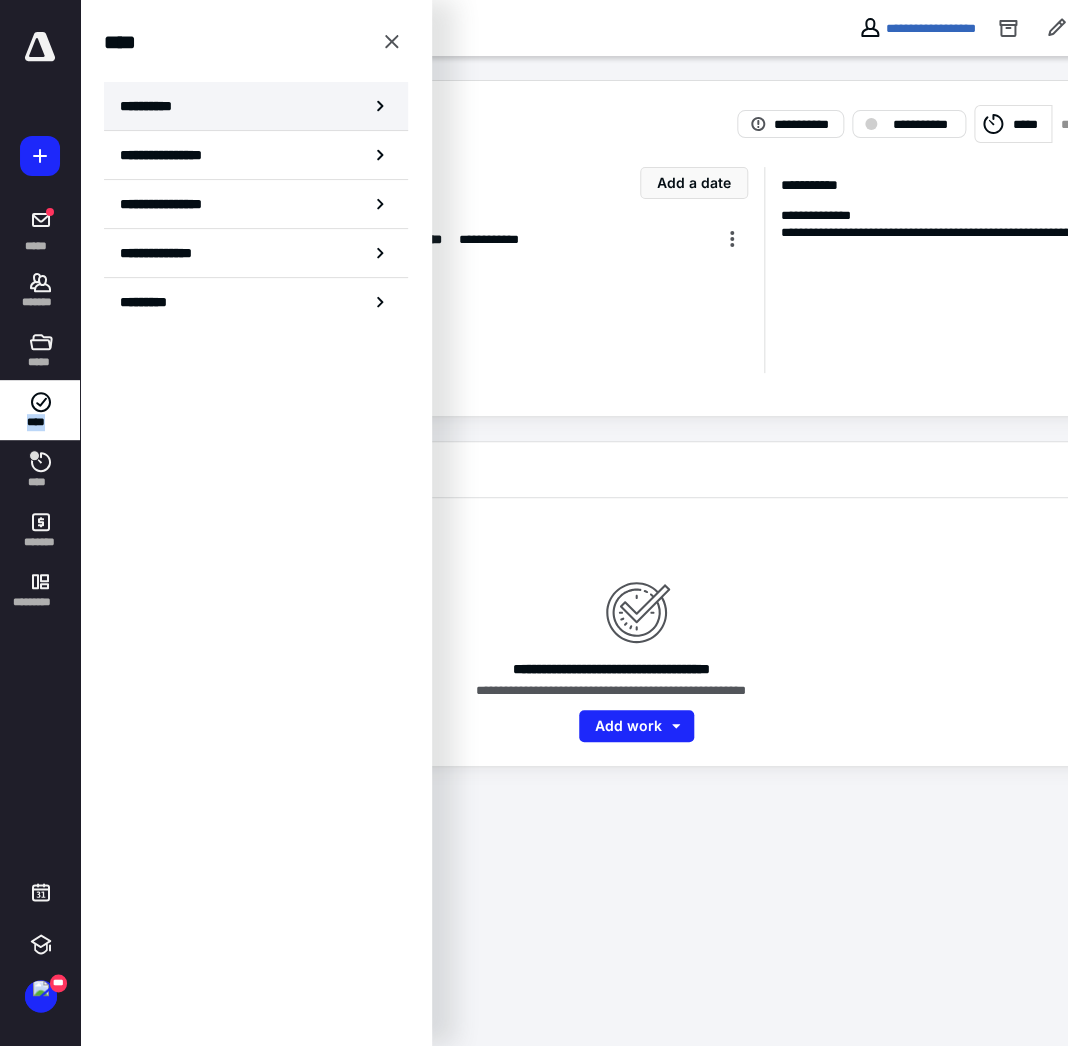 click on "**********" at bounding box center (153, 106) 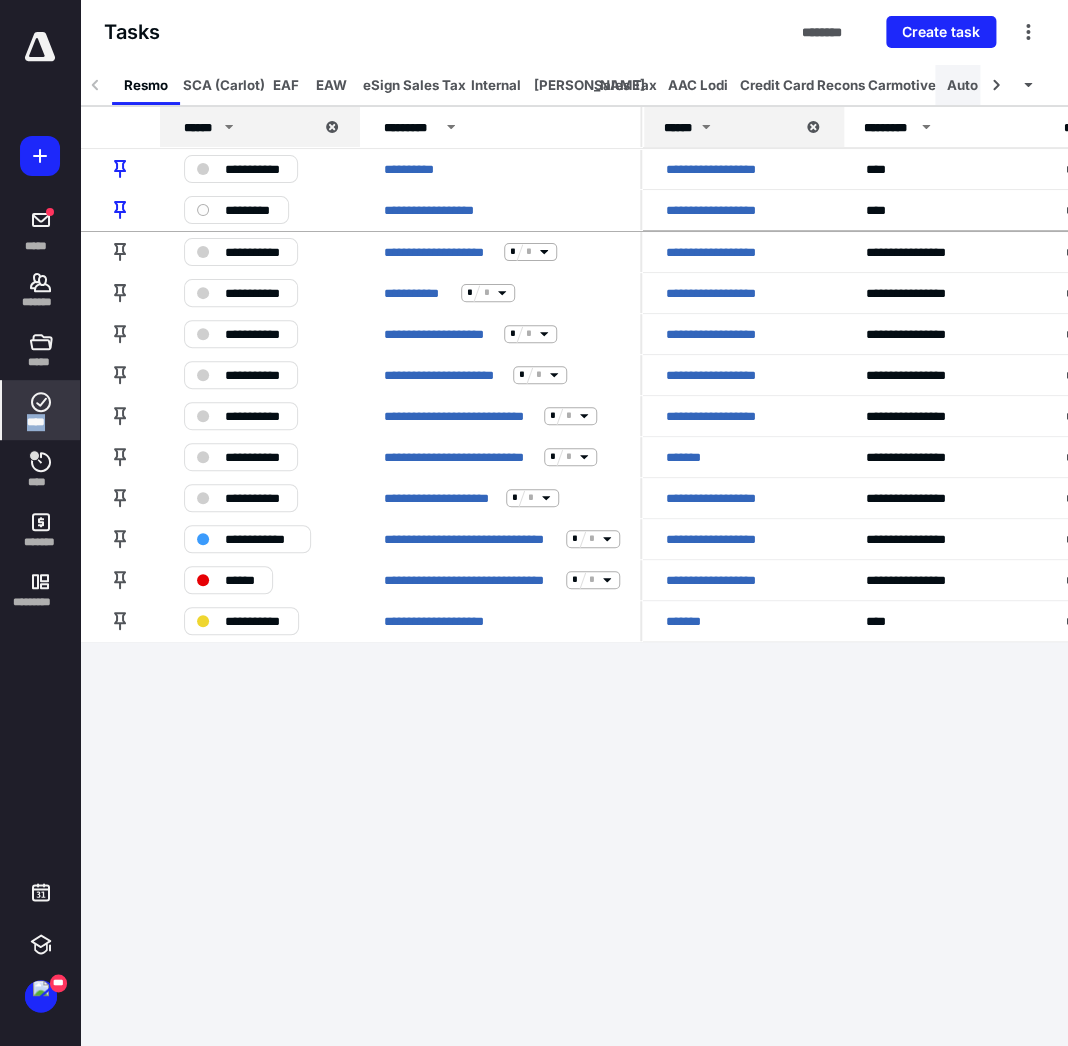 click on "Auto Resources Inc" at bounding box center (1009, 85) 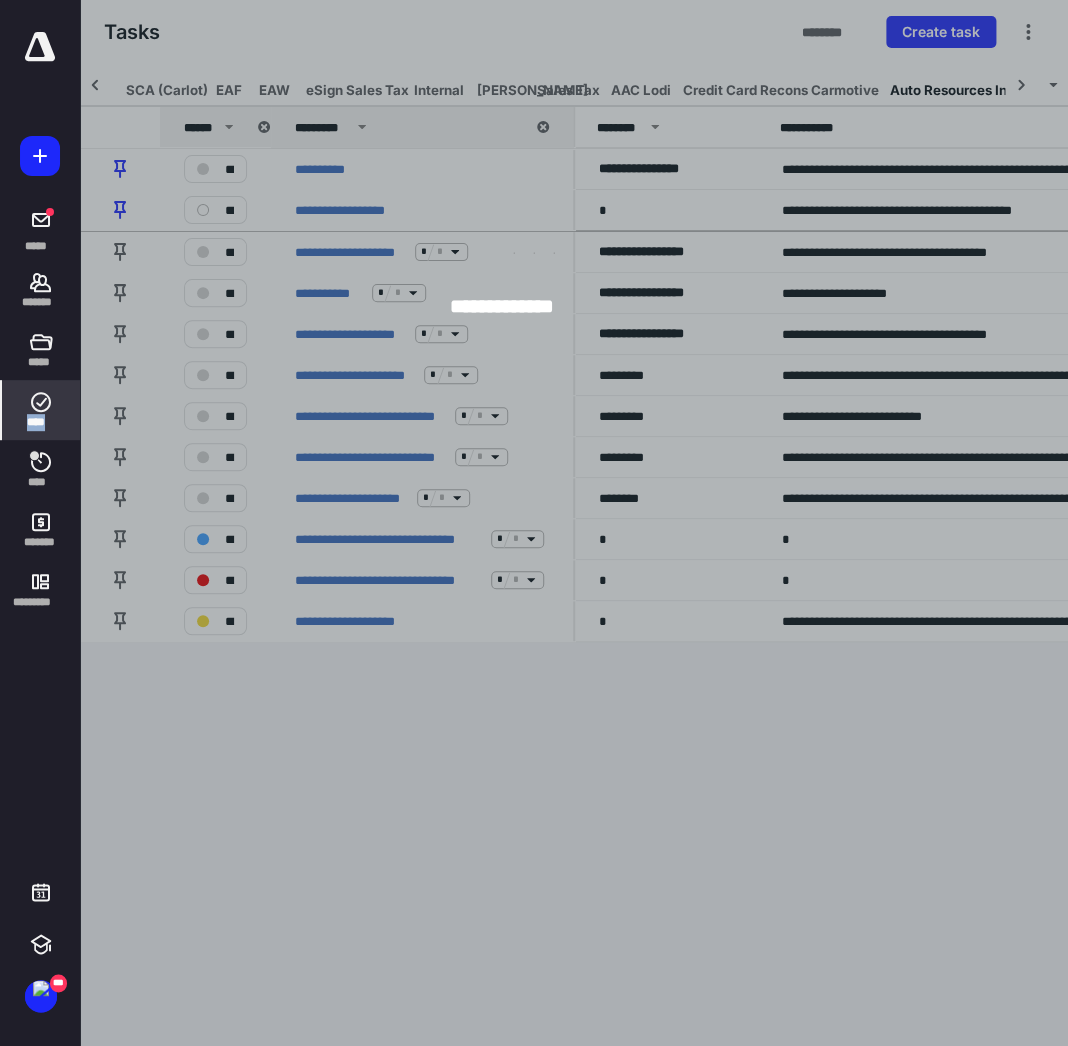 scroll, scrollTop: 0, scrollLeft: 58, axis: horizontal 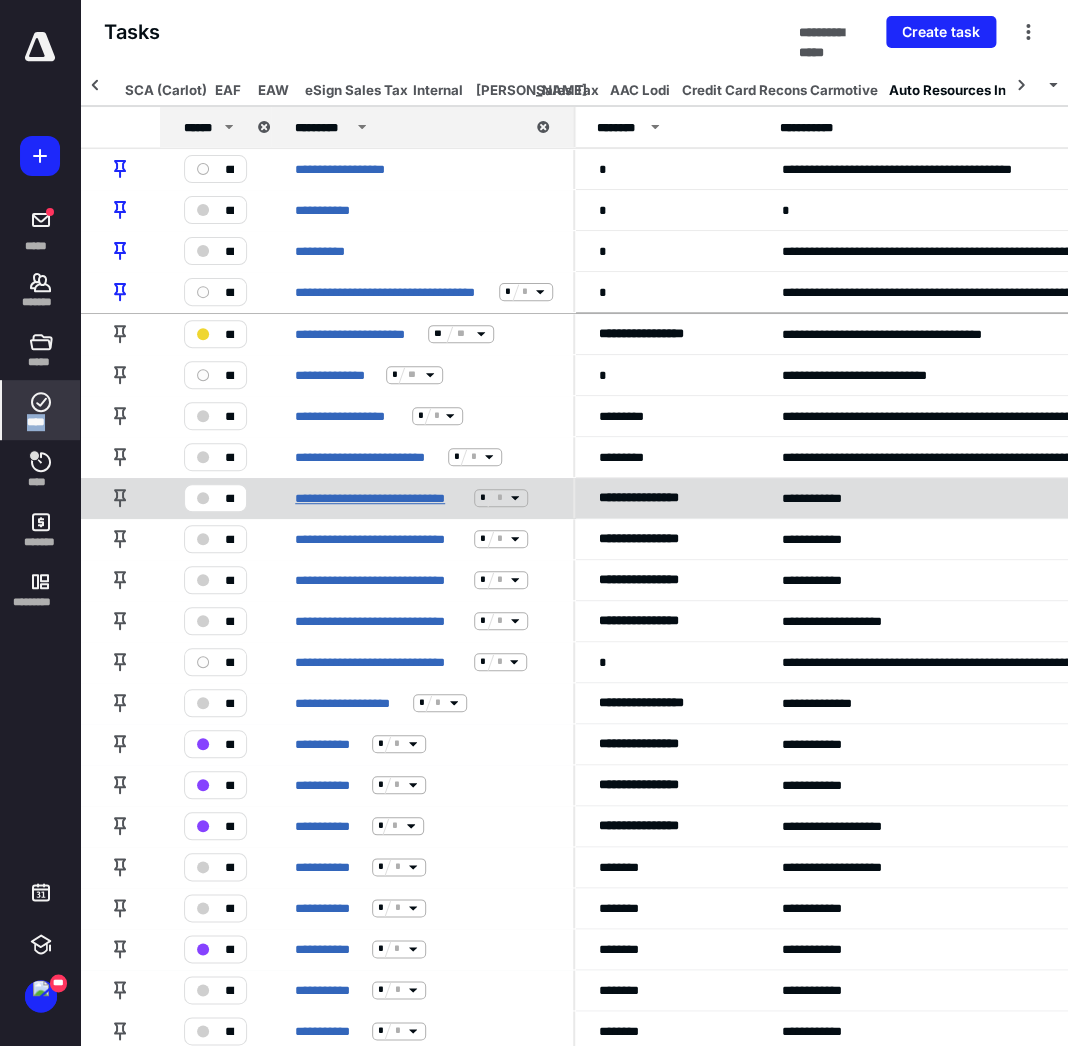click on "**********" at bounding box center [380, 497] 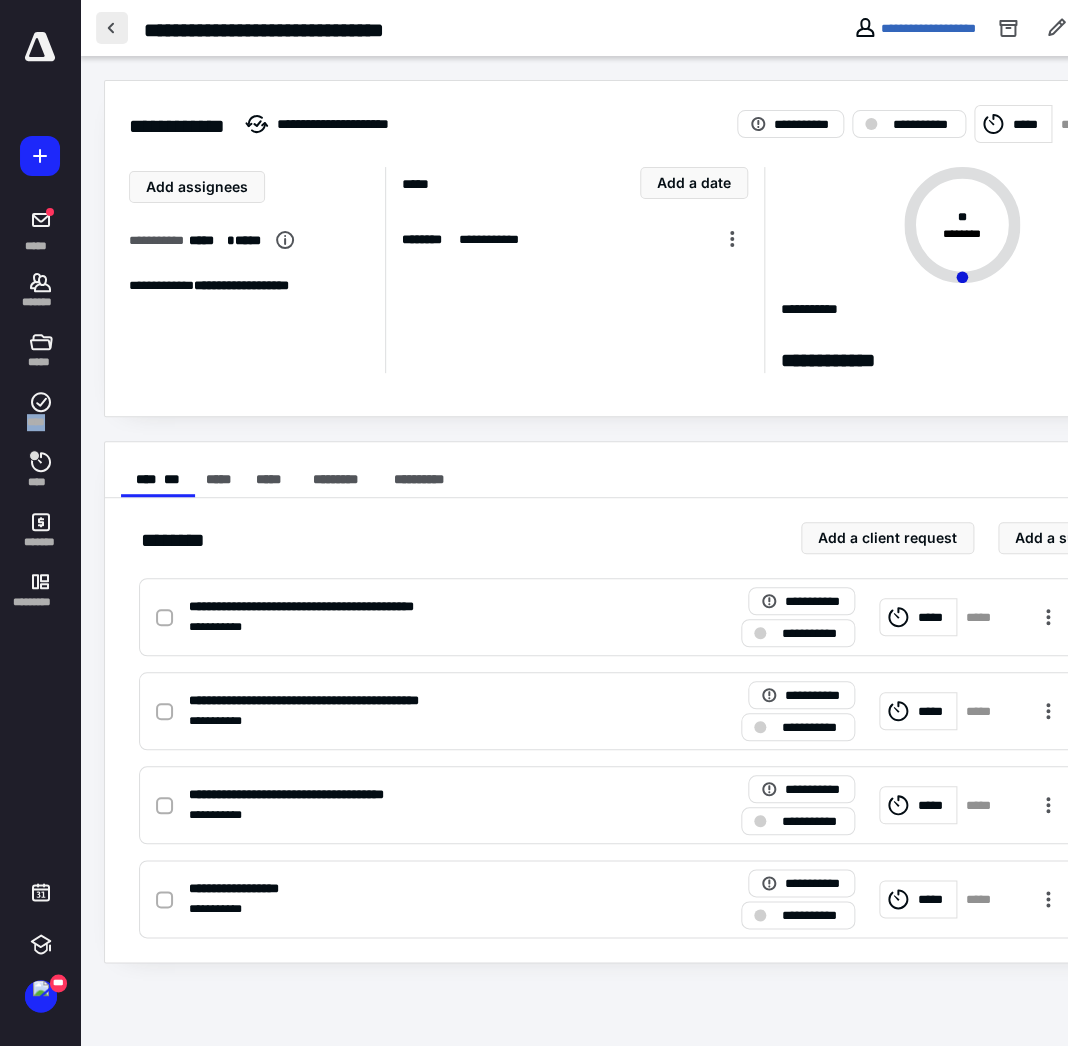 click at bounding box center [112, 28] 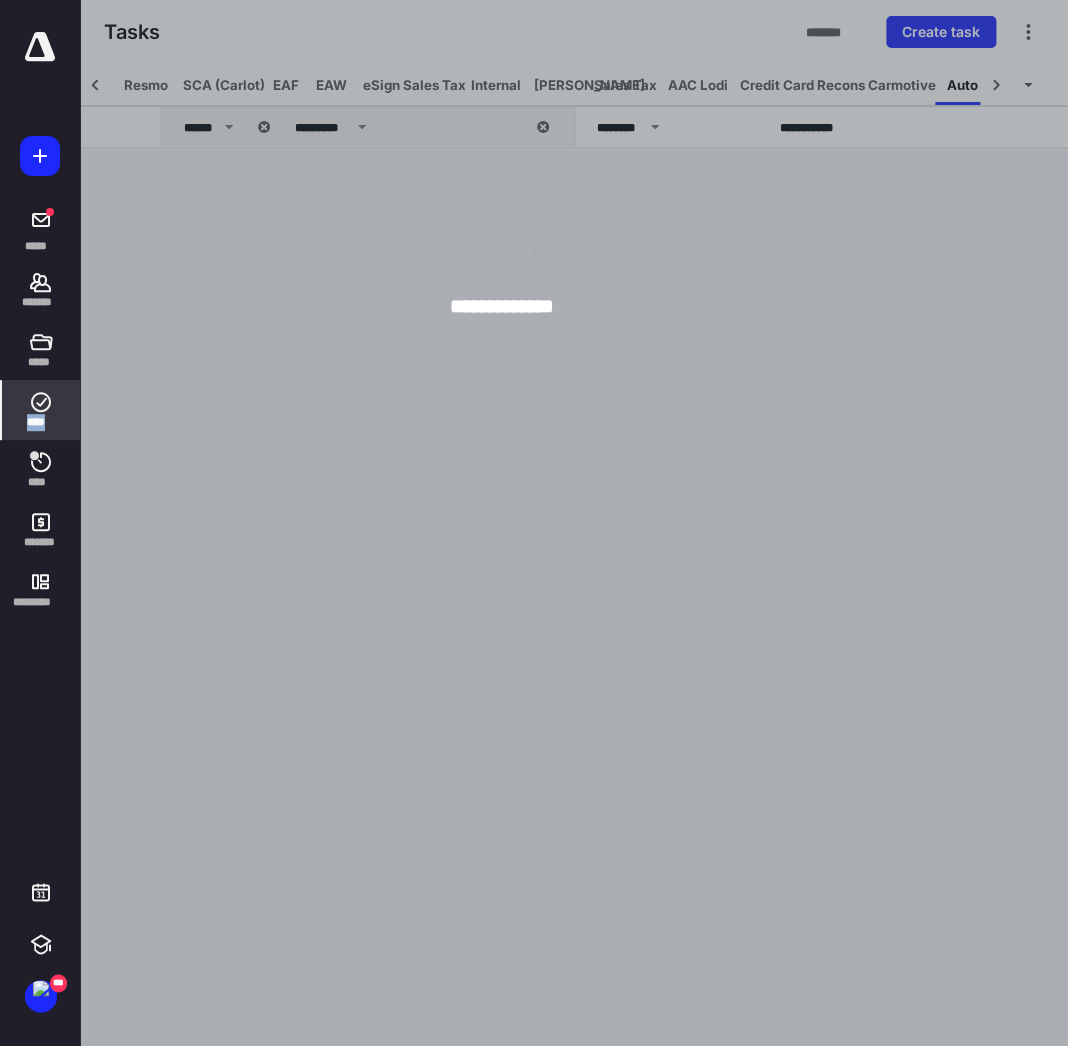 scroll, scrollTop: 0, scrollLeft: 58, axis: horizontal 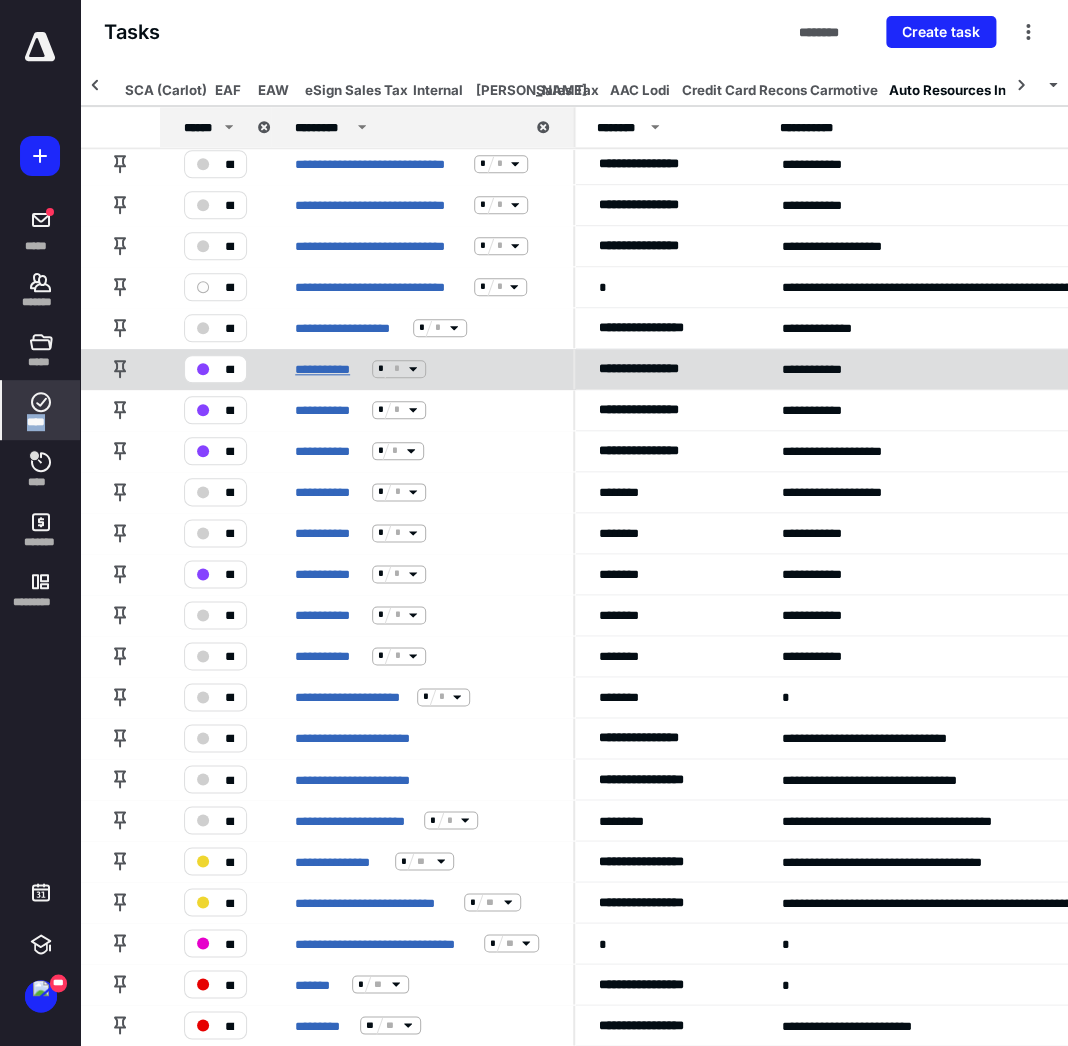 click on "**********" at bounding box center [329, 368] 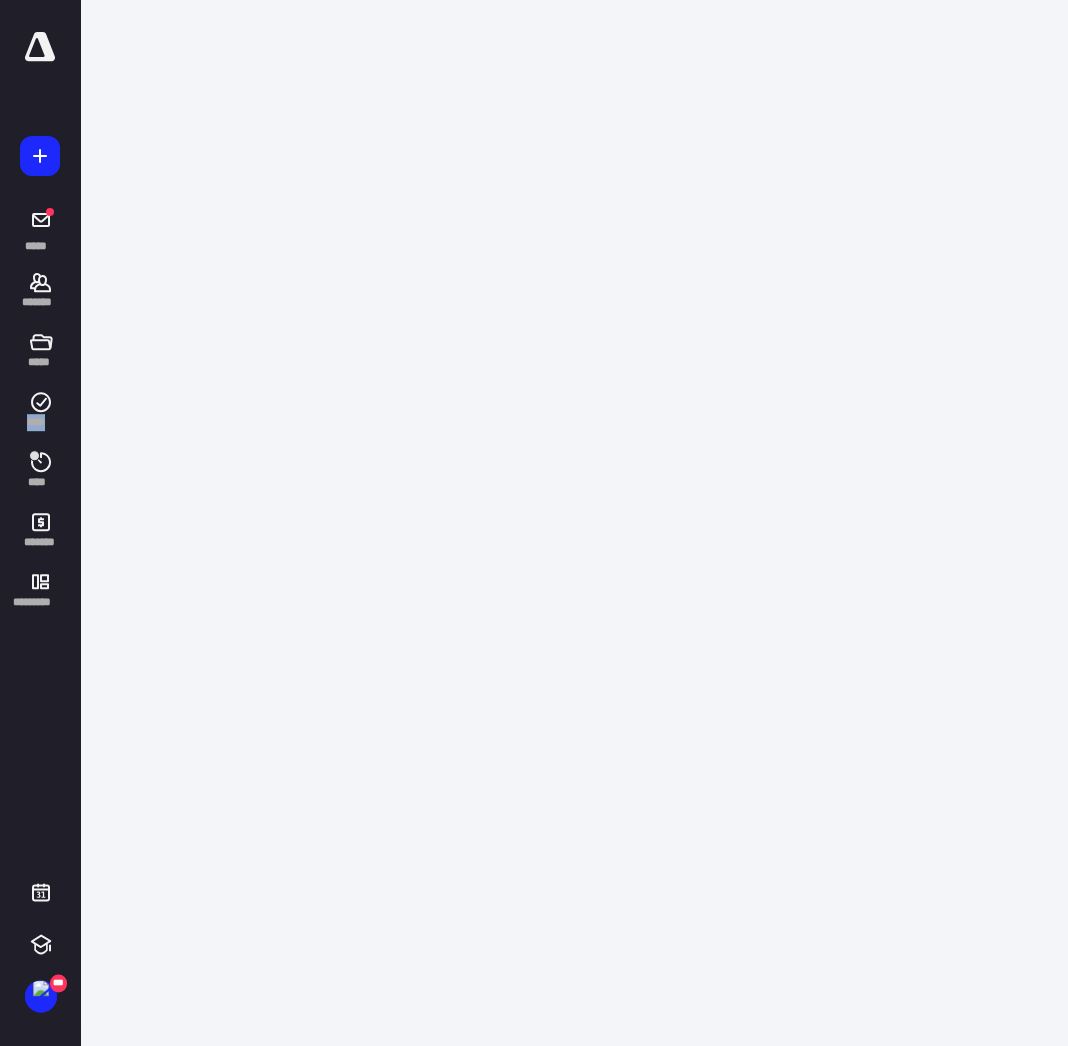 scroll, scrollTop: 0, scrollLeft: 0, axis: both 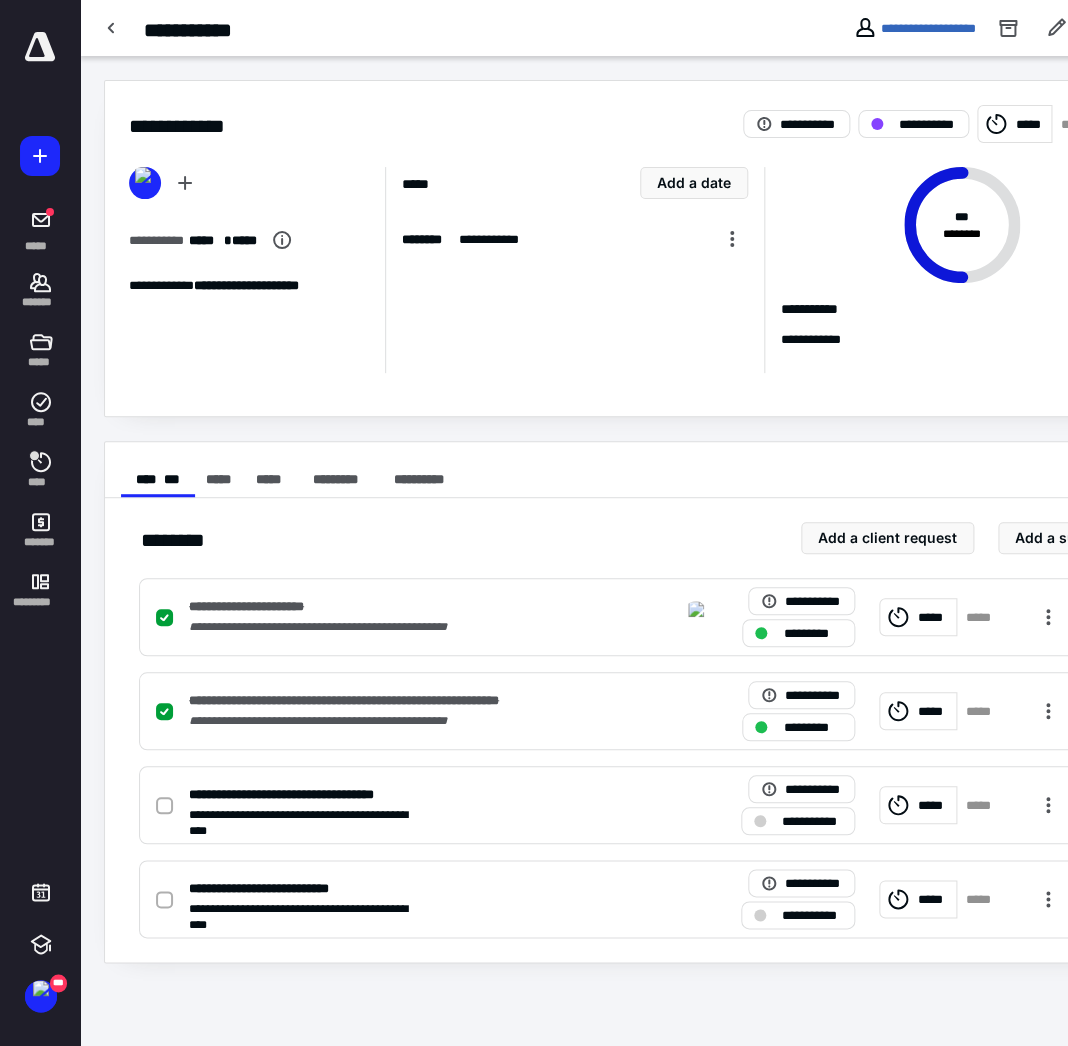 click 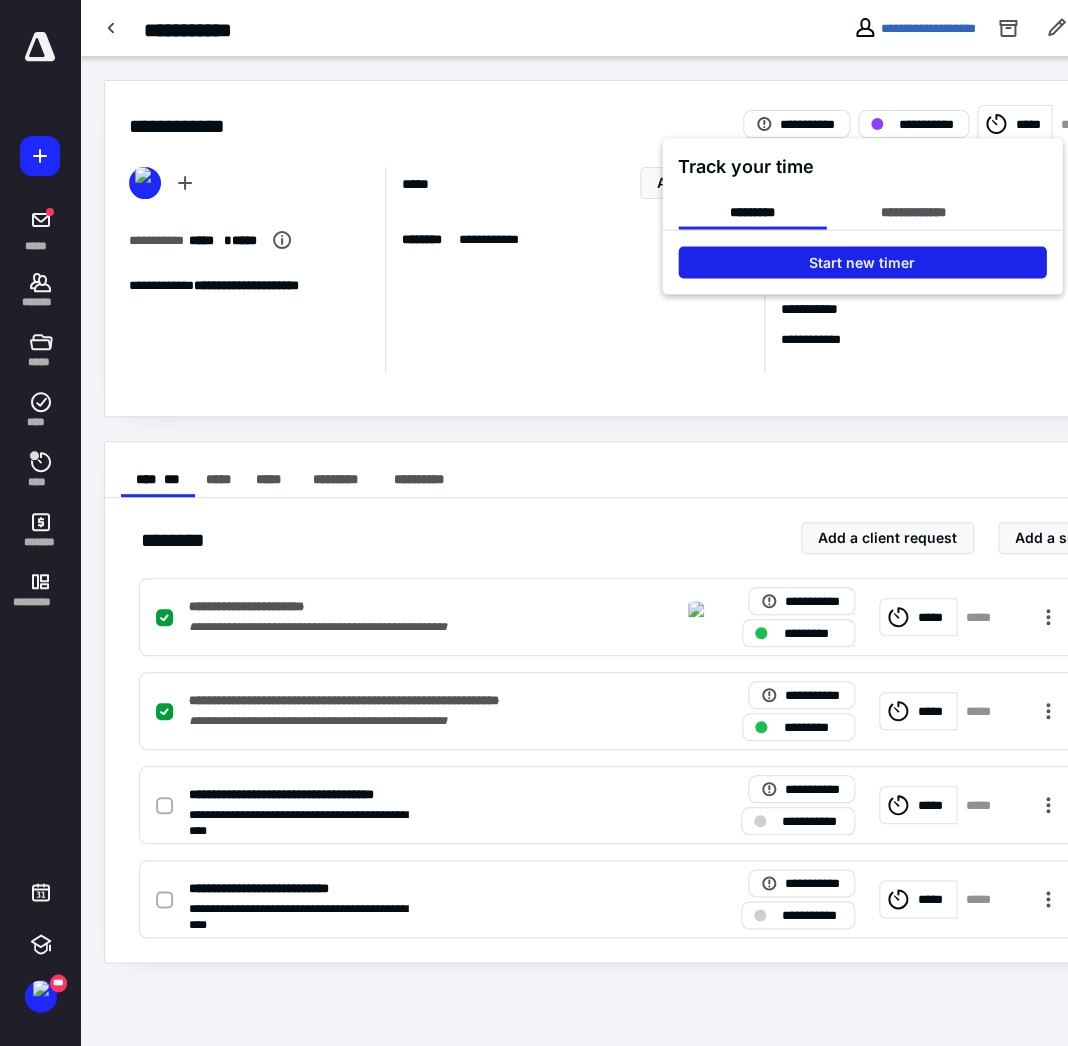 click on "Start new timer" at bounding box center [862, 262] 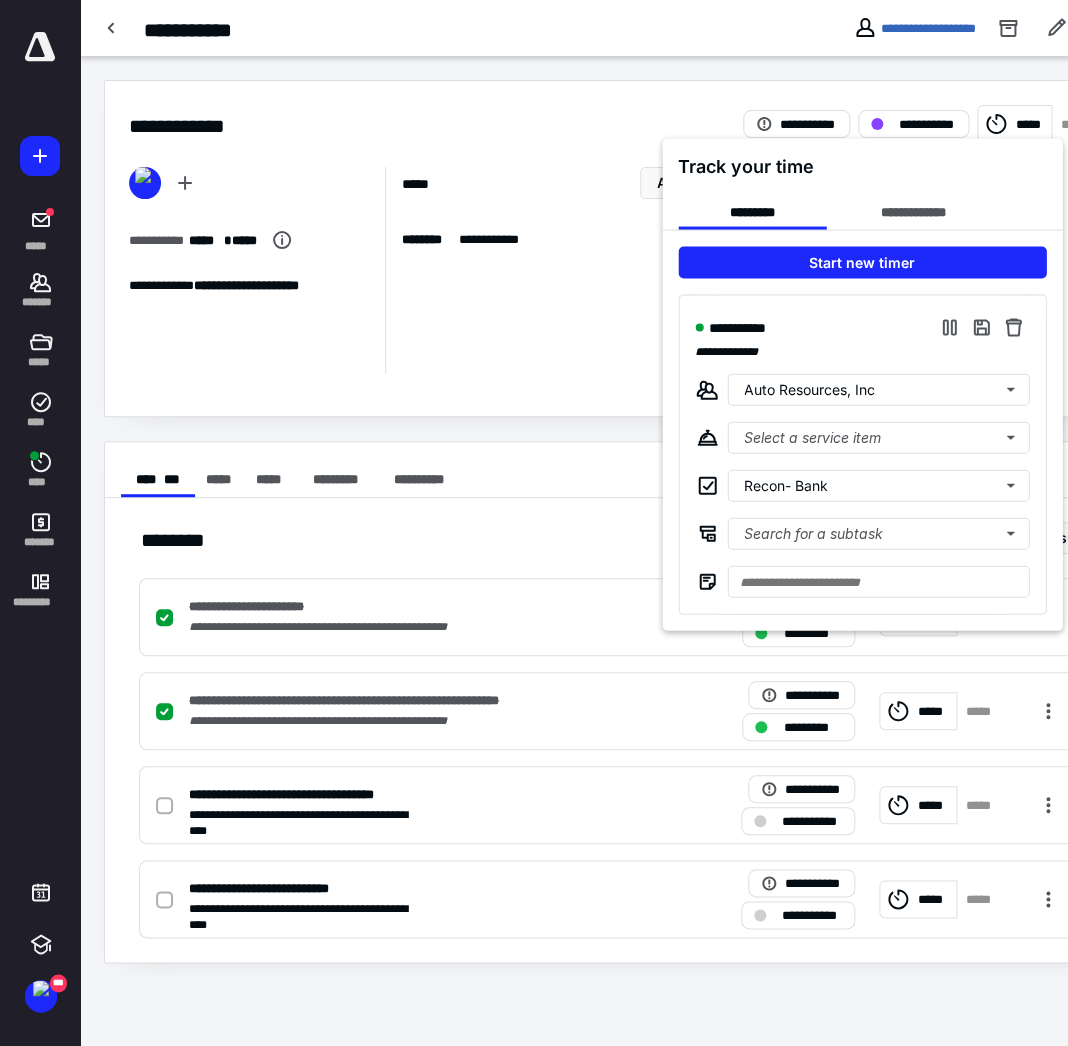 click at bounding box center [534, 523] 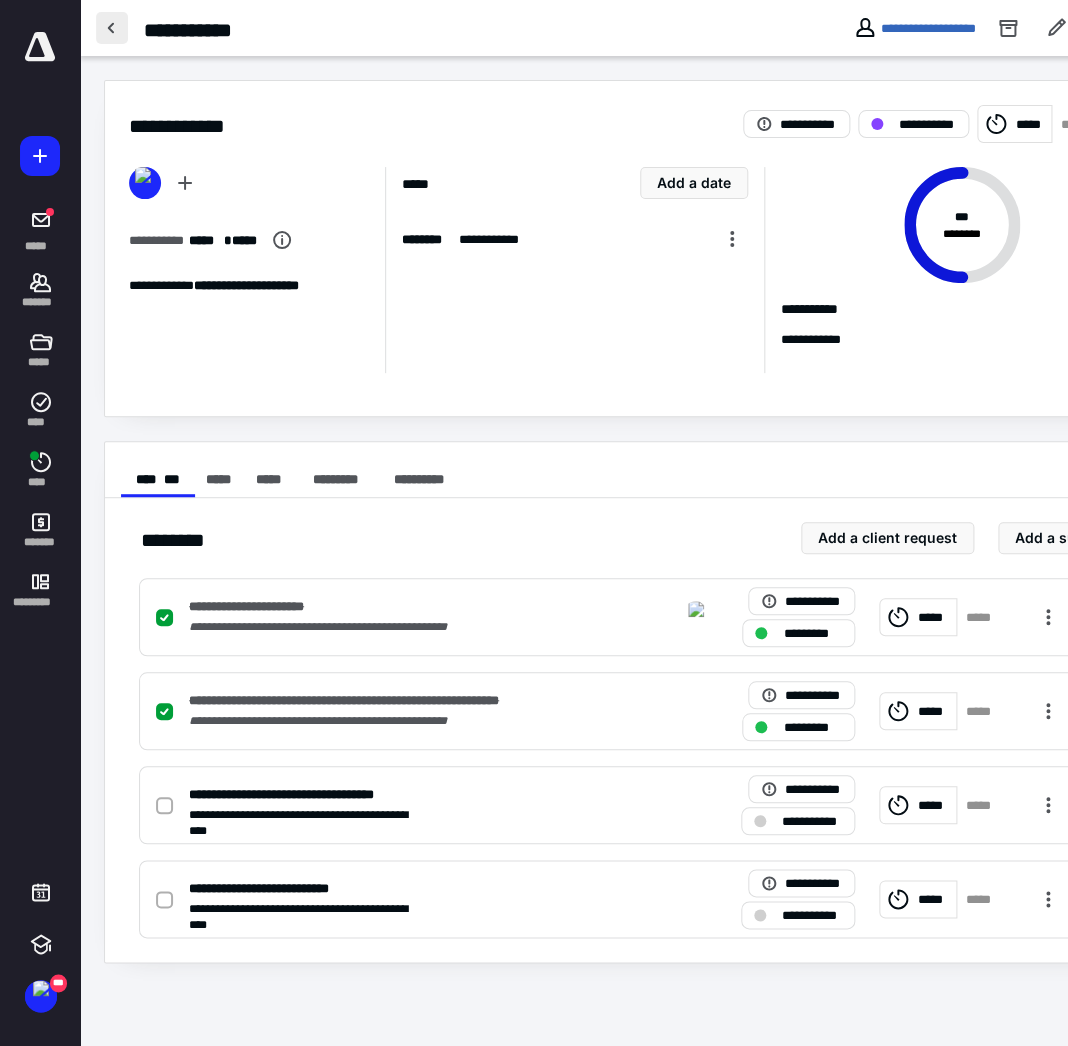 click at bounding box center [112, 28] 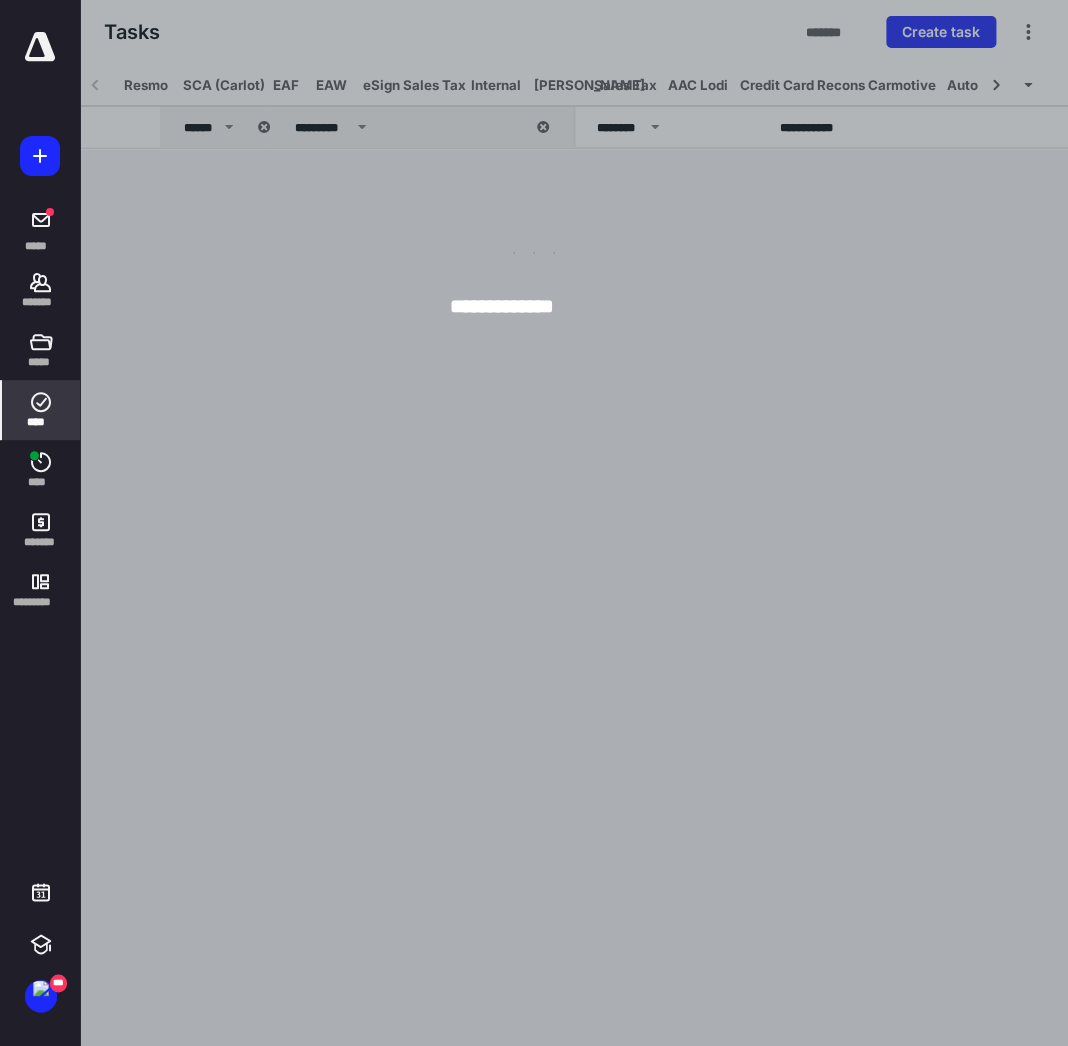scroll, scrollTop: 0, scrollLeft: 58, axis: horizontal 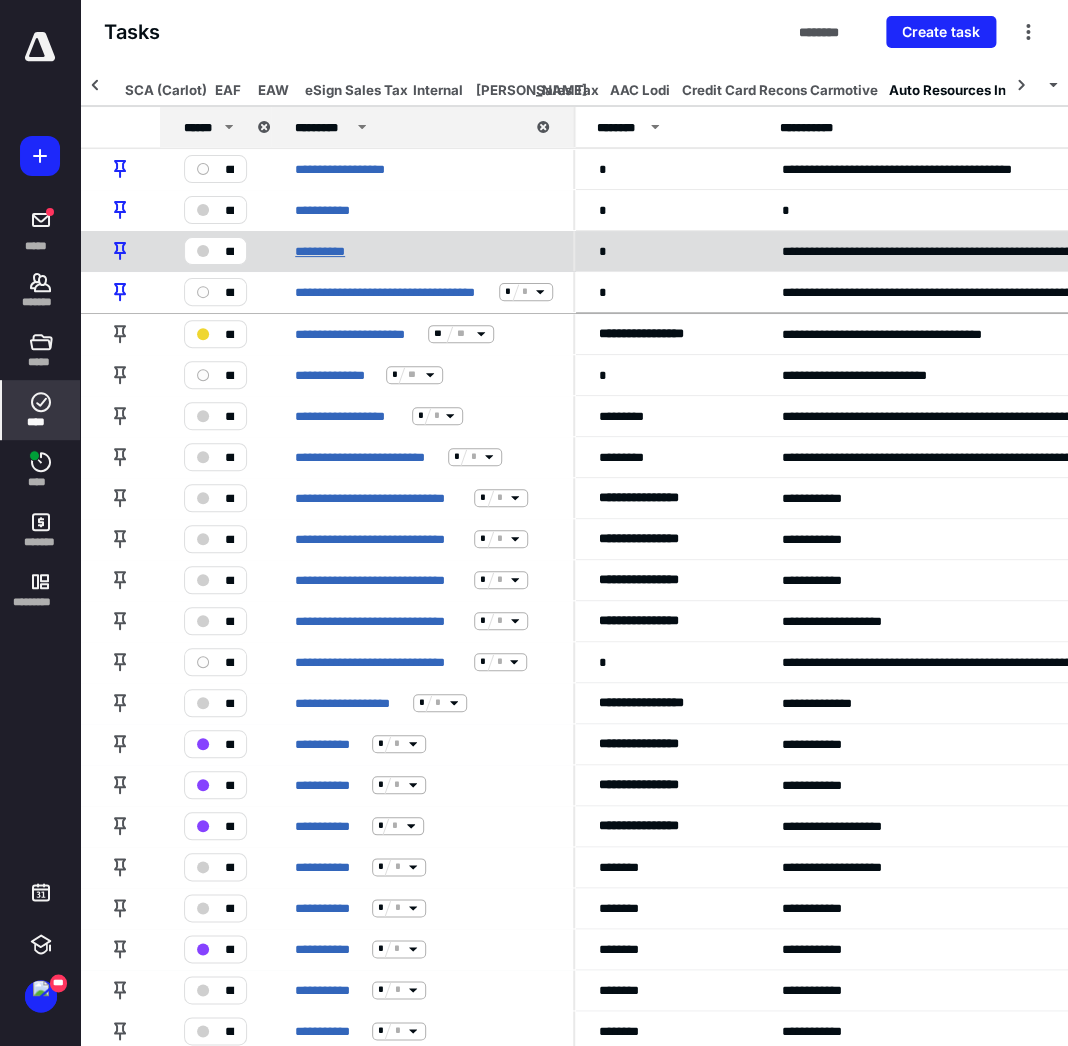 click on "**********" at bounding box center (323, 250) 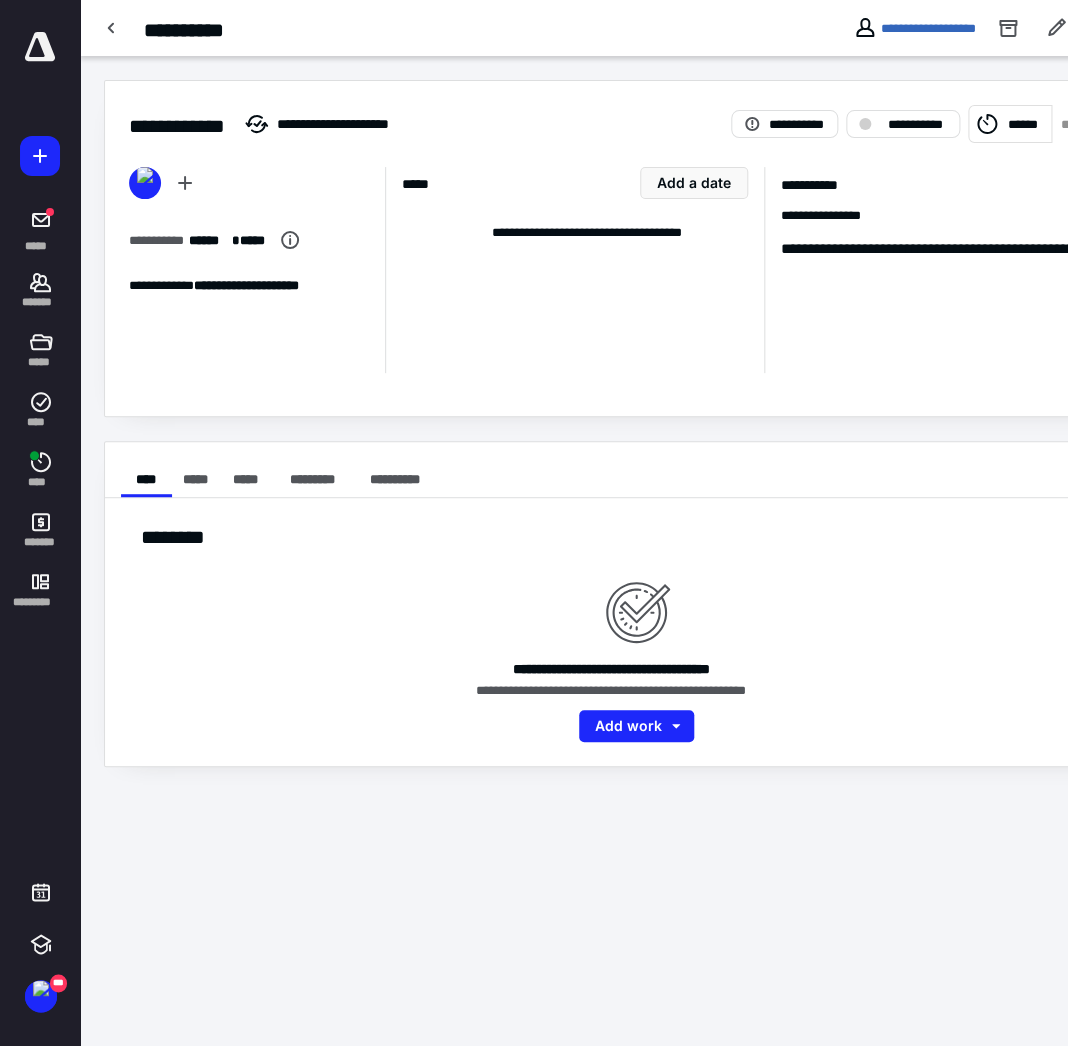click on "******" at bounding box center (1009, 124) 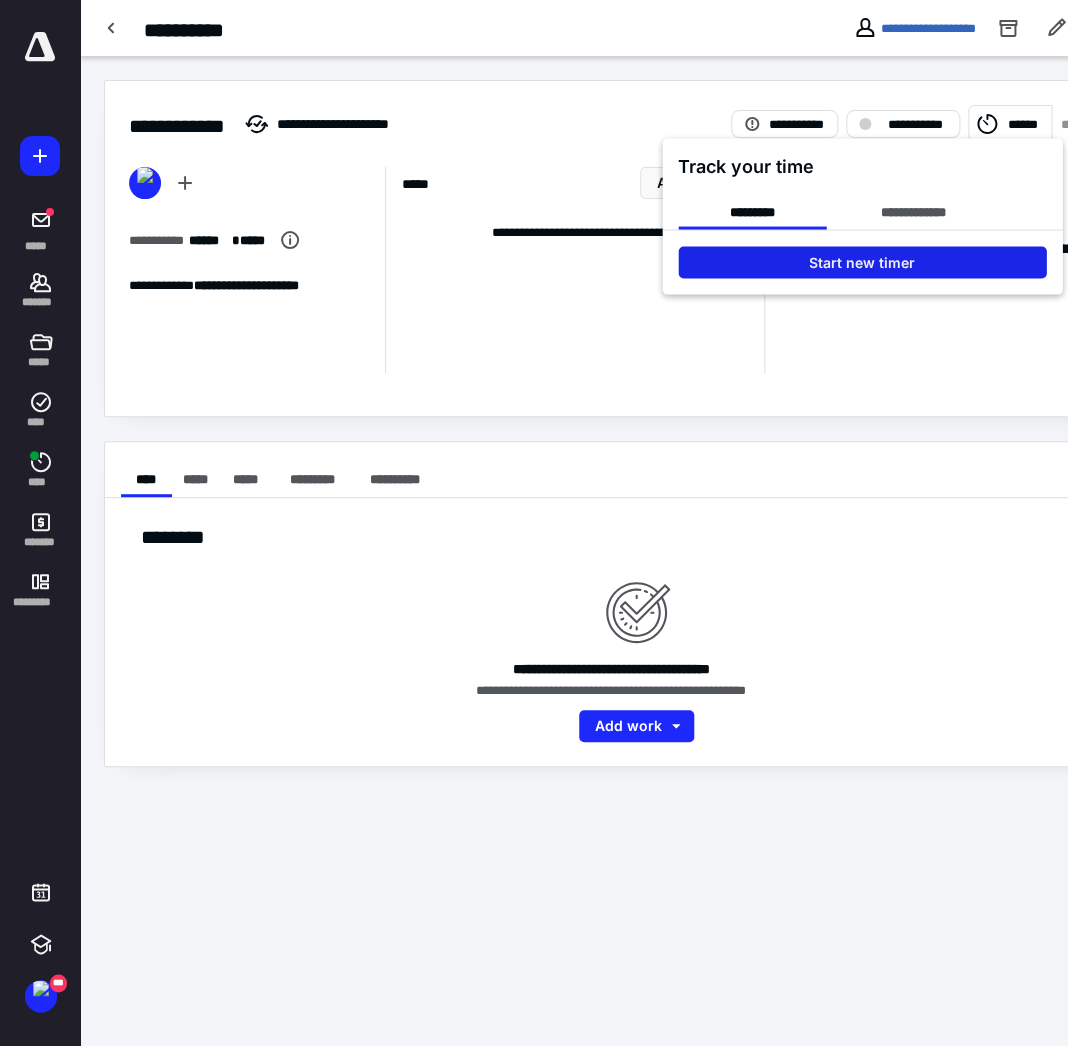 click on "Start new timer" at bounding box center (862, 262) 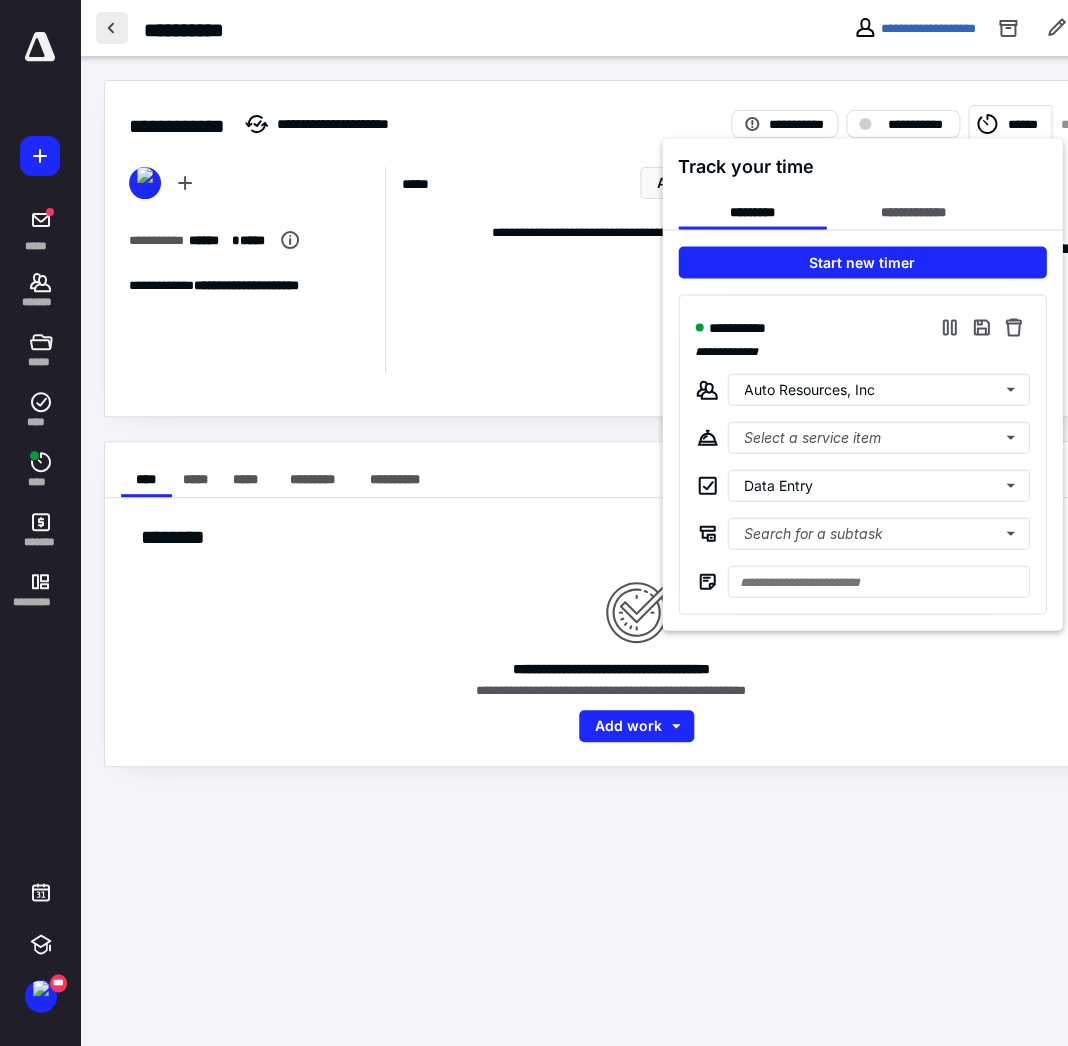 click at bounding box center [534, 523] 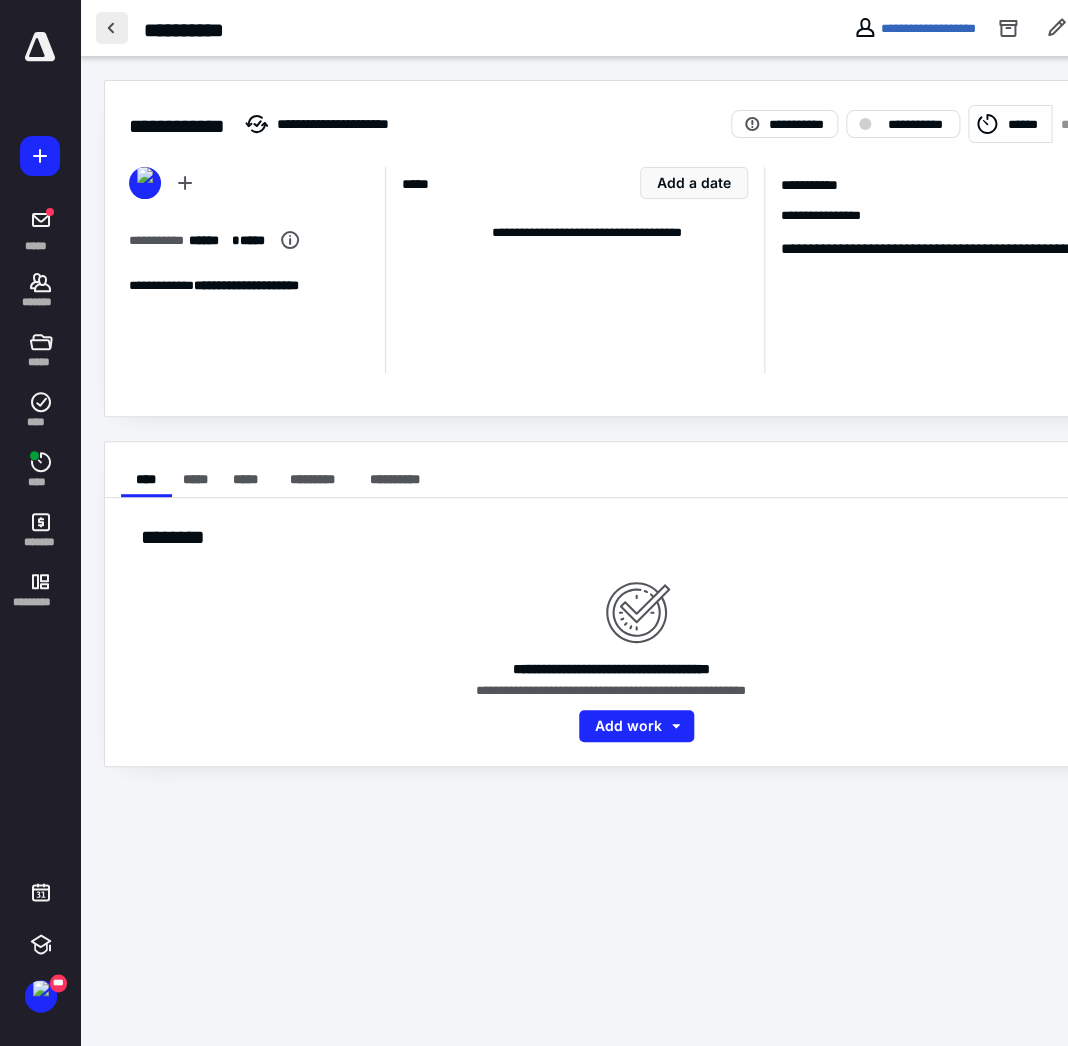 click at bounding box center (112, 28) 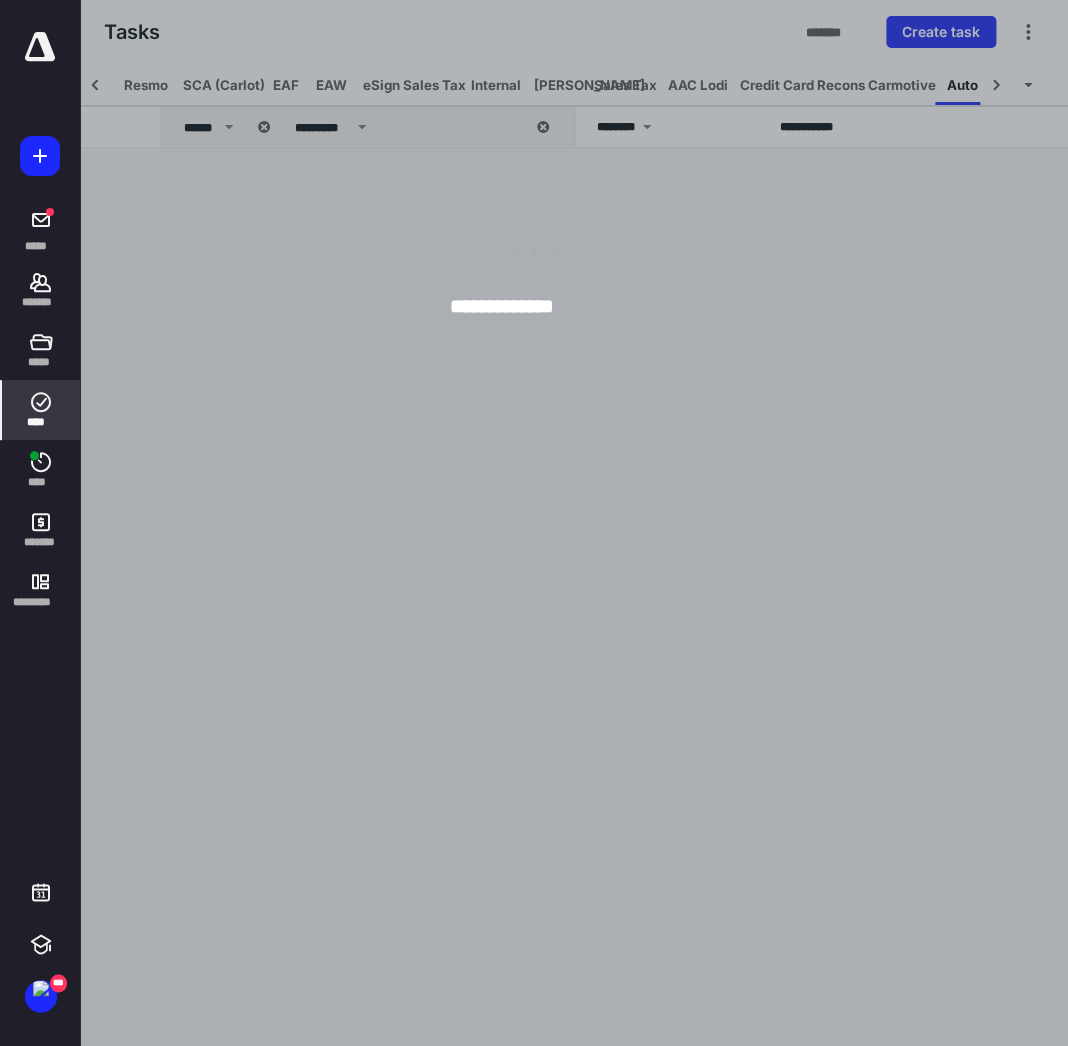 scroll, scrollTop: 0, scrollLeft: 58, axis: horizontal 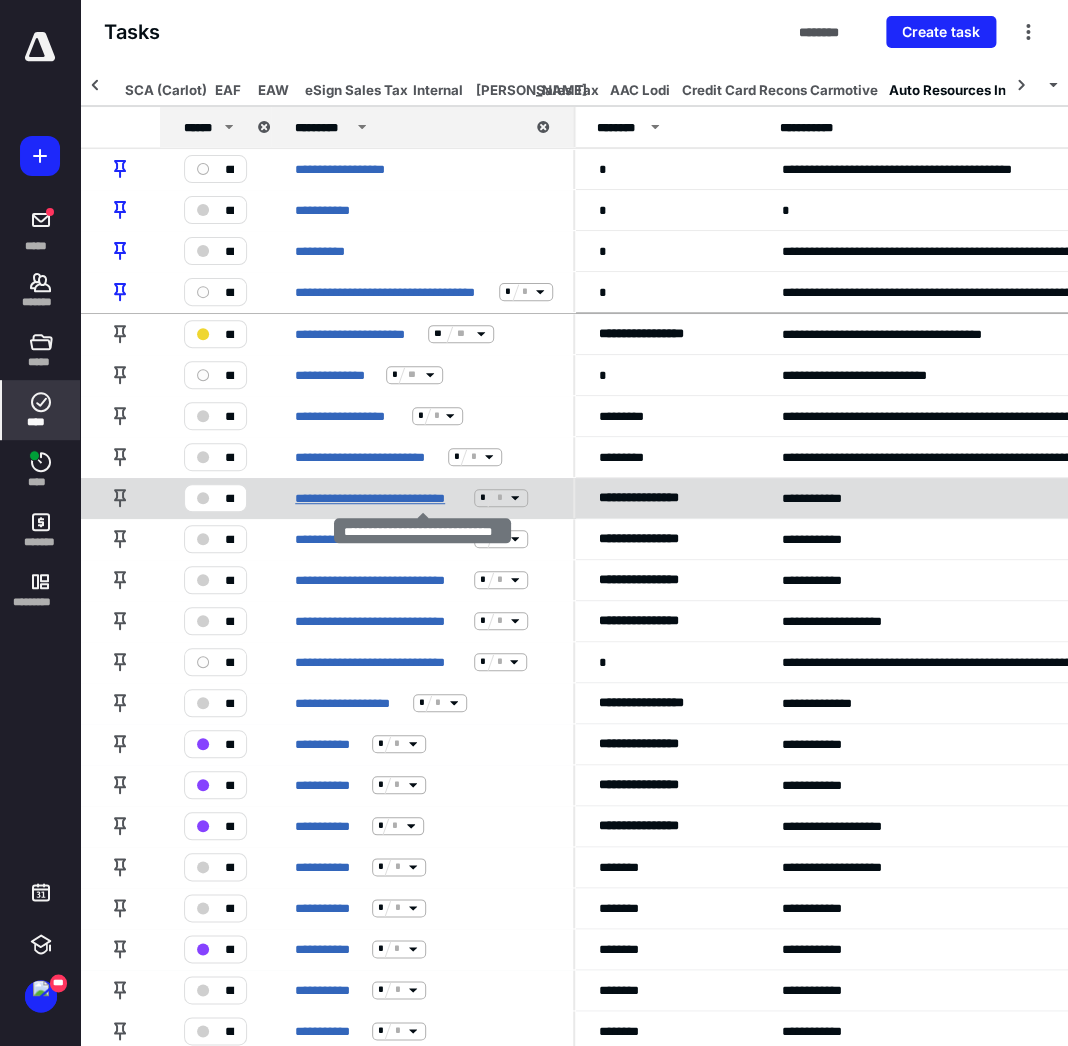 click on "**********" at bounding box center [380, 497] 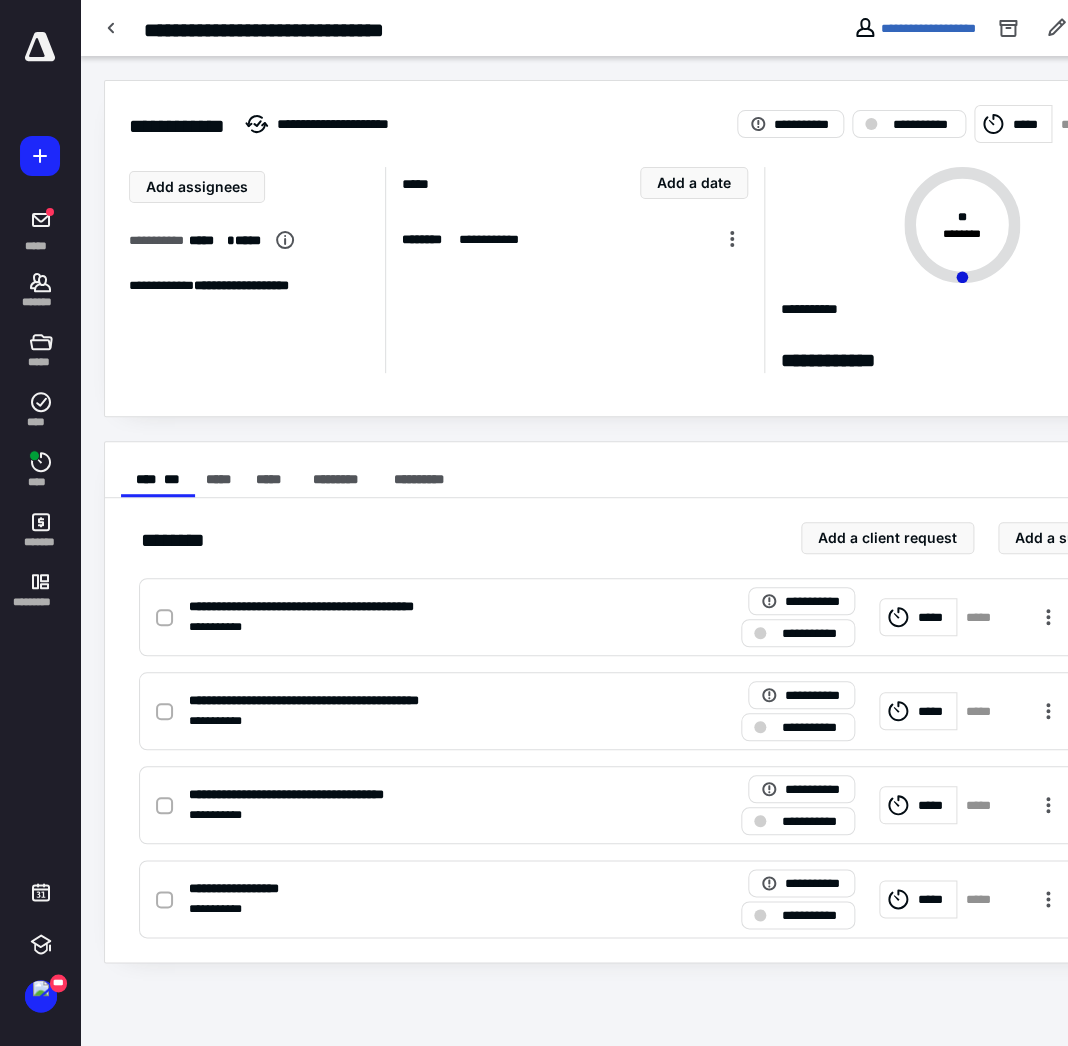click 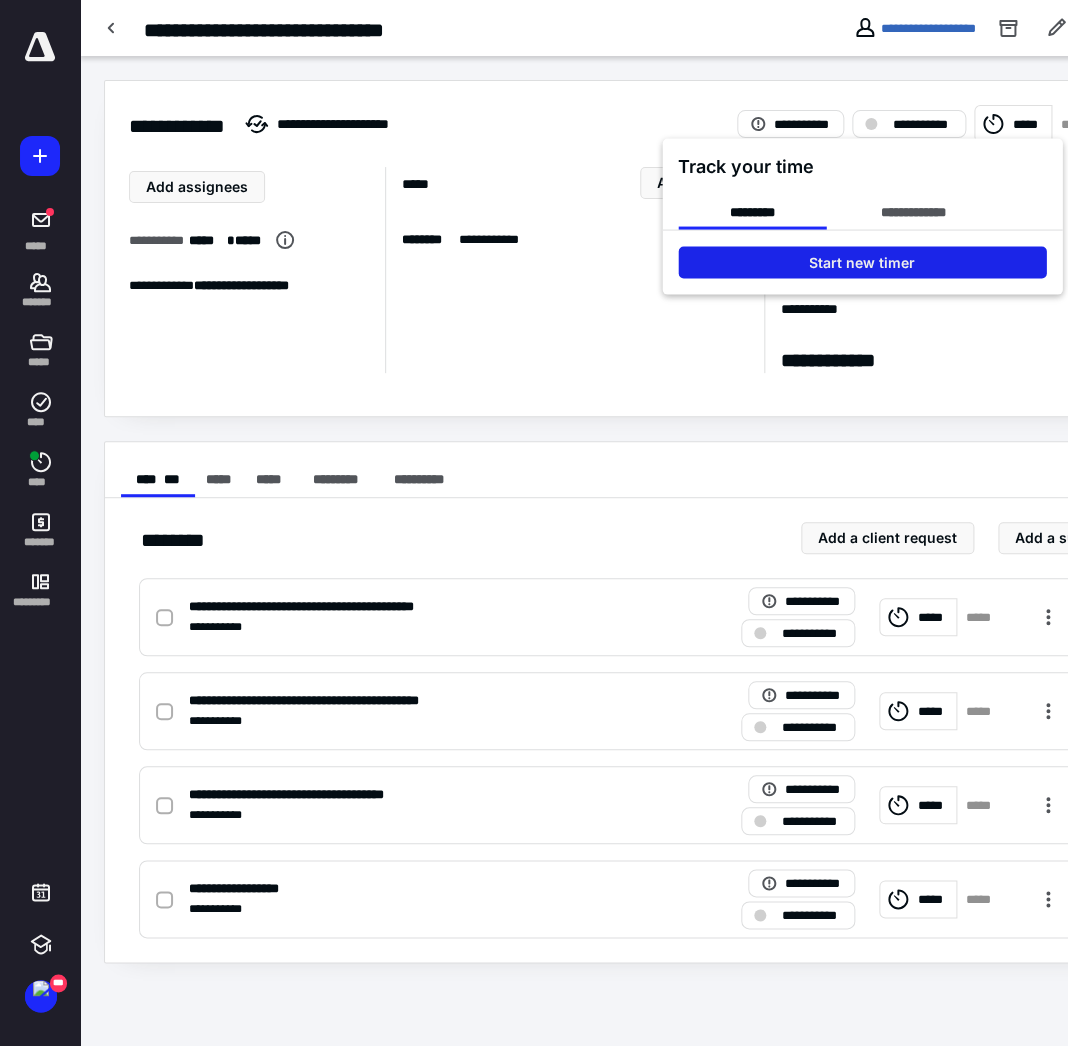 click on "Start new timer" at bounding box center [862, 262] 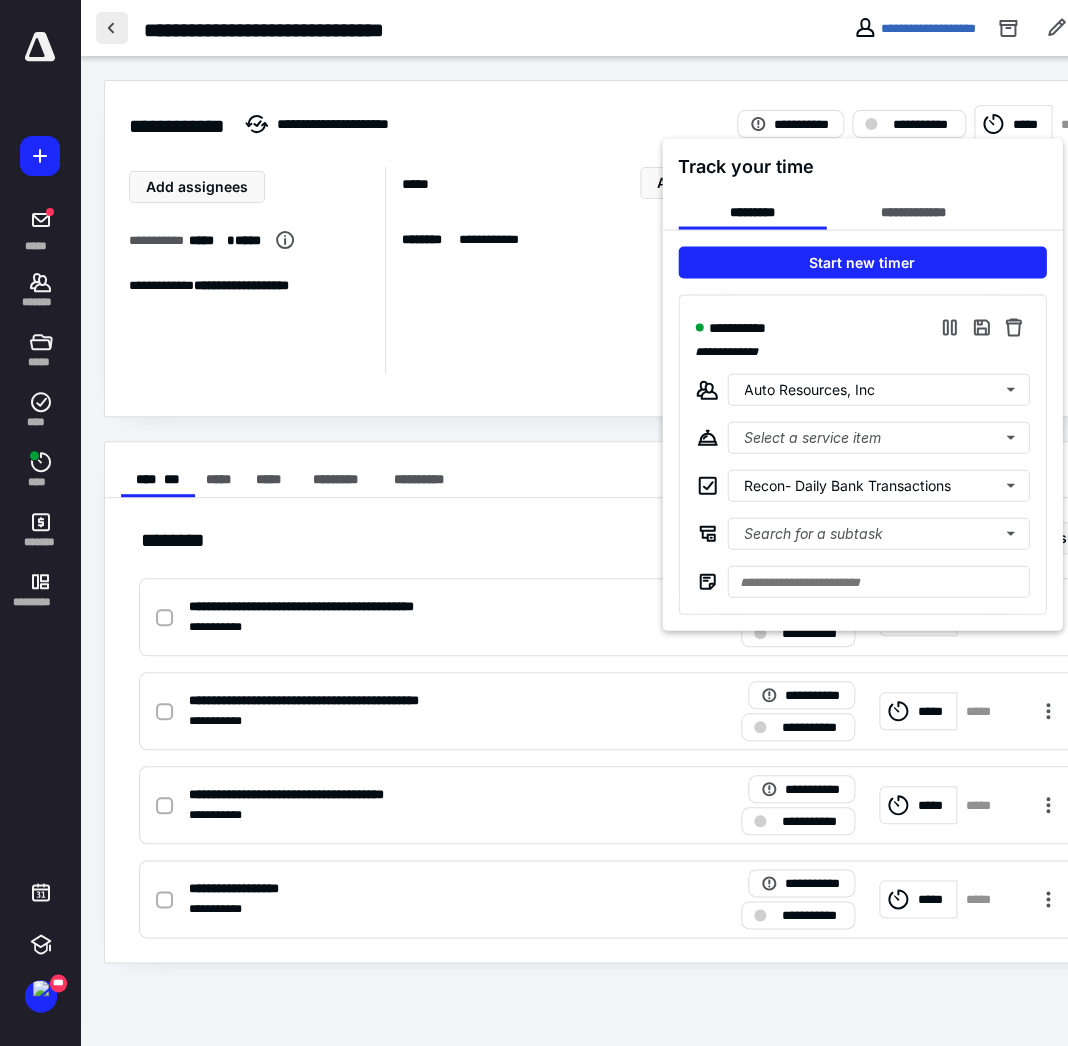 click at bounding box center (534, 523) 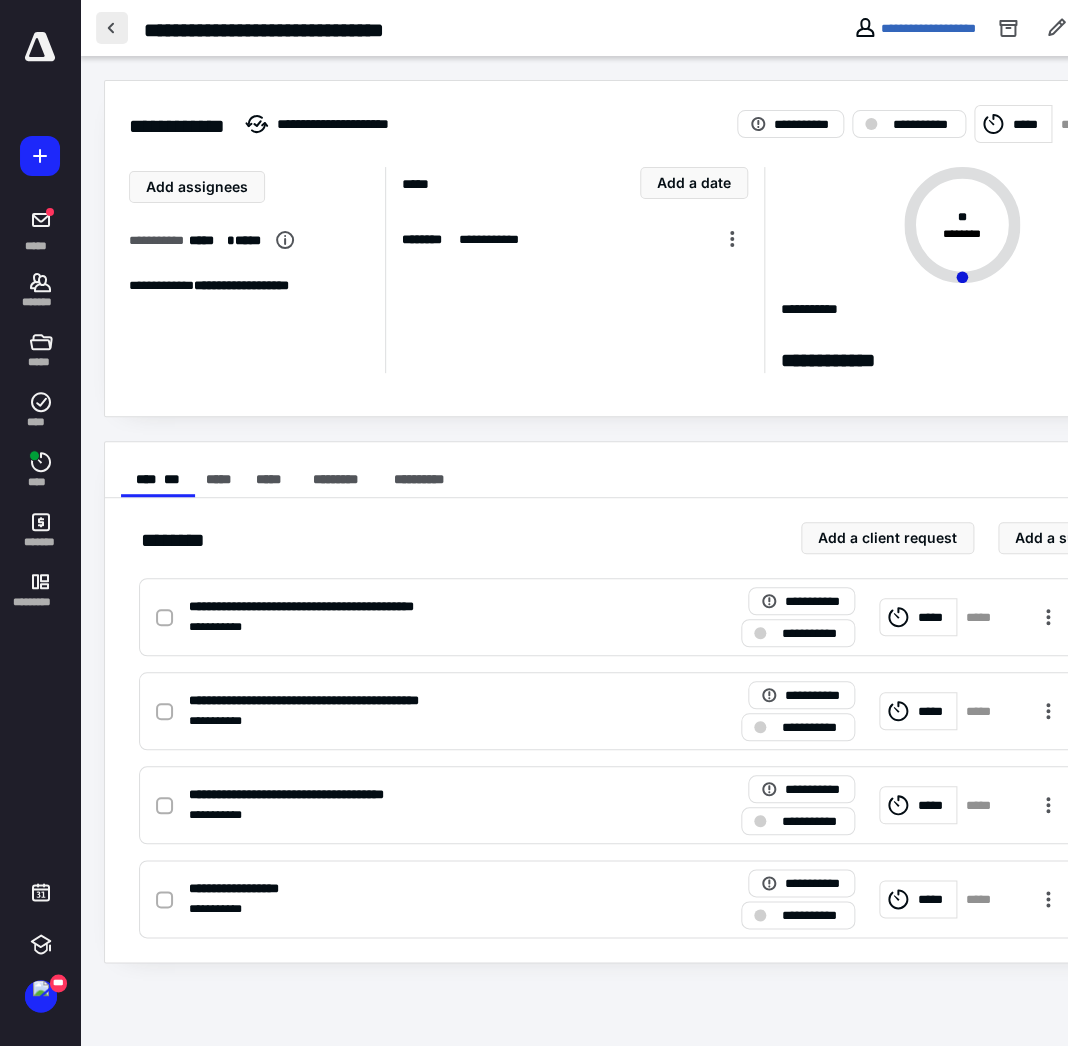 click at bounding box center [112, 28] 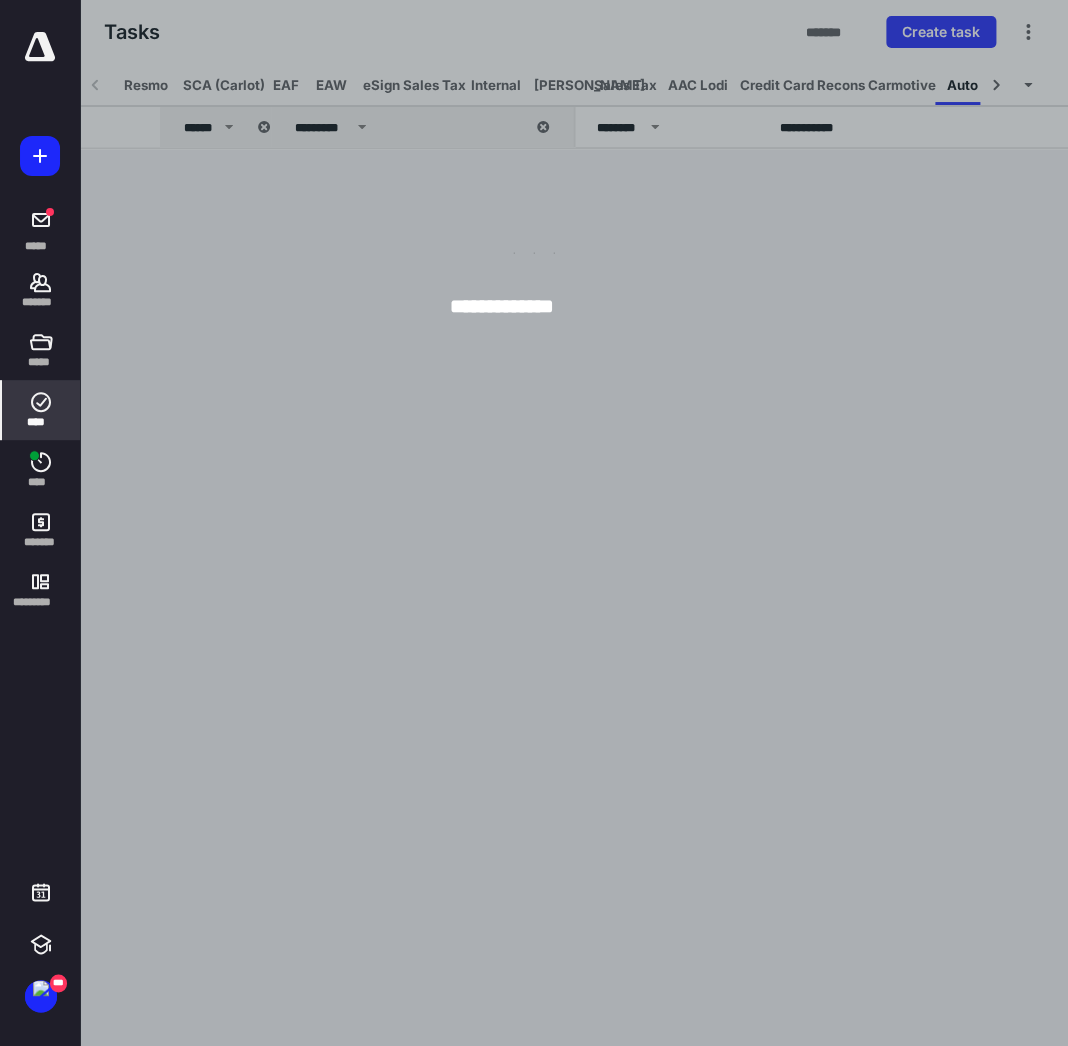 scroll, scrollTop: 0, scrollLeft: 58, axis: horizontal 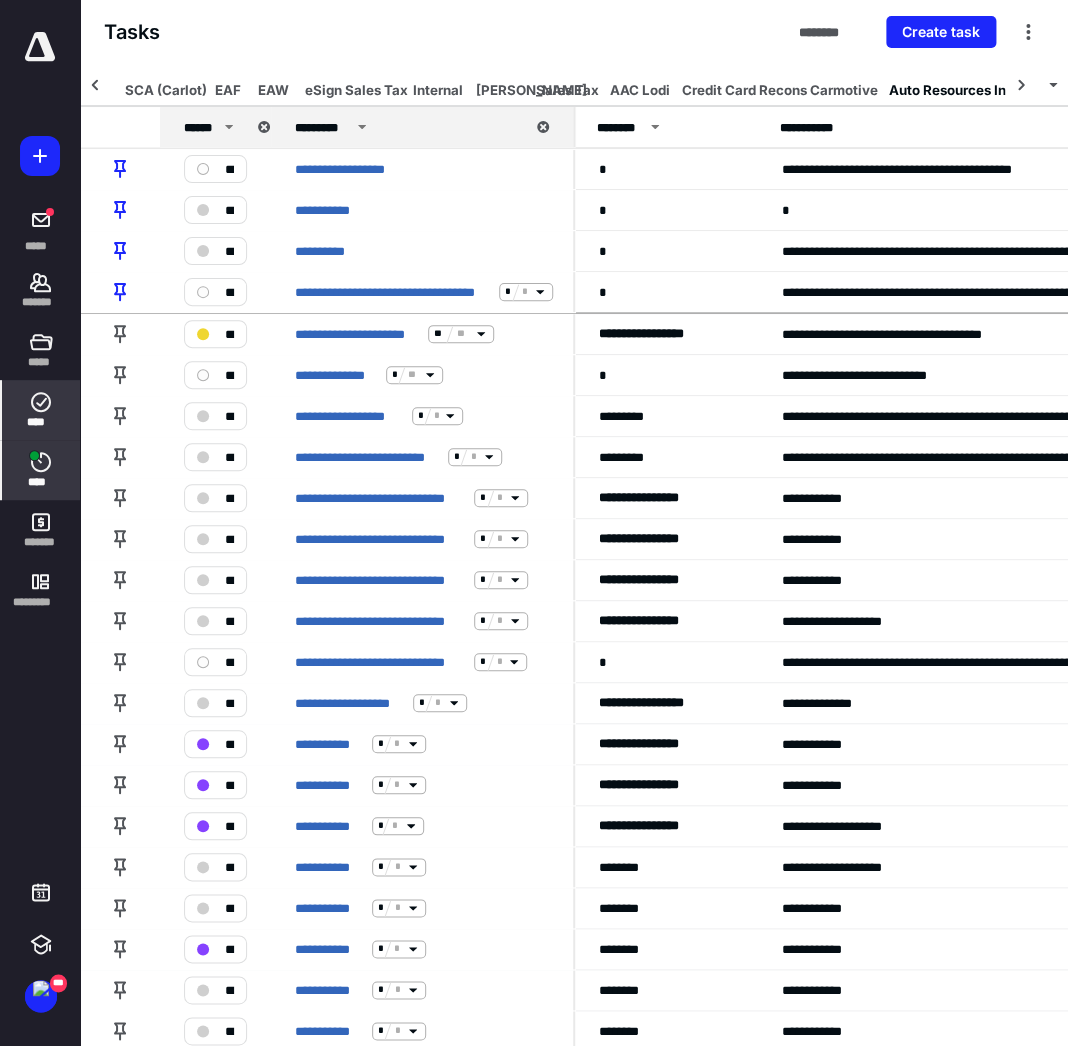 click on "****" at bounding box center (41, 482) 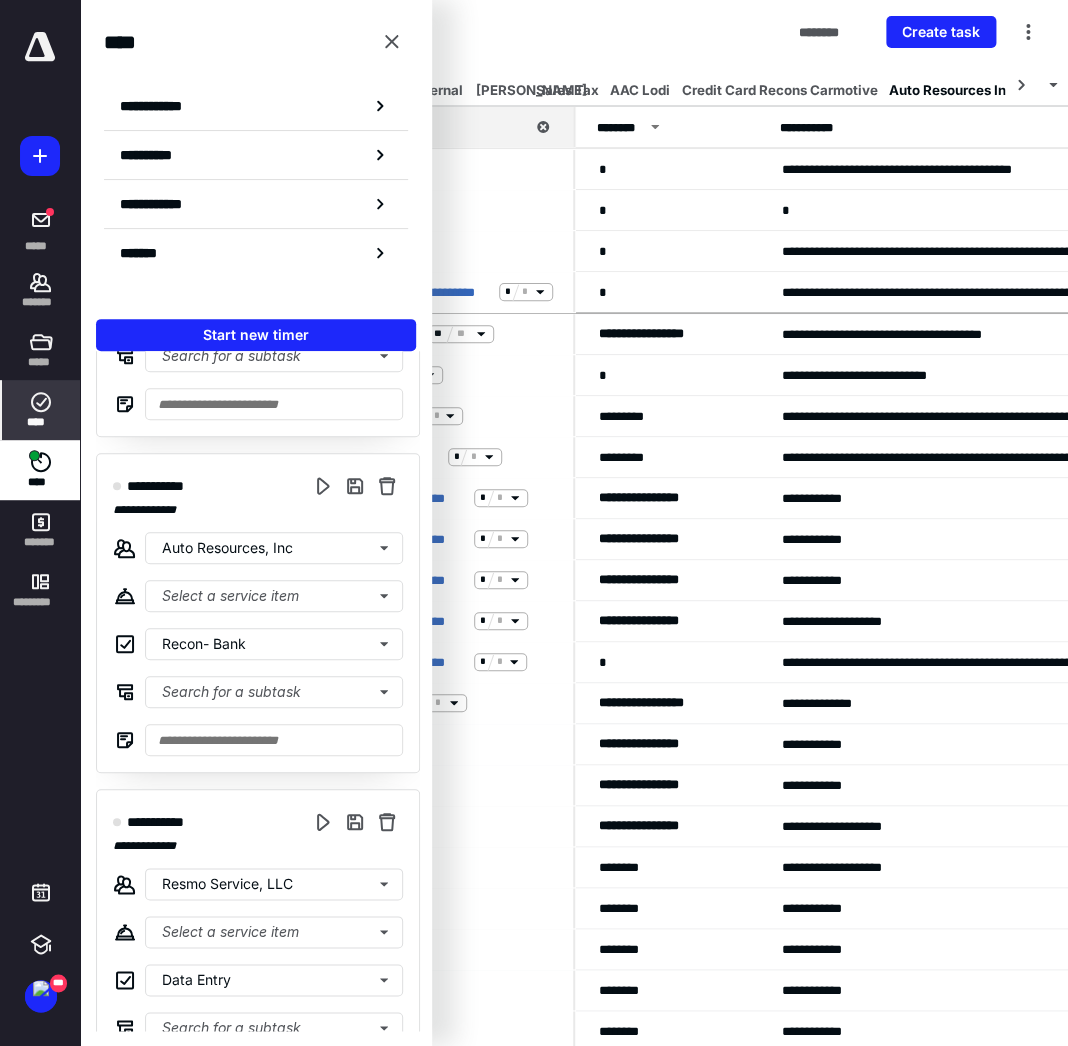 scroll, scrollTop: 616, scrollLeft: 0, axis: vertical 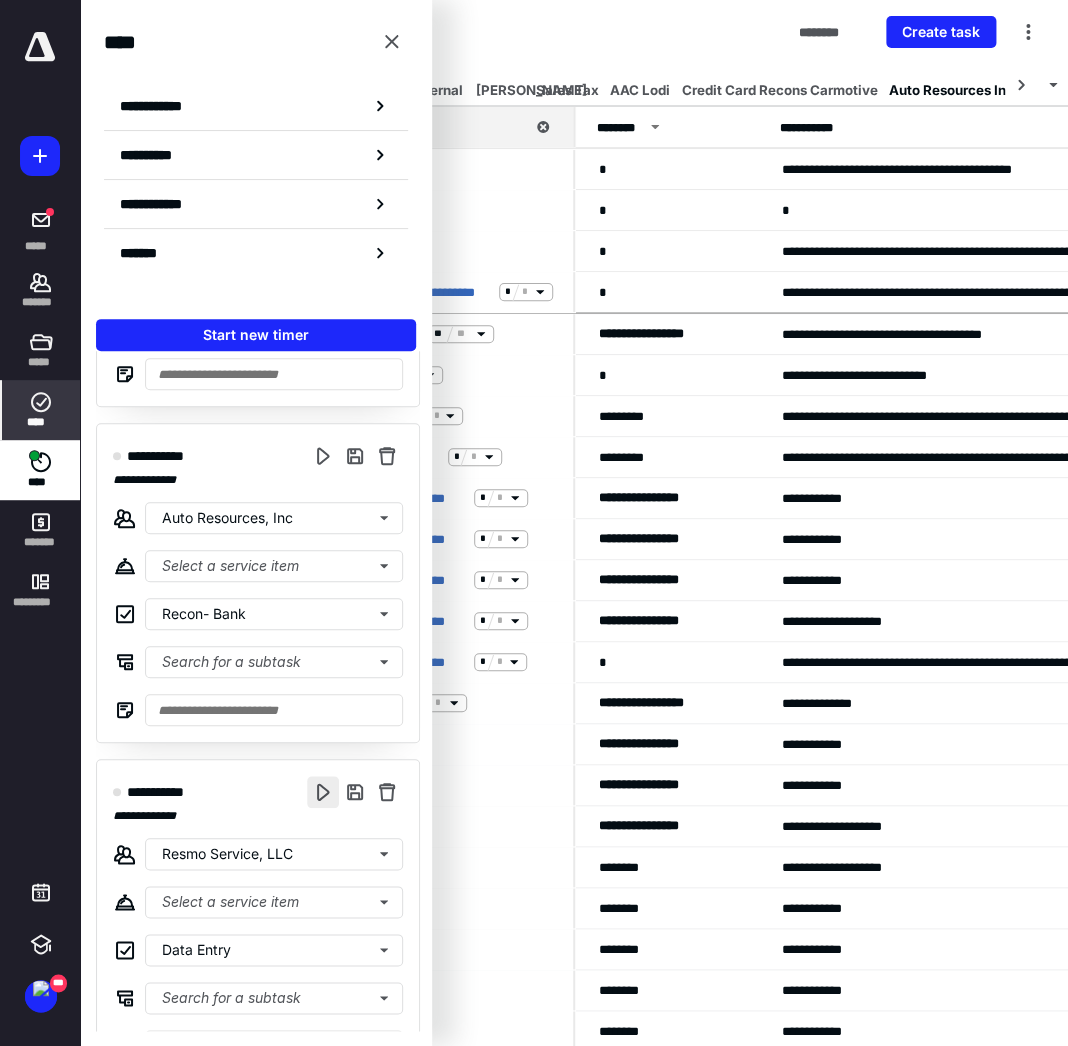click at bounding box center [323, 792] 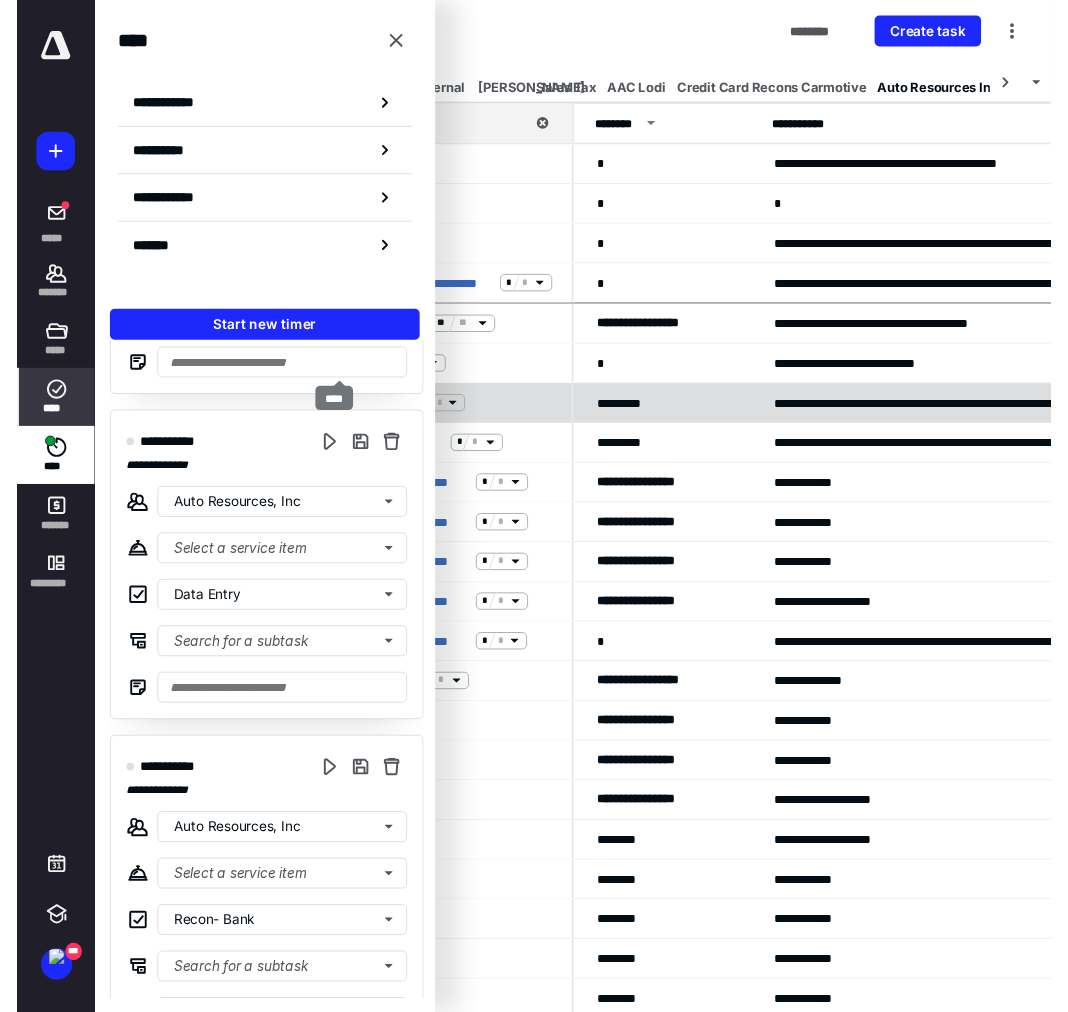 scroll, scrollTop: 0, scrollLeft: 0, axis: both 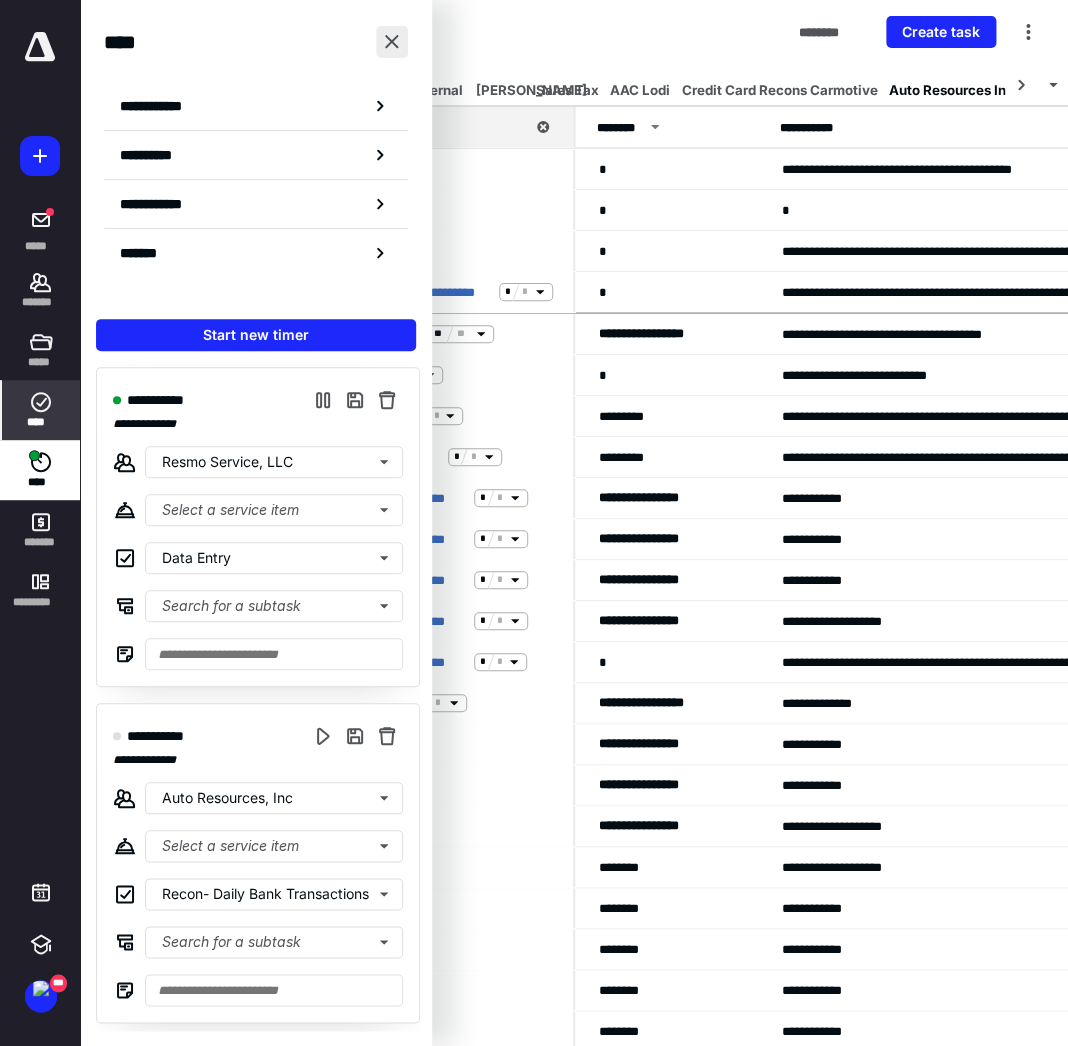 click at bounding box center [392, 42] 